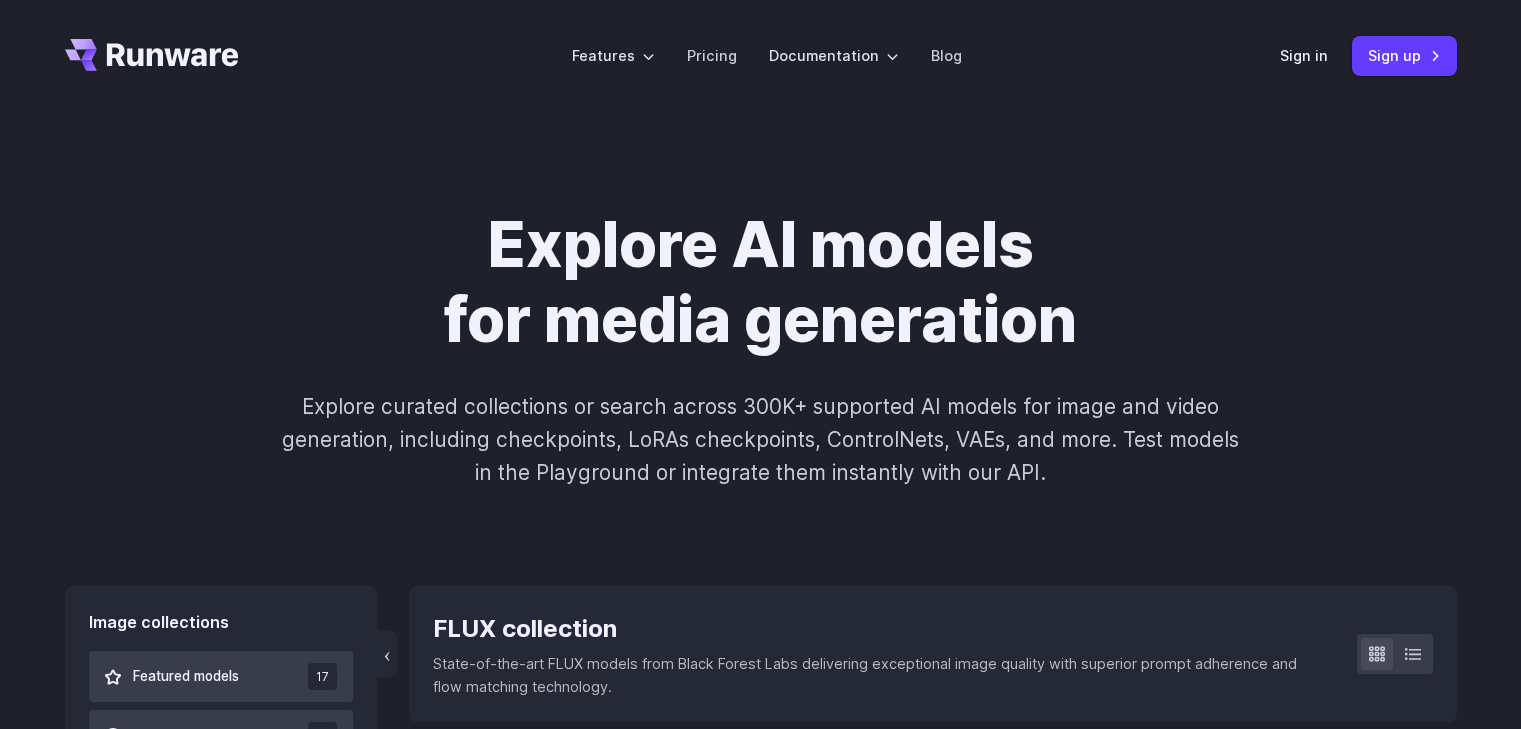 scroll, scrollTop: 36, scrollLeft: 0, axis: vertical 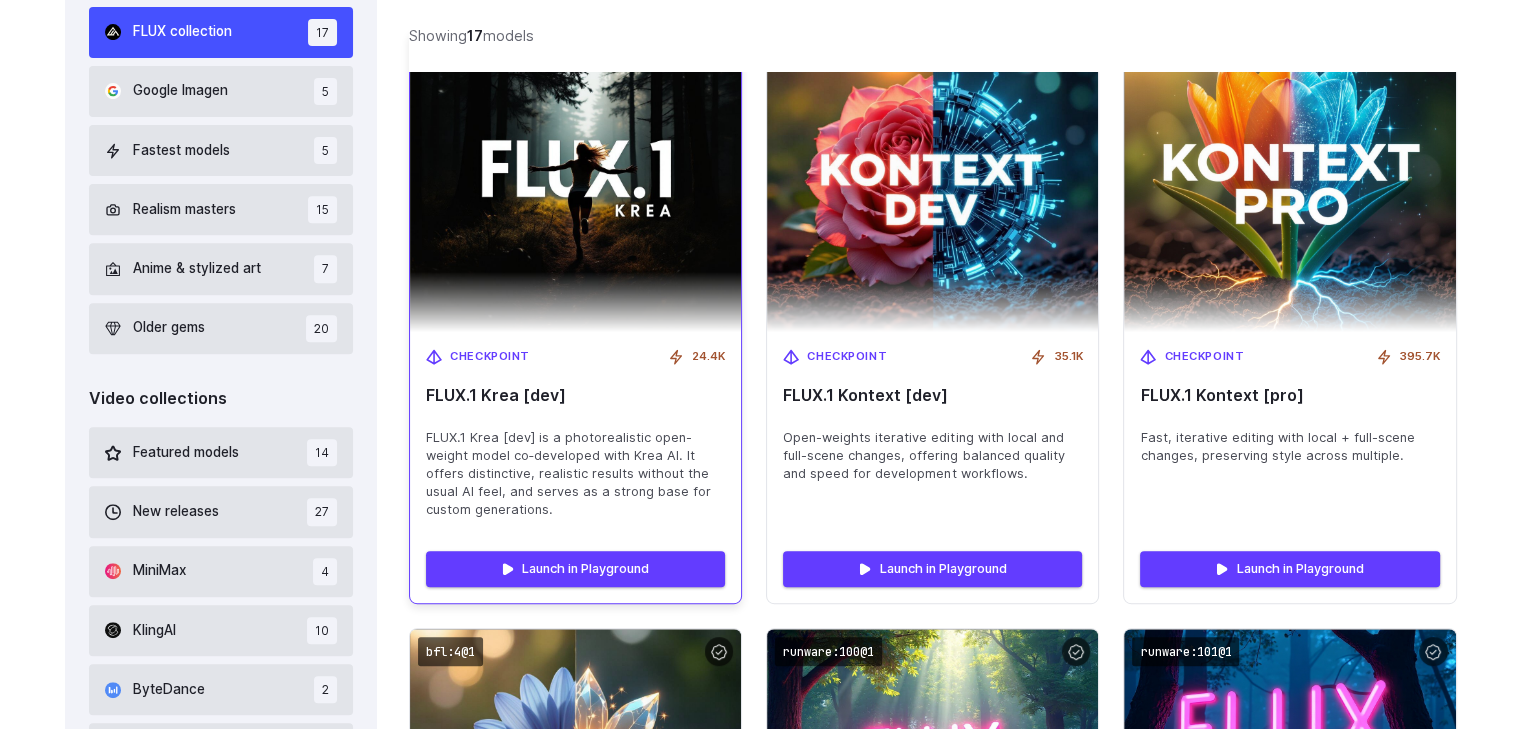 drag, startPoint x: 584, startPoint y: 390, endPoint x: 534, endPoint y: 371, distance: 53.488316 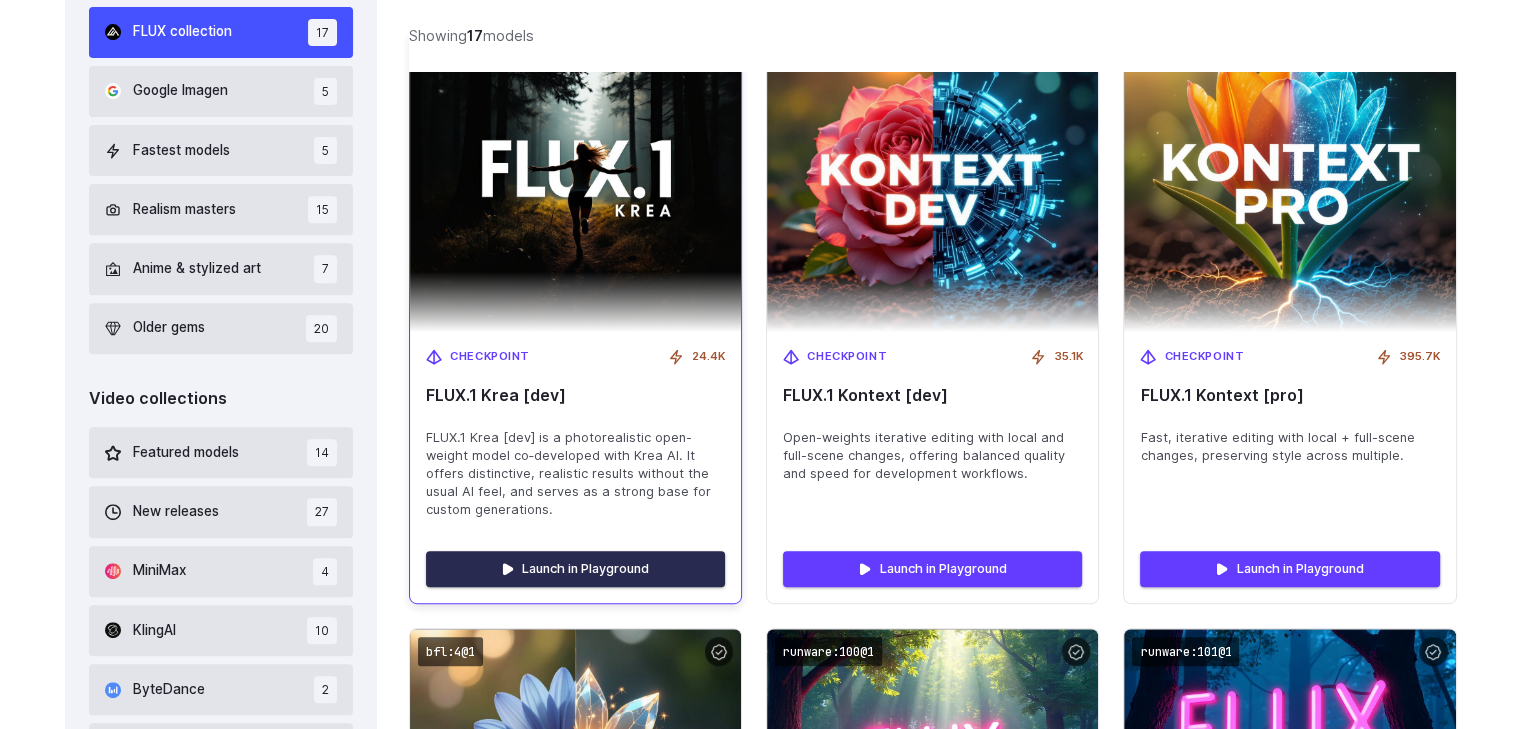 click on "Launch in Playground" at bounding box center (575, 569) 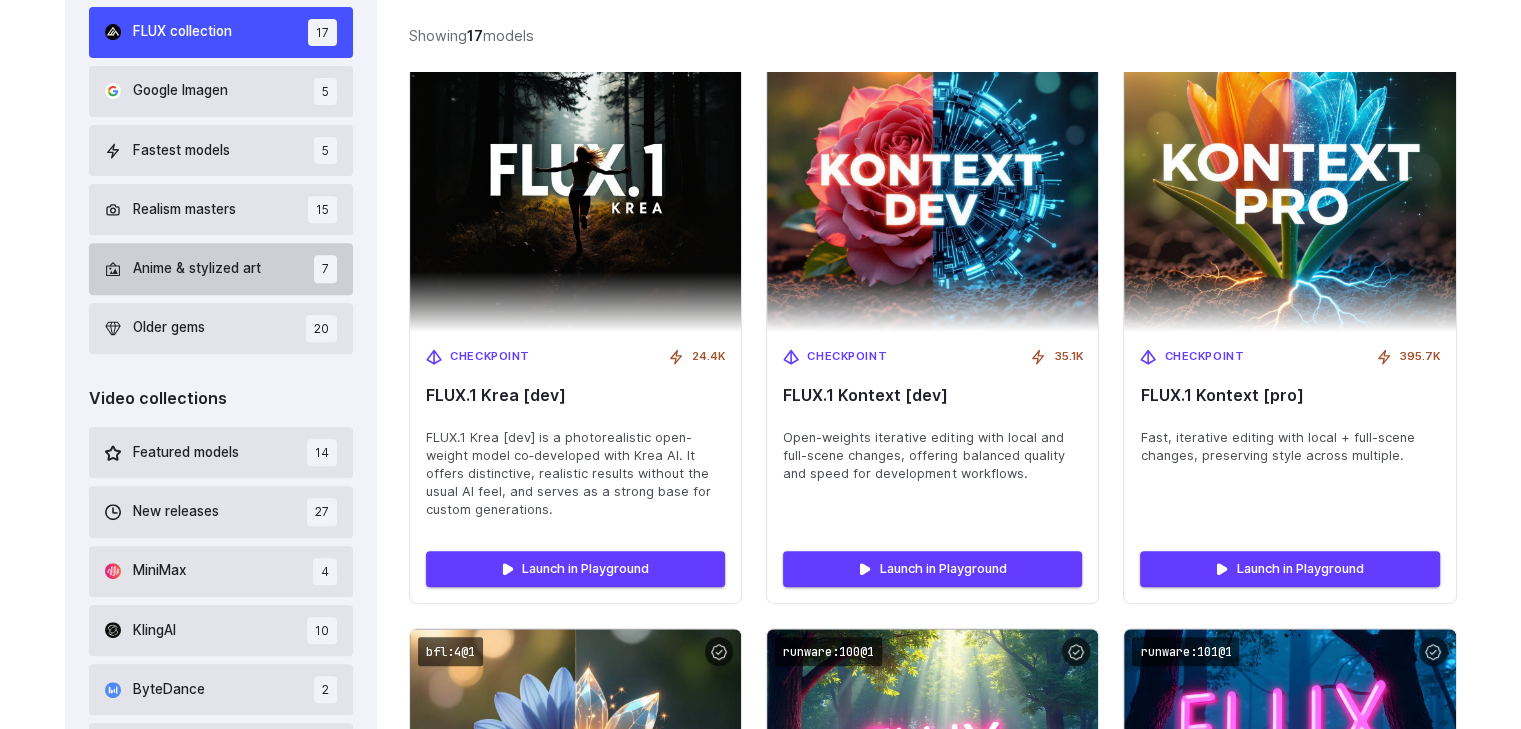click on "Anime & stylized art     7" at bounding box center [221, 268] 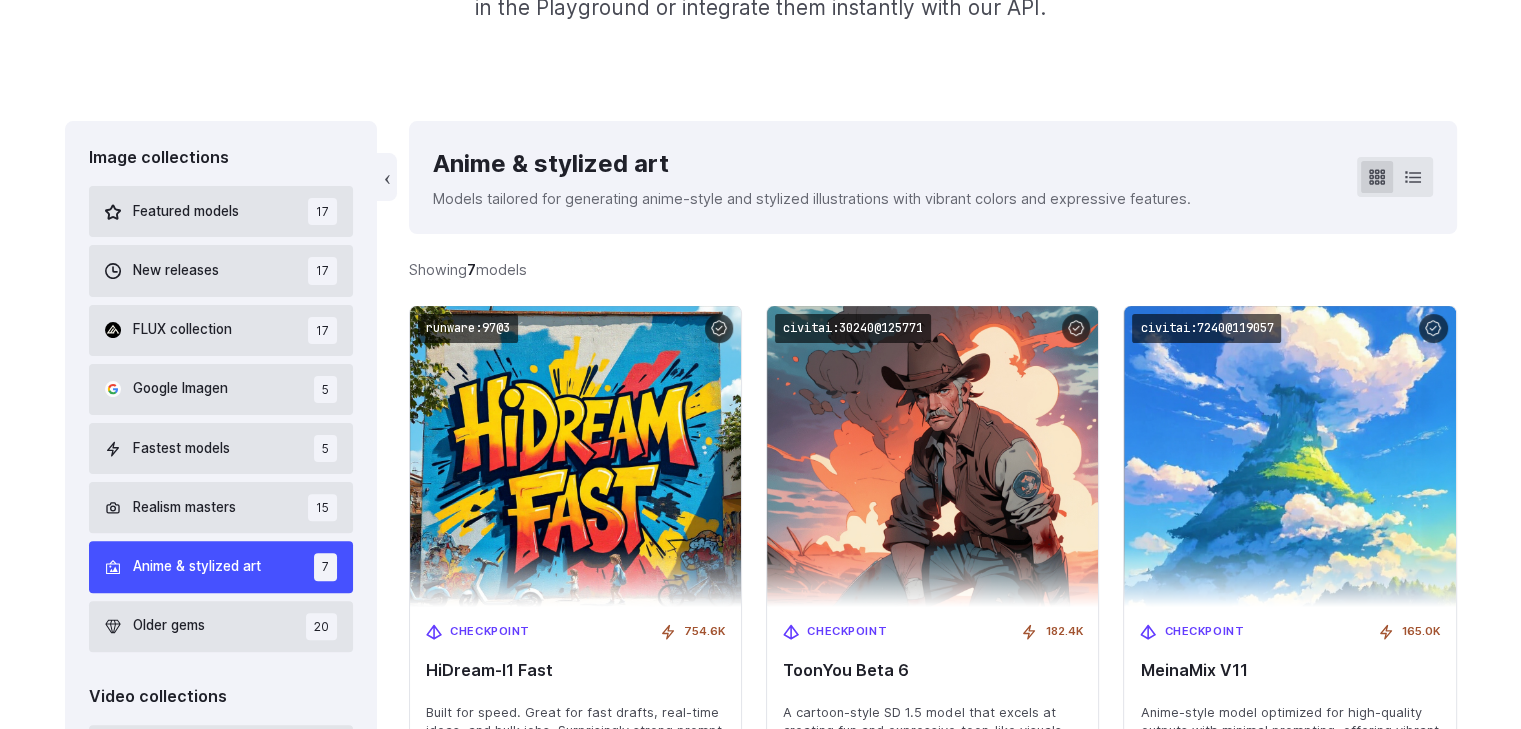 scroll, scrollTop: 458, scrollLeft: 0, axis: vertical 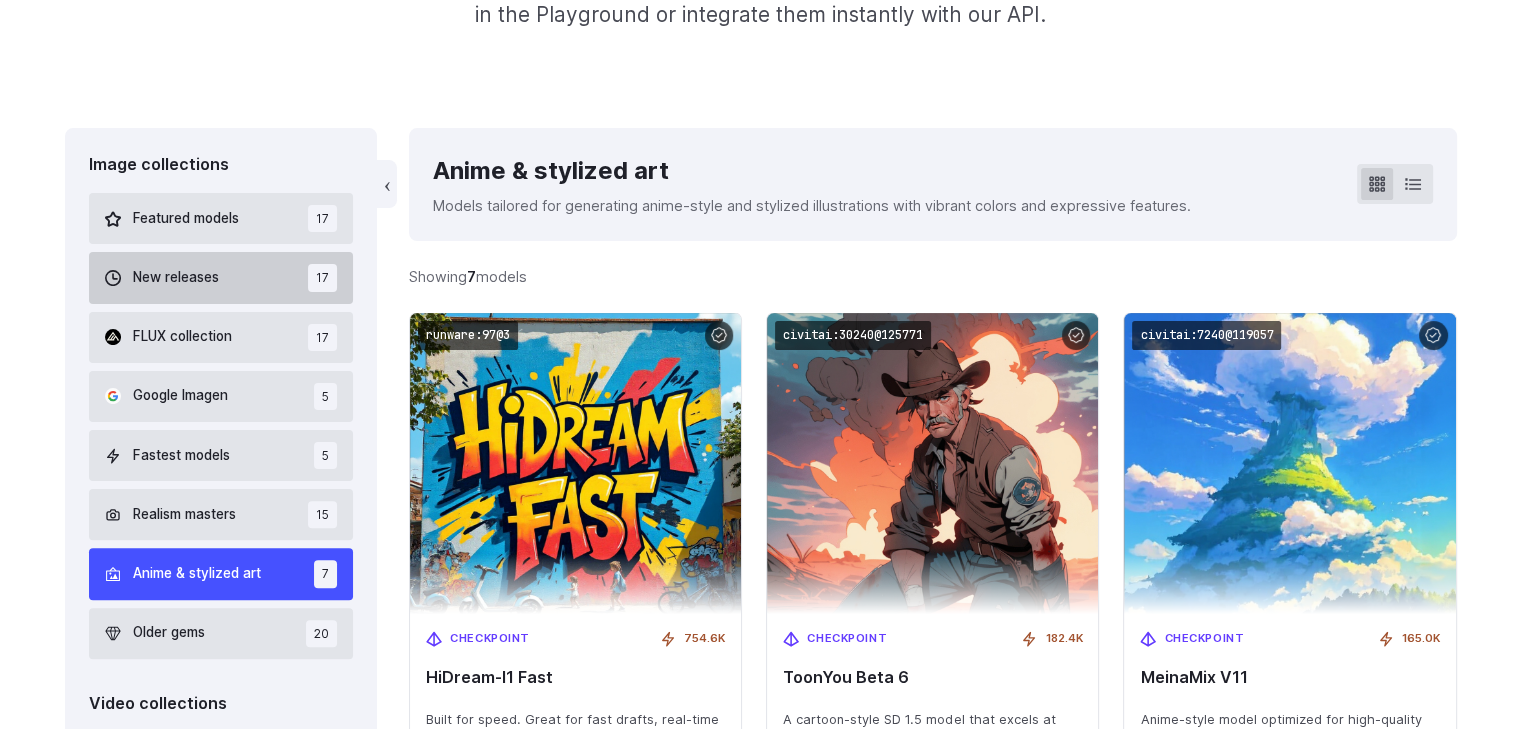 click on "New releases     17" at bounding box center (221, 277) 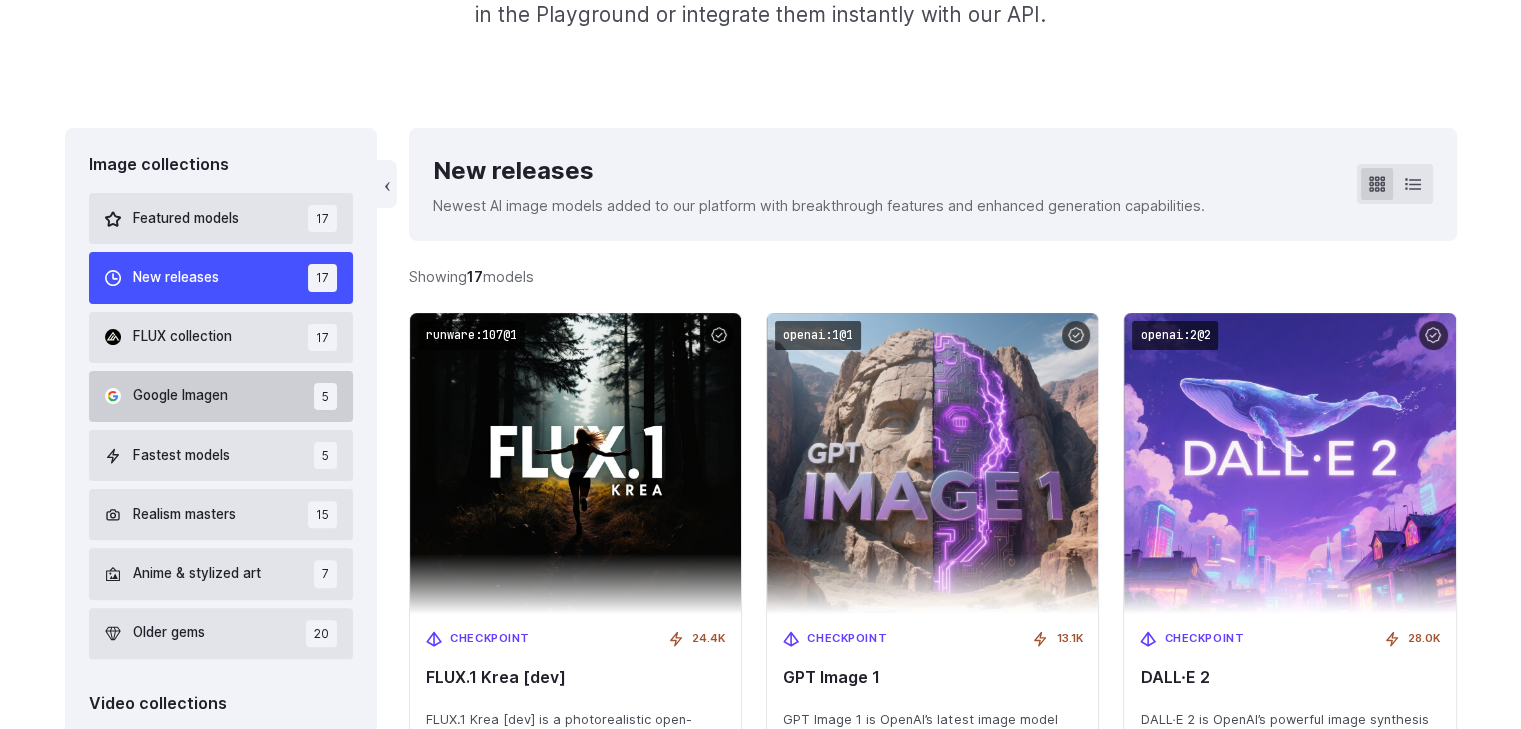 click on "Google Imagen" at bounding box center (180, 396) 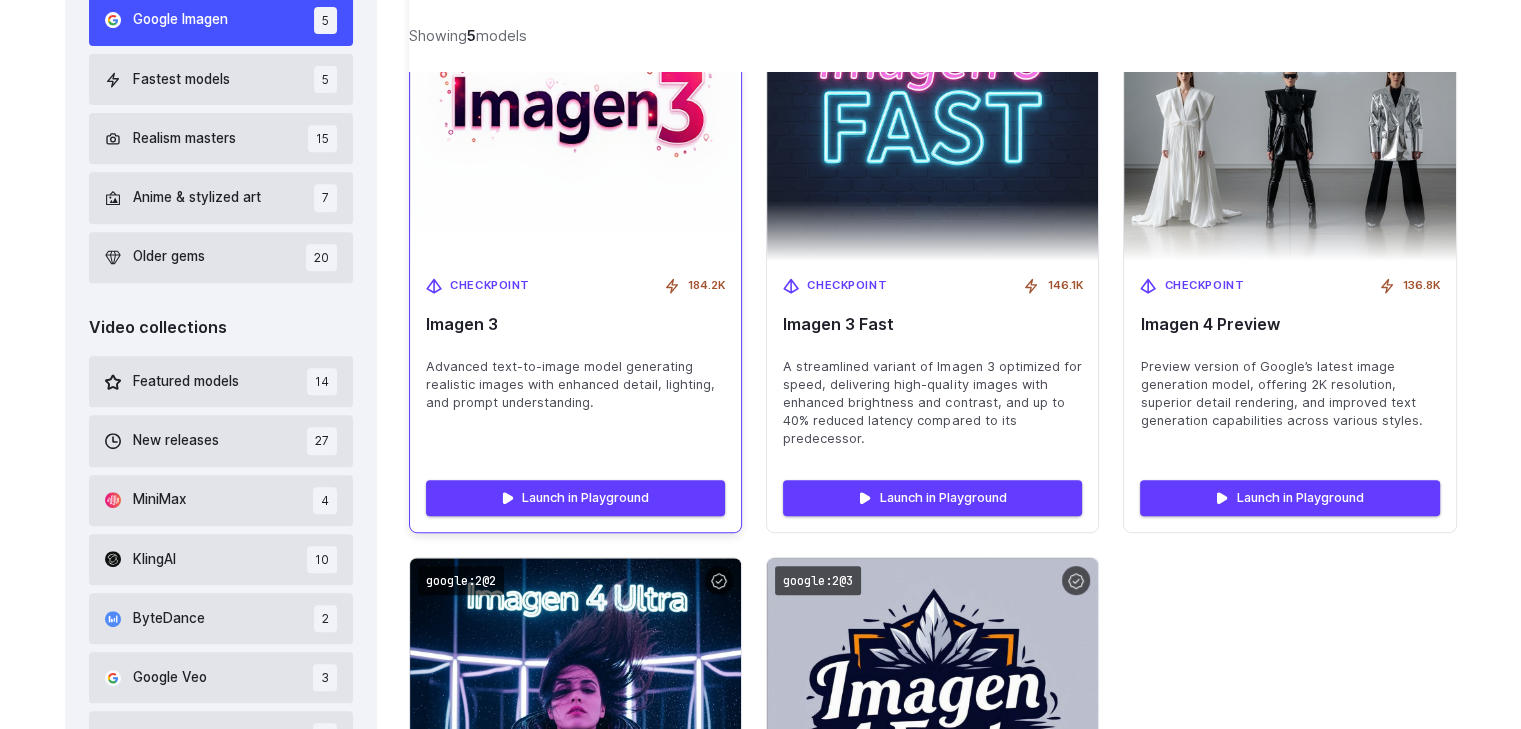 scroll, scrollTop: 899, scrollLeft: 0, axis: vertical 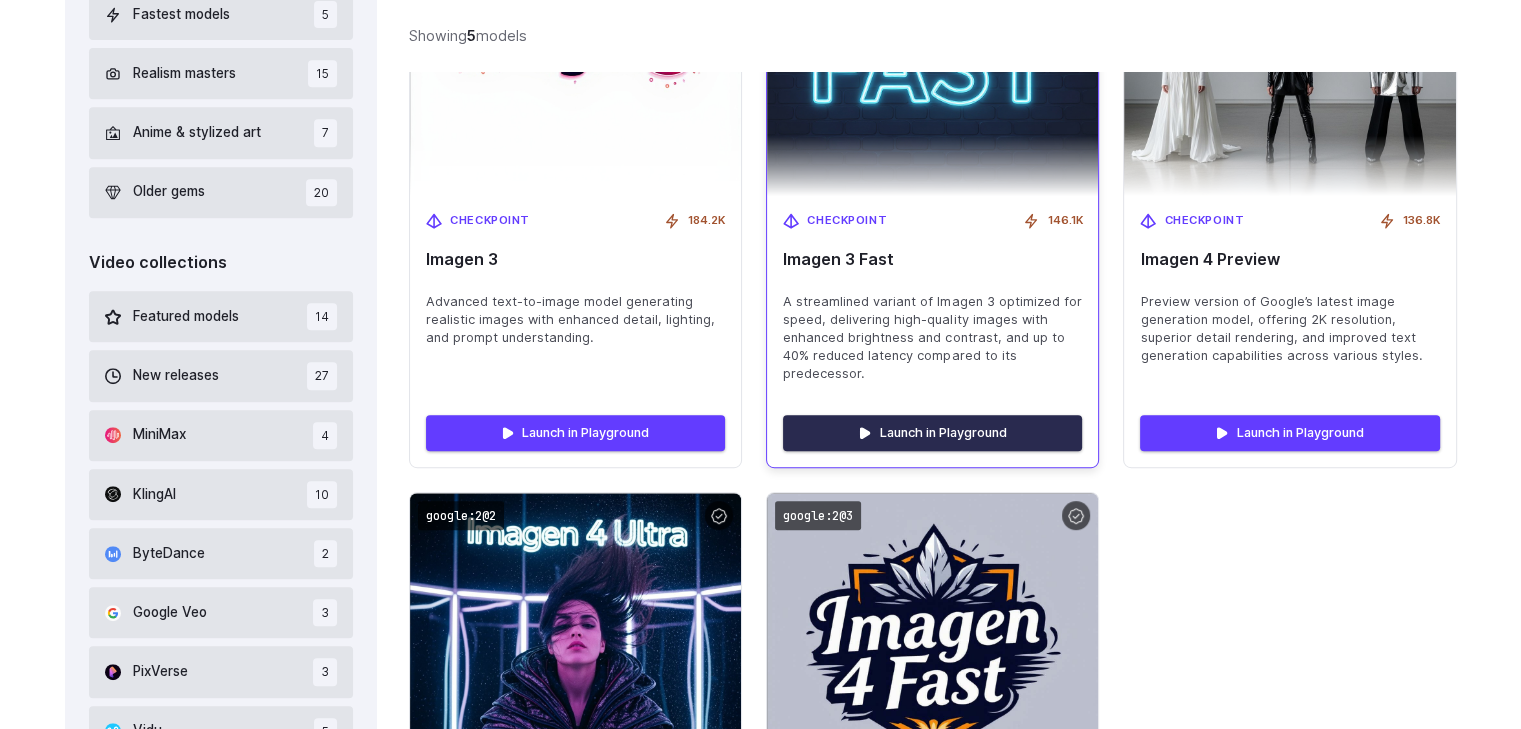 click on "Launch in Playground" at bounding box center [932, 433] 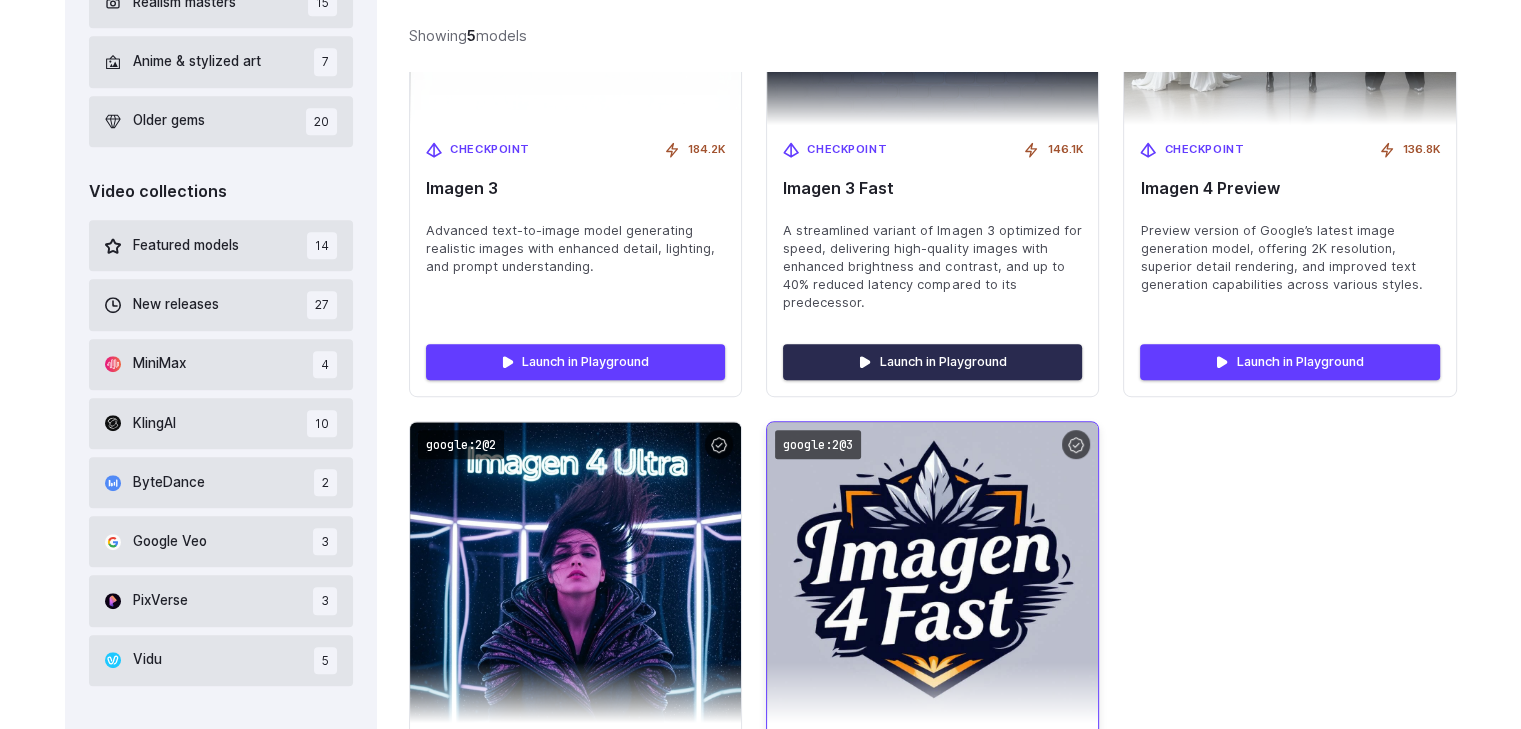 scroll, scrollTop: 1434, scrollLeft: 0, axis: vertical 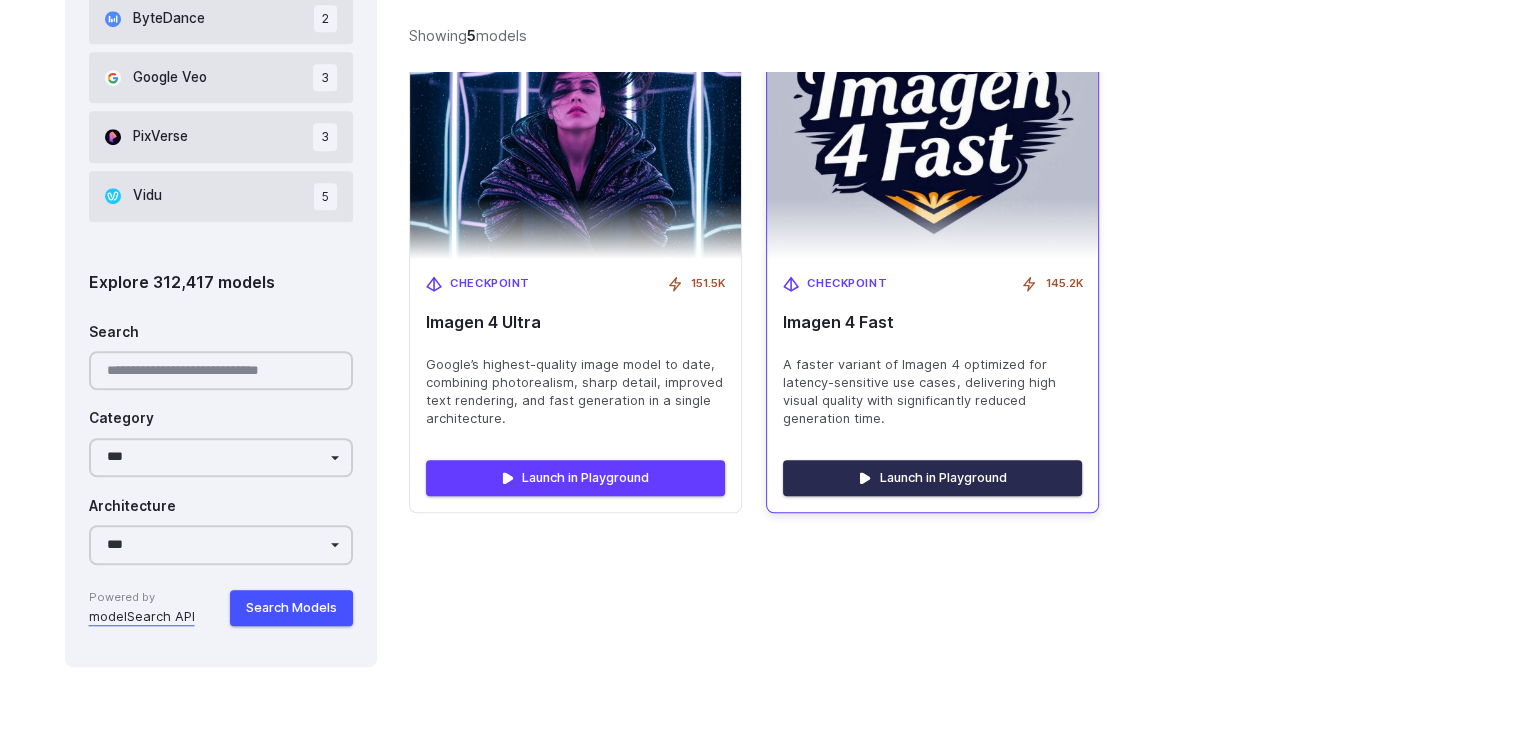 click on "Launch in Playground" at bounding box center [932, 478] 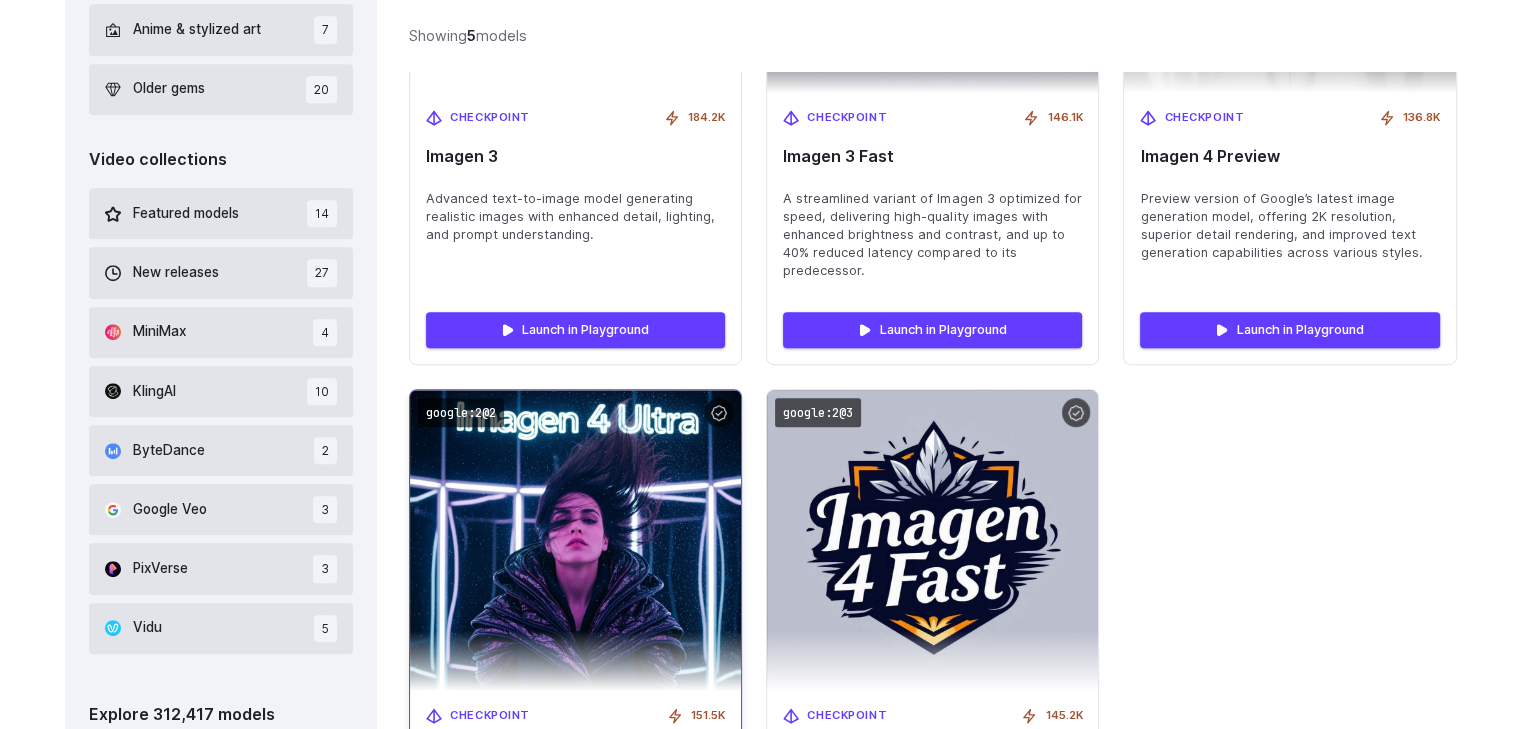 scroll, scrollTop: 1041, scrollLeft: 0, axis: vertical 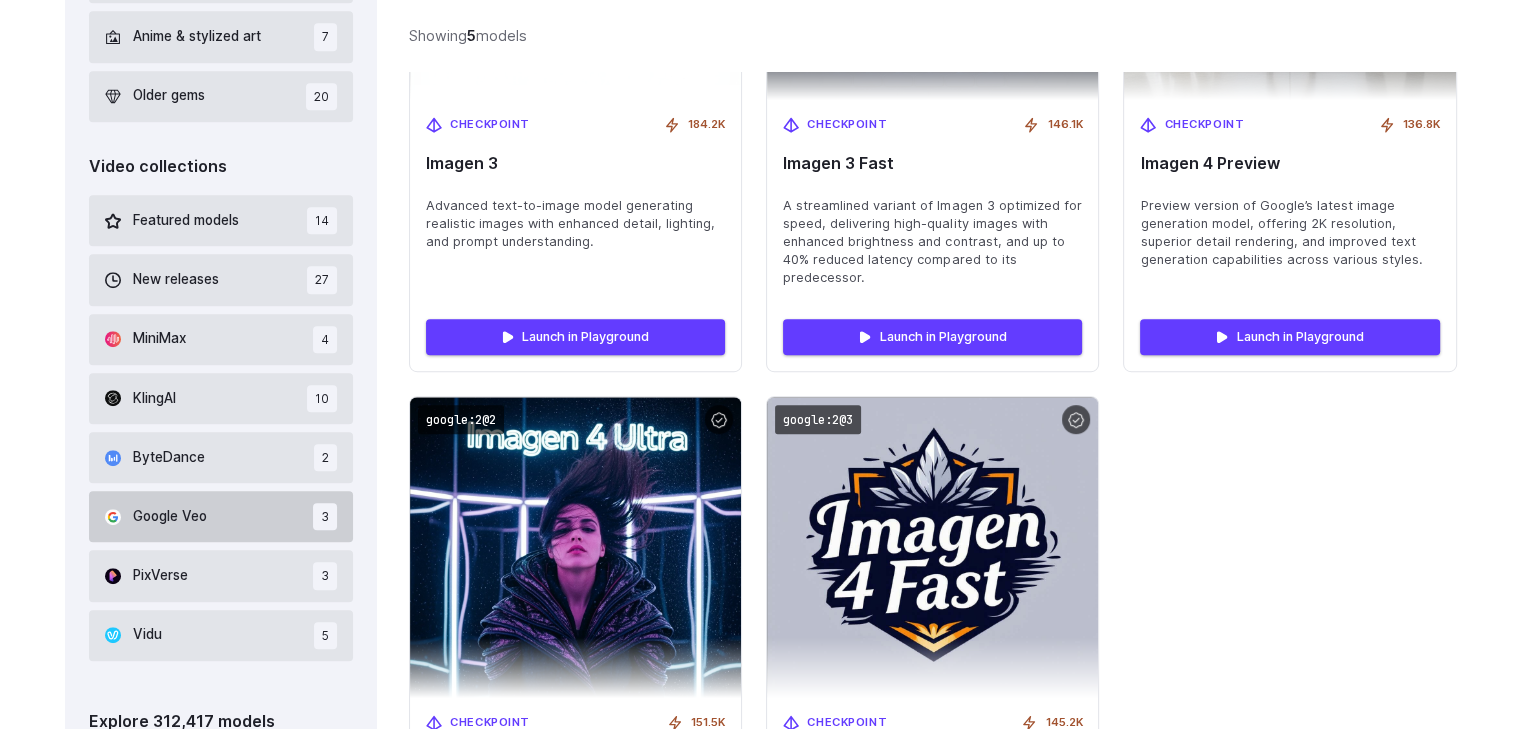 click on "Google Veo     3" at bounding box center [221, 516] 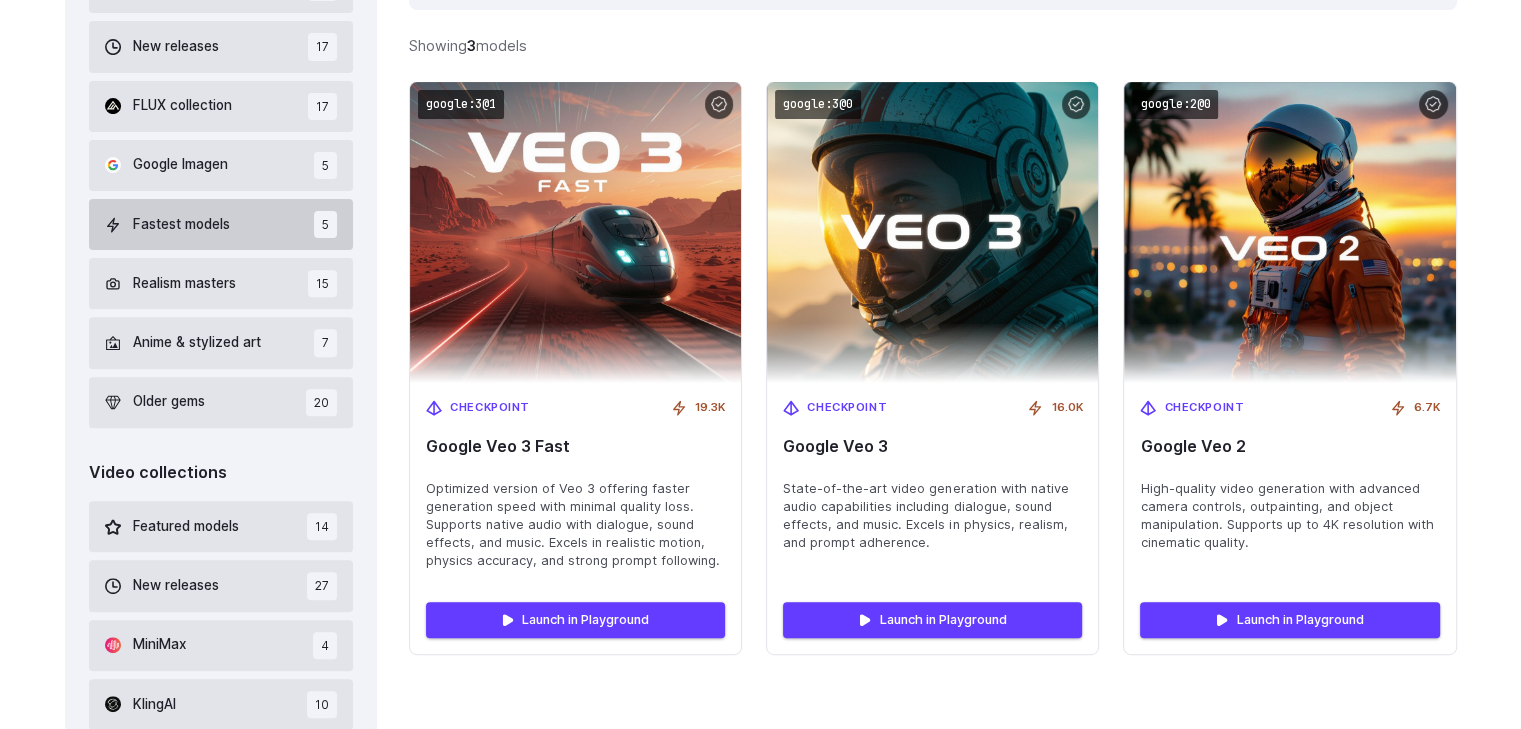 scroll, scrollTop: 910, scrollLeft: 0, axis: vertical 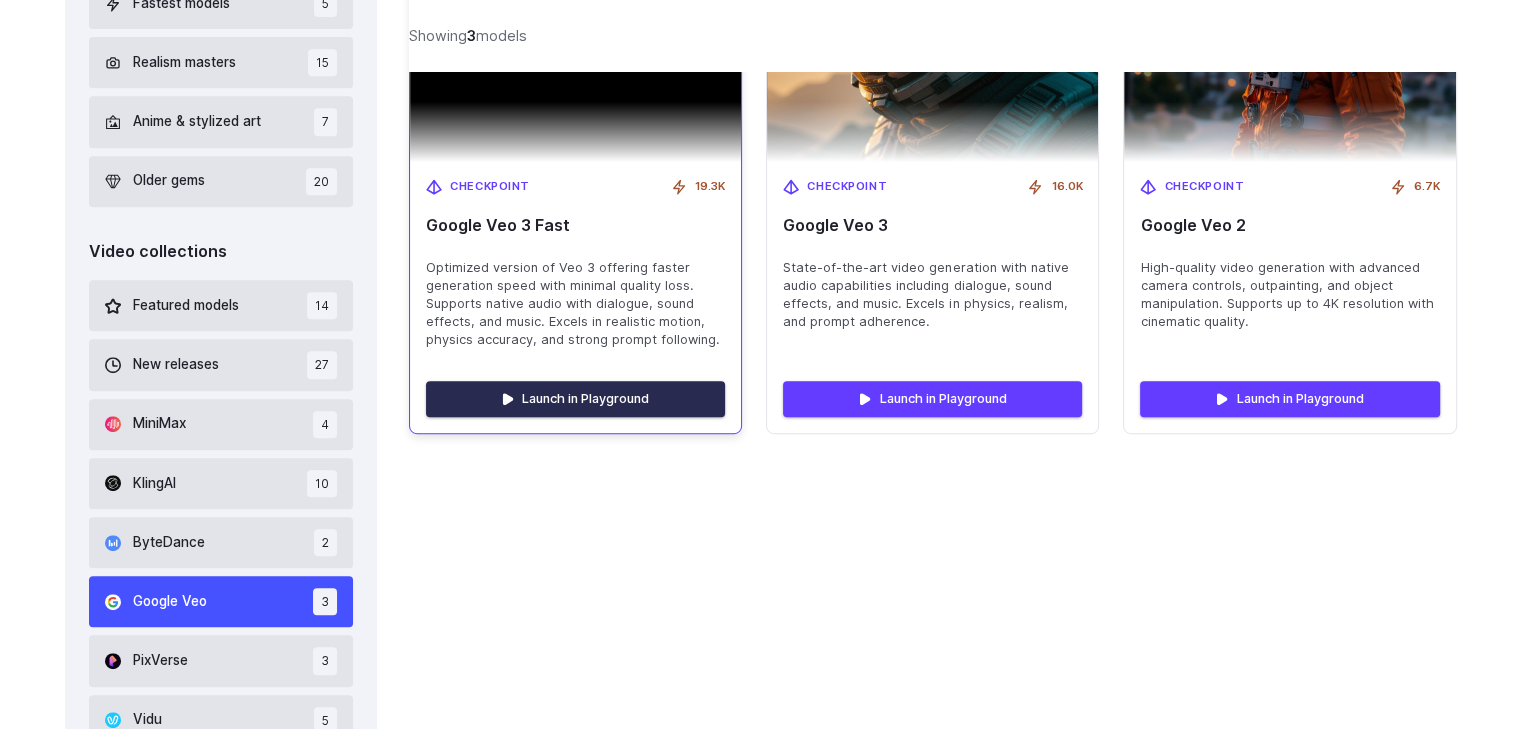 click on "Launch in Playground" at bounding box center [575, 399] 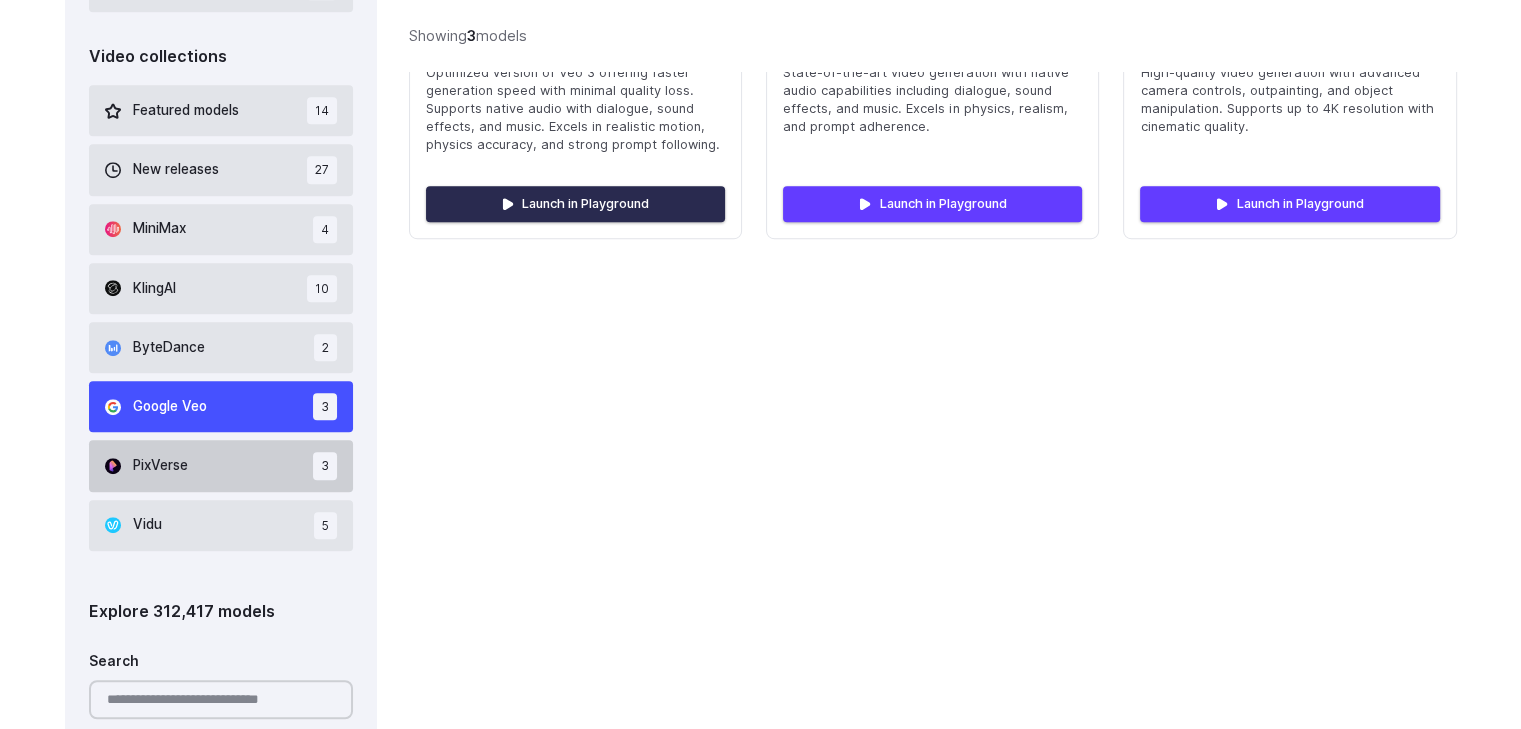 scroll, scrollTop: 1062, scrollLeft: 0, axis: vertical 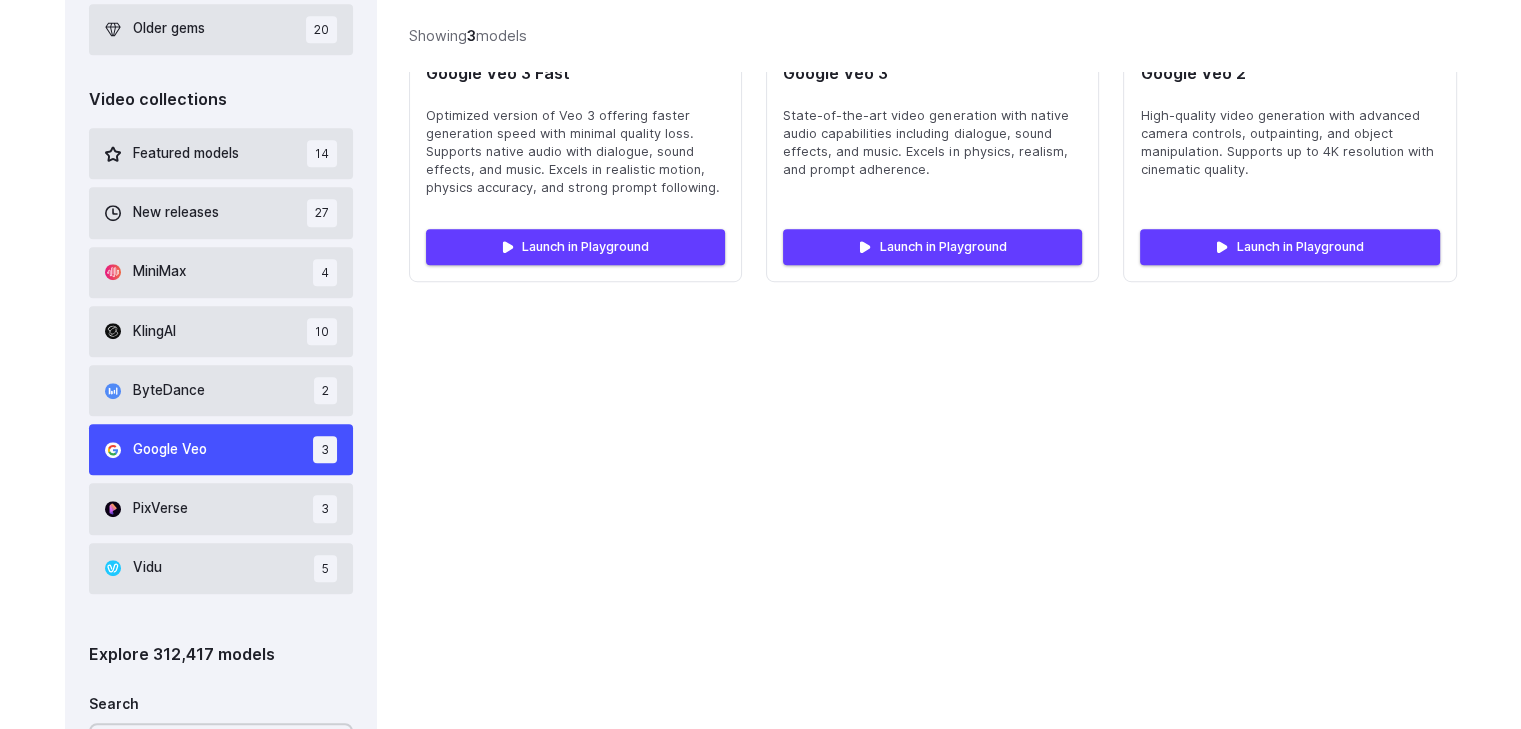 click on "Featured models     14
New releases     27
MiniMax     4
KlingAI     10
ByteDance     2
Google Veo     3
PixVerse     3
Vidu     5" at bounding box center [221, 361] 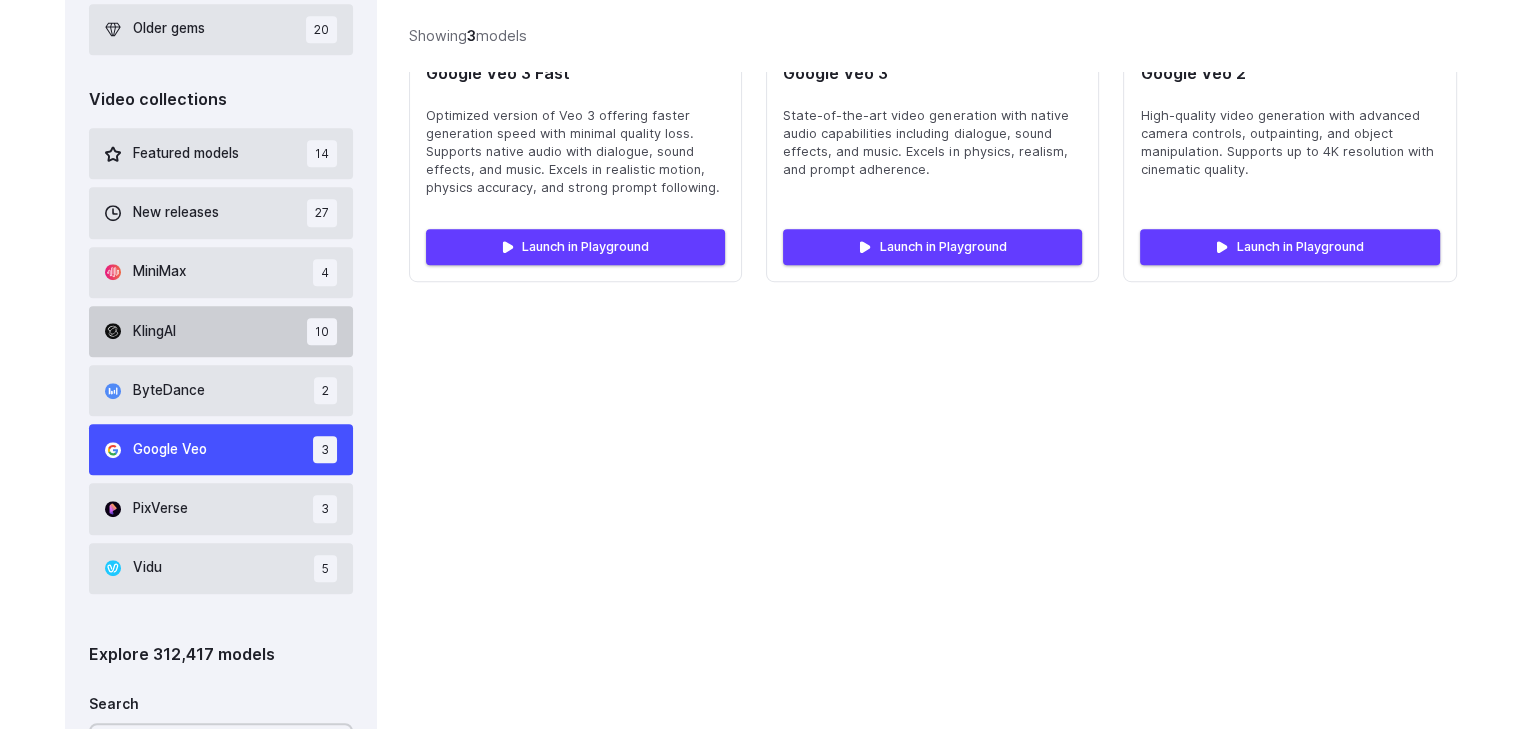 click on "KlingAI     10" at bounding box center [221, 331] 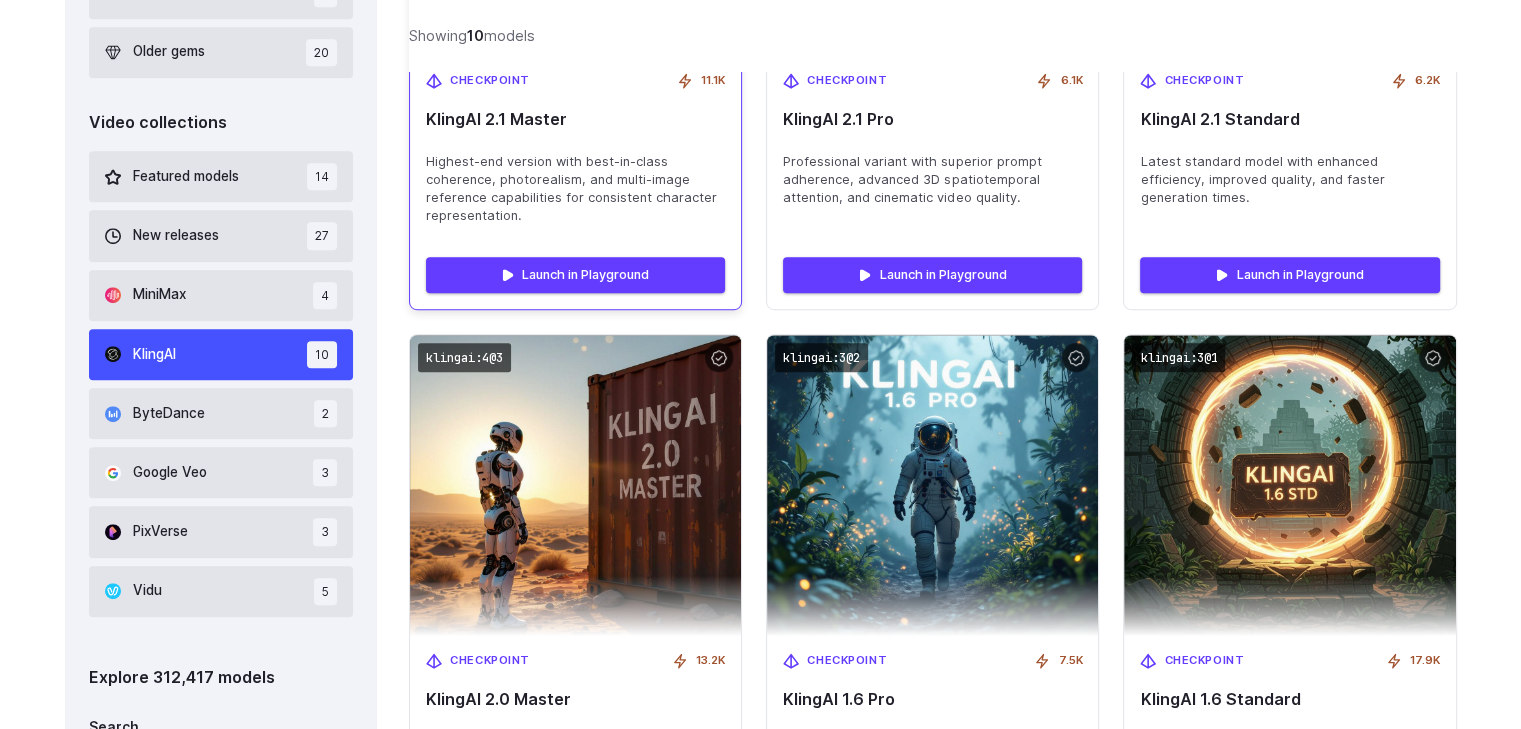 scroll, scrollTop: 1040, scrollLeft: 0, axis: vertical 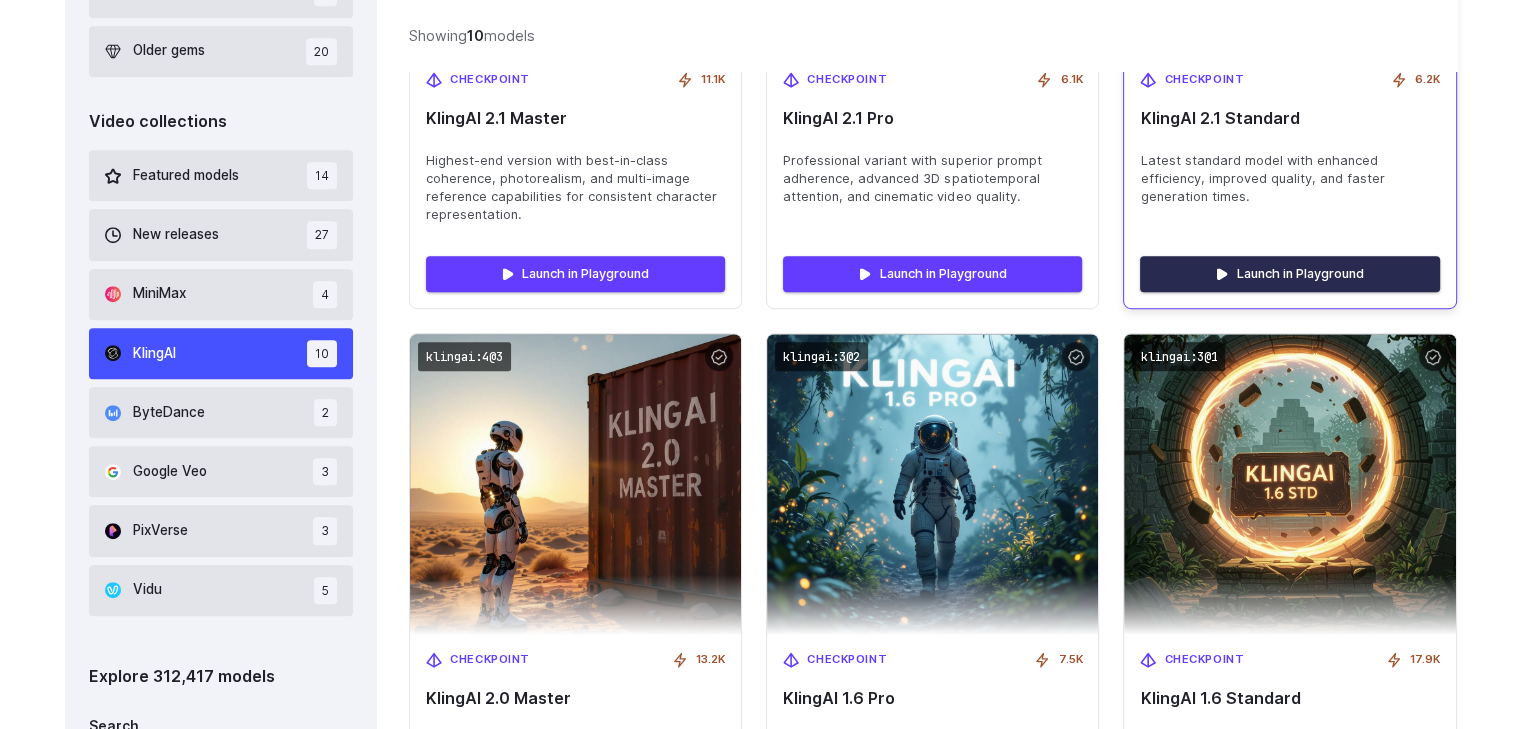 click on "Launch in Playground" at bounding box center (1289, 274) 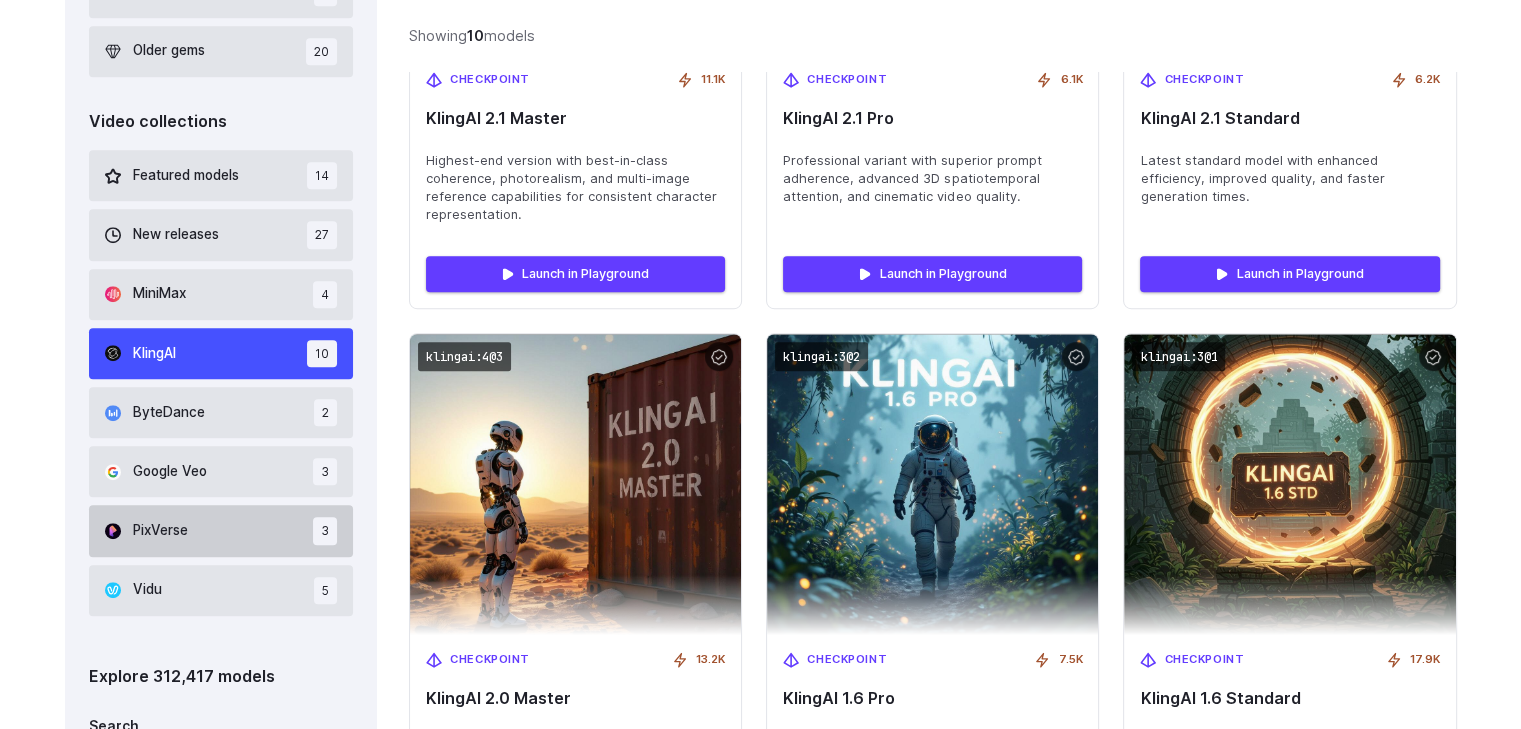 click on "PixVerse     3" at bounding box center (221, 530) 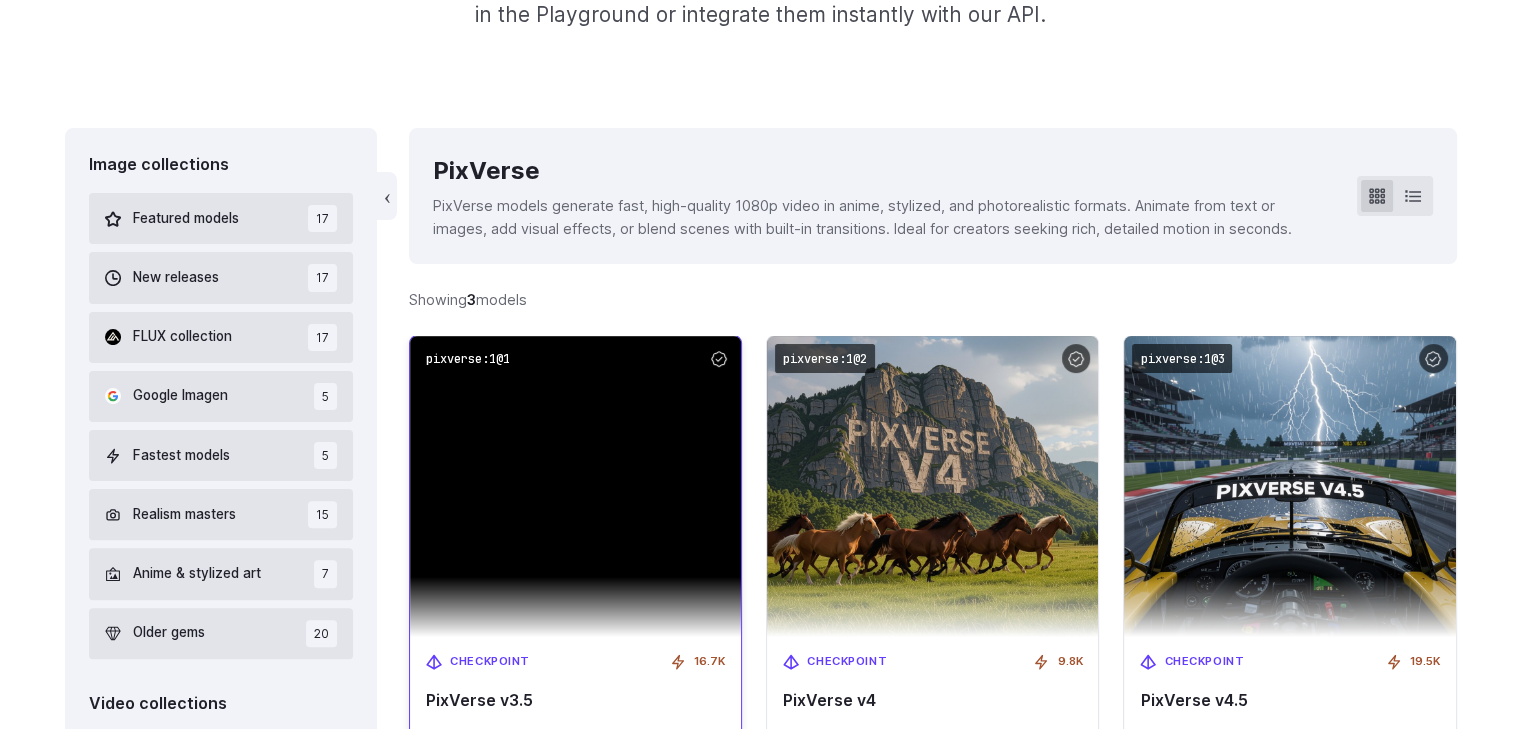 scroll, scrollTop: 702, scrollLeft: 0, axis: vertical 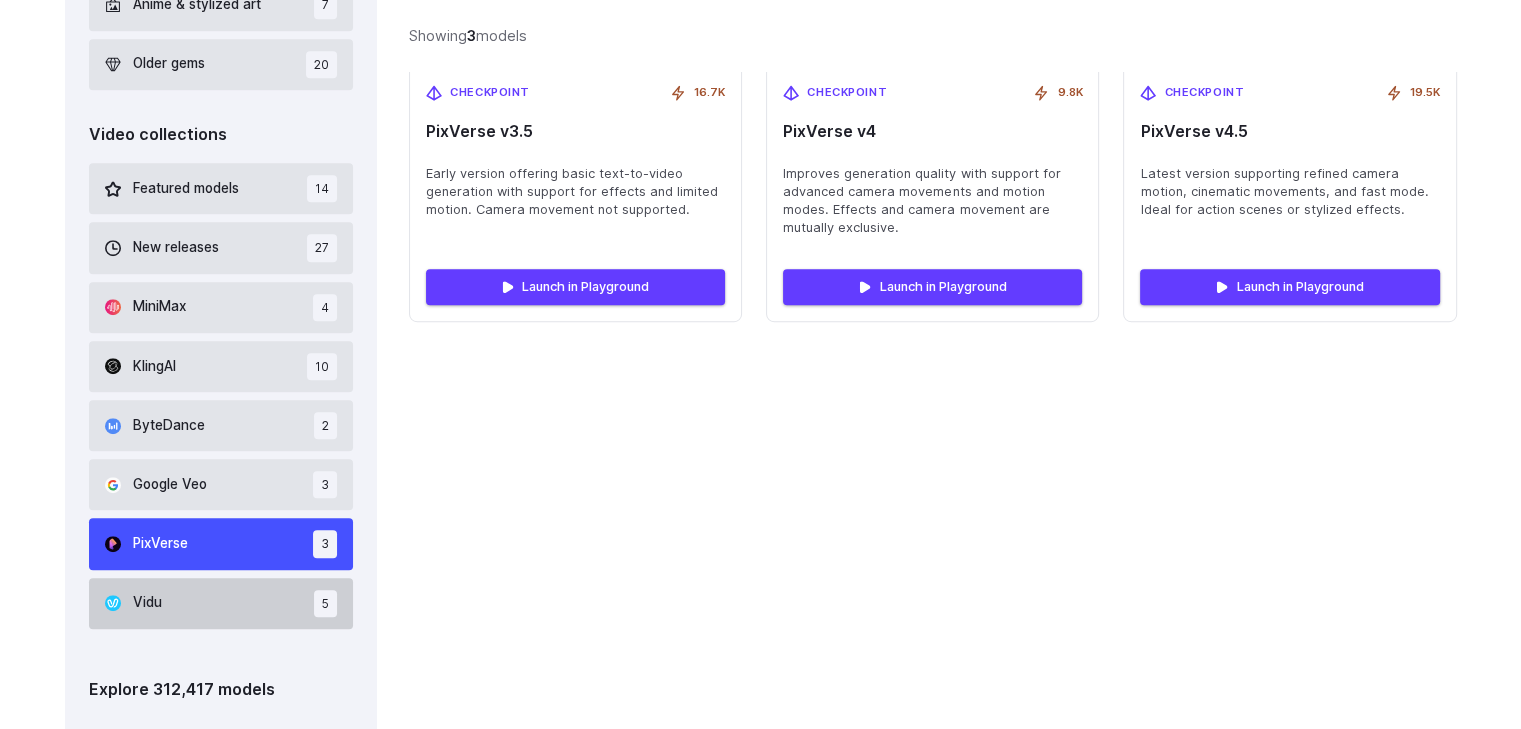 click on "Vidu     5" at bounding box center (221, 603) 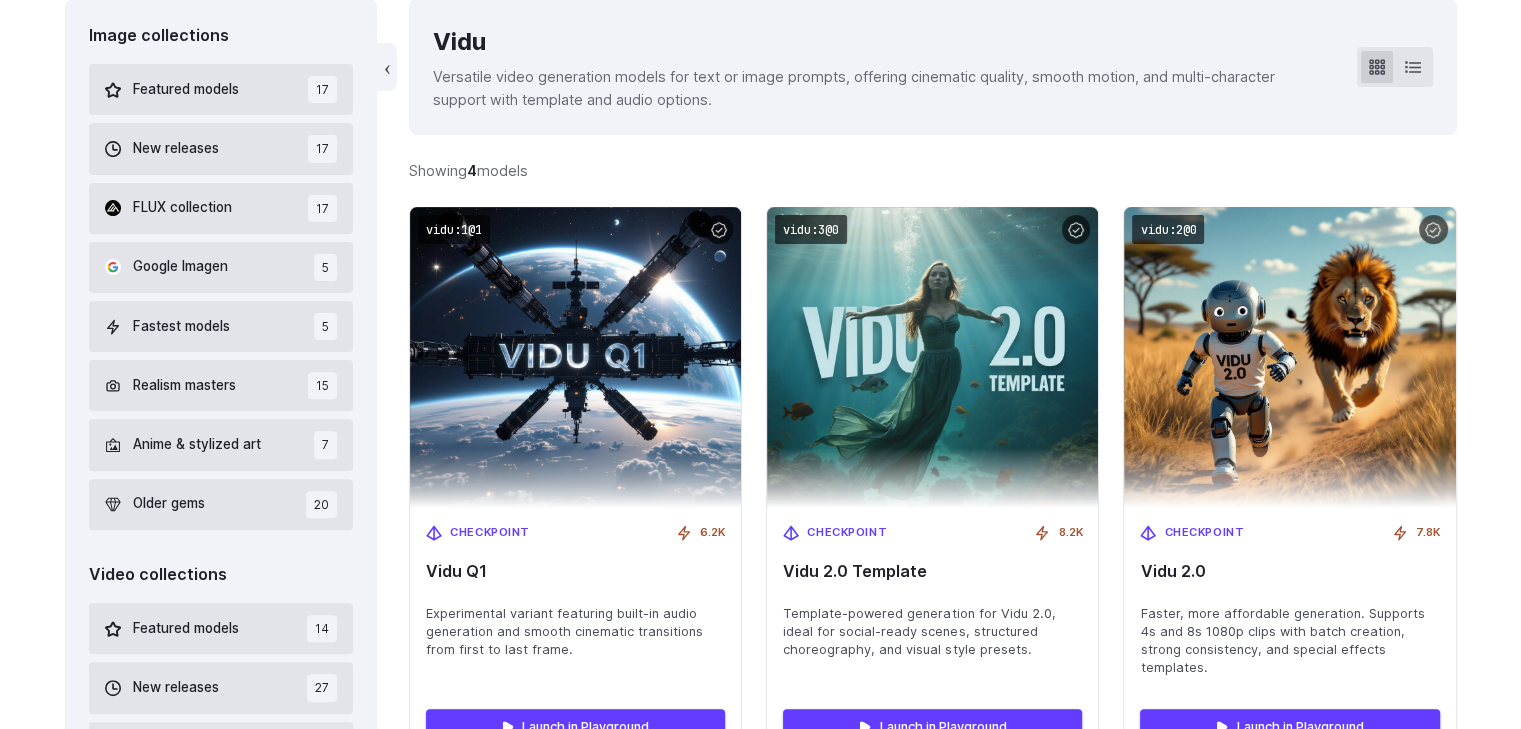 scroll, scrollTop: 490, scrollLeft: 0, axis: vertical 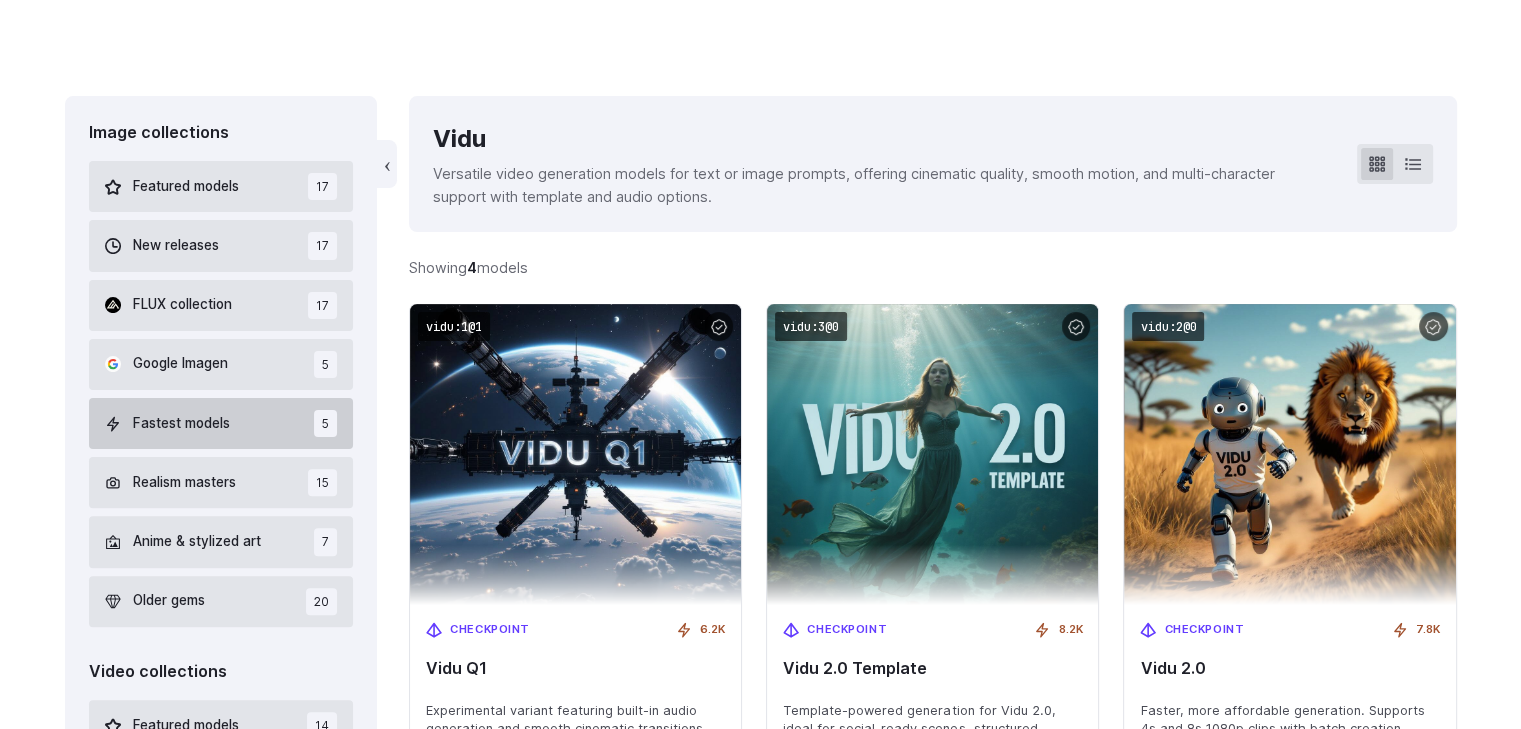 click on "Fastest models     5" at bounding box center [221, 423] 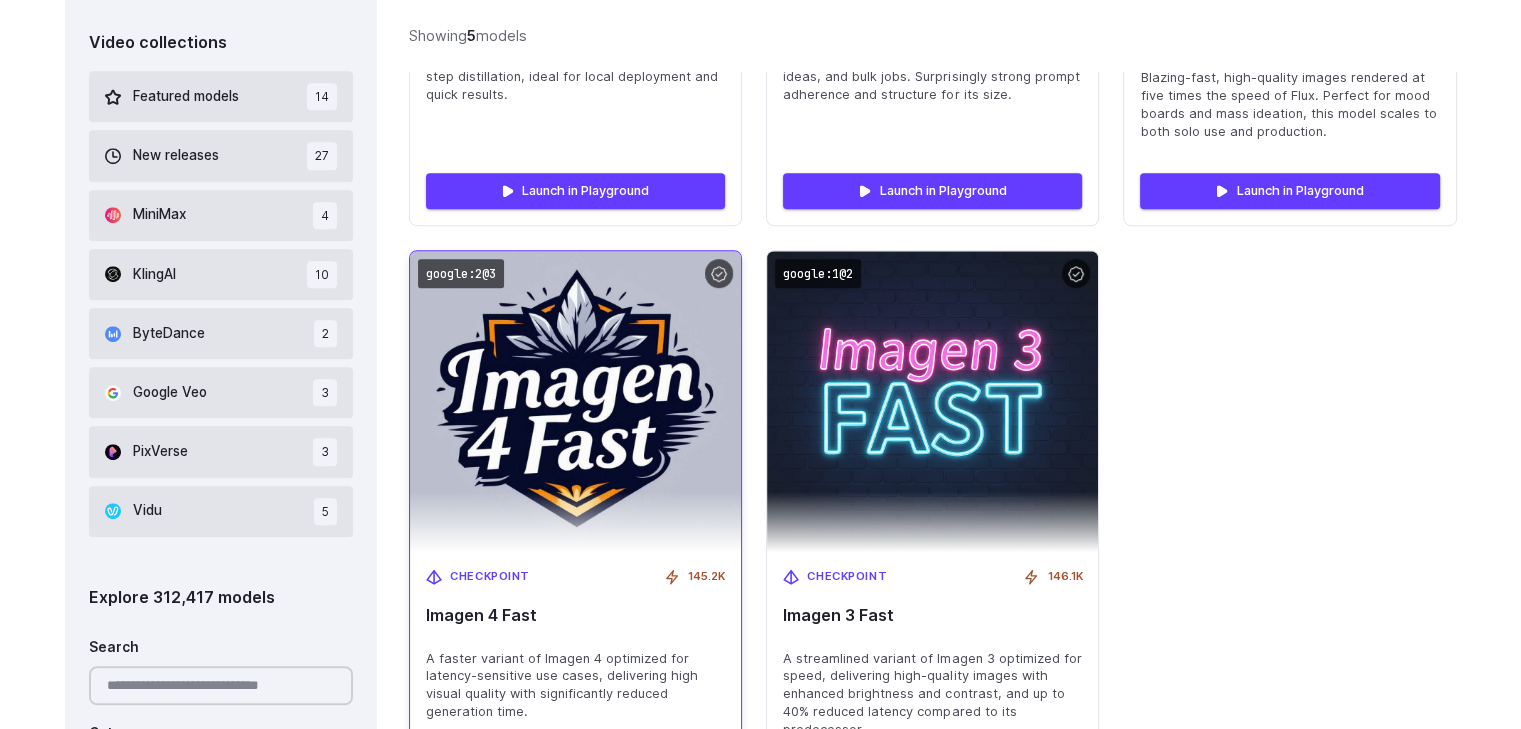 scroll, scrollTop: 1268, scrollLeft: 0, axis: vertical 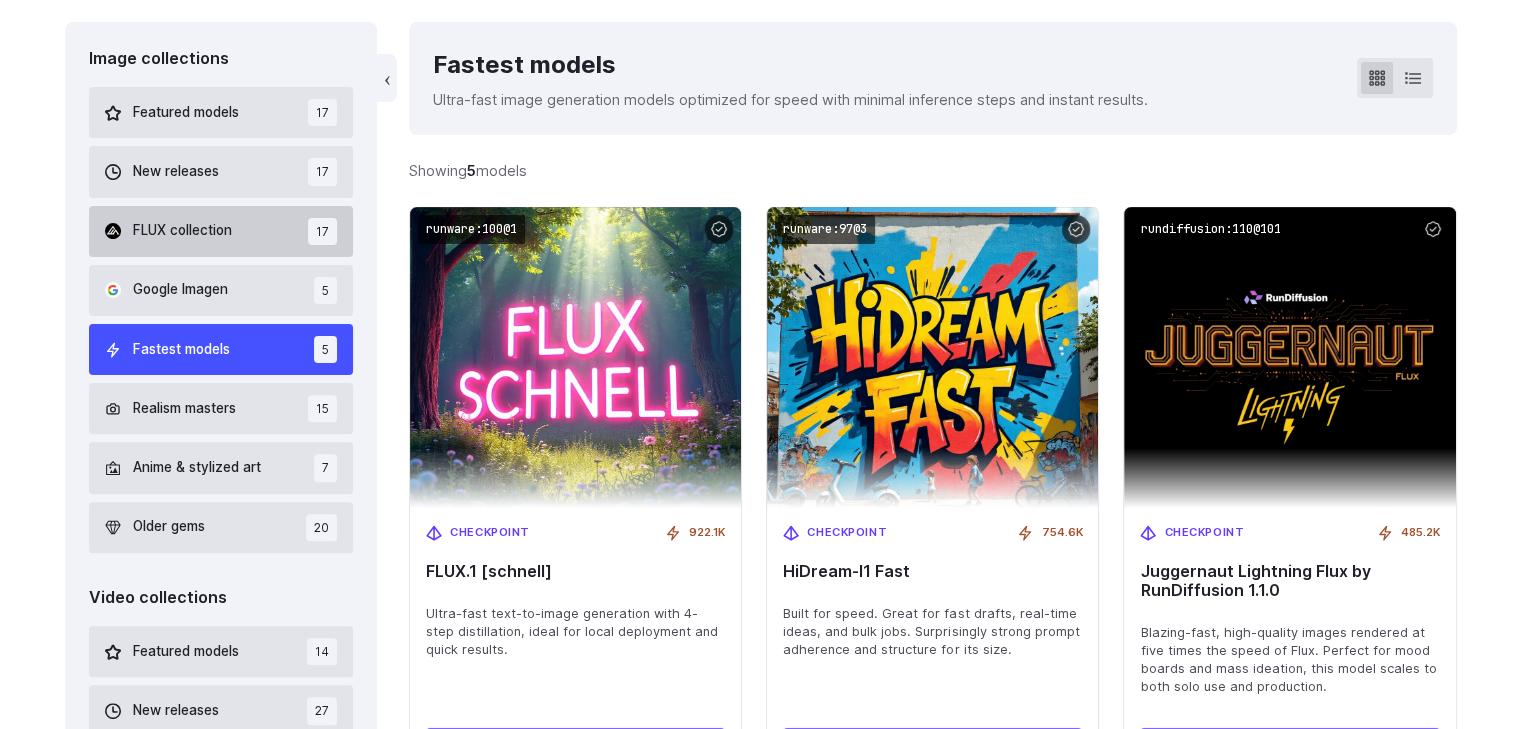 click on "FLUX collection     17" at bounding box center [221, 231] 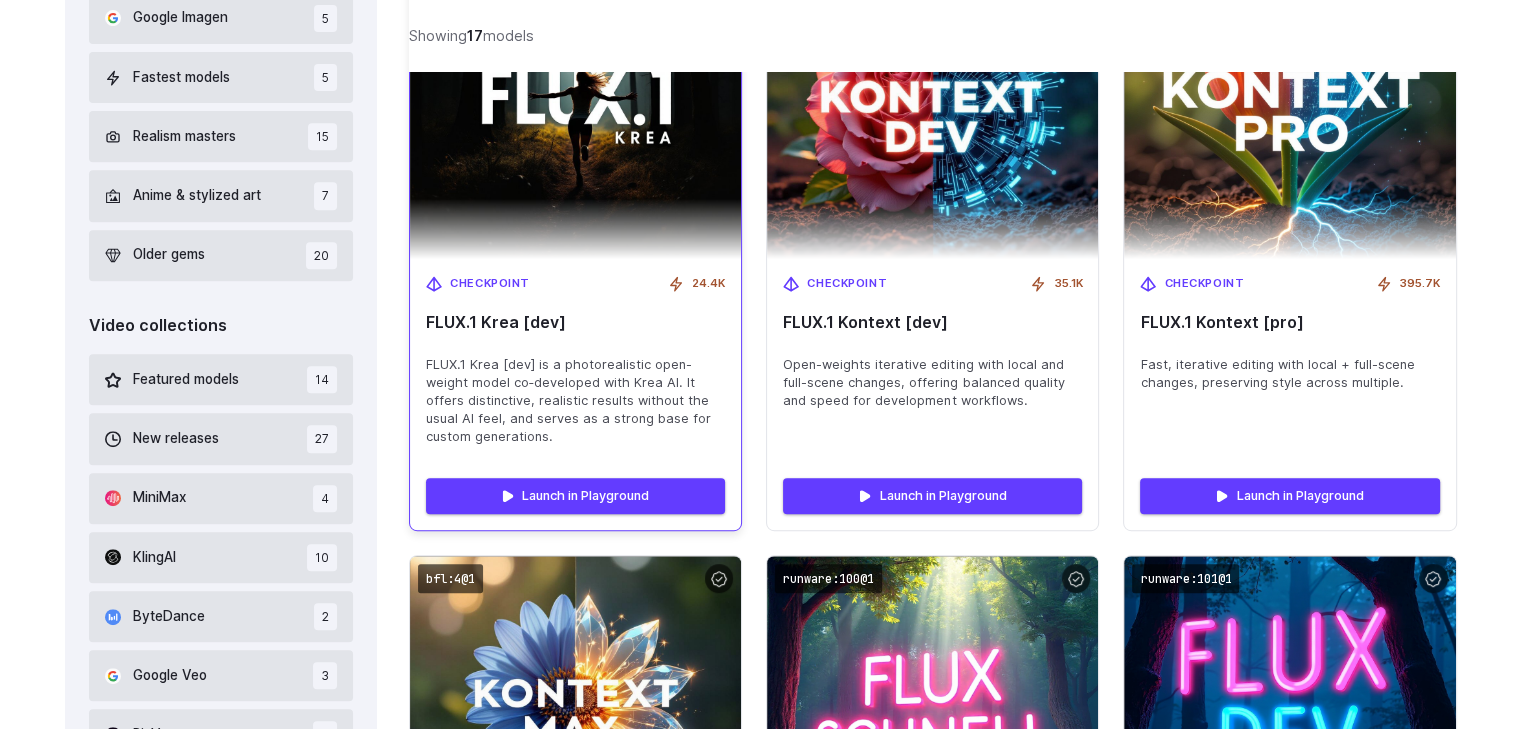 scroll, scrollTop: 879, scrollLeft: 0, axis: vertical 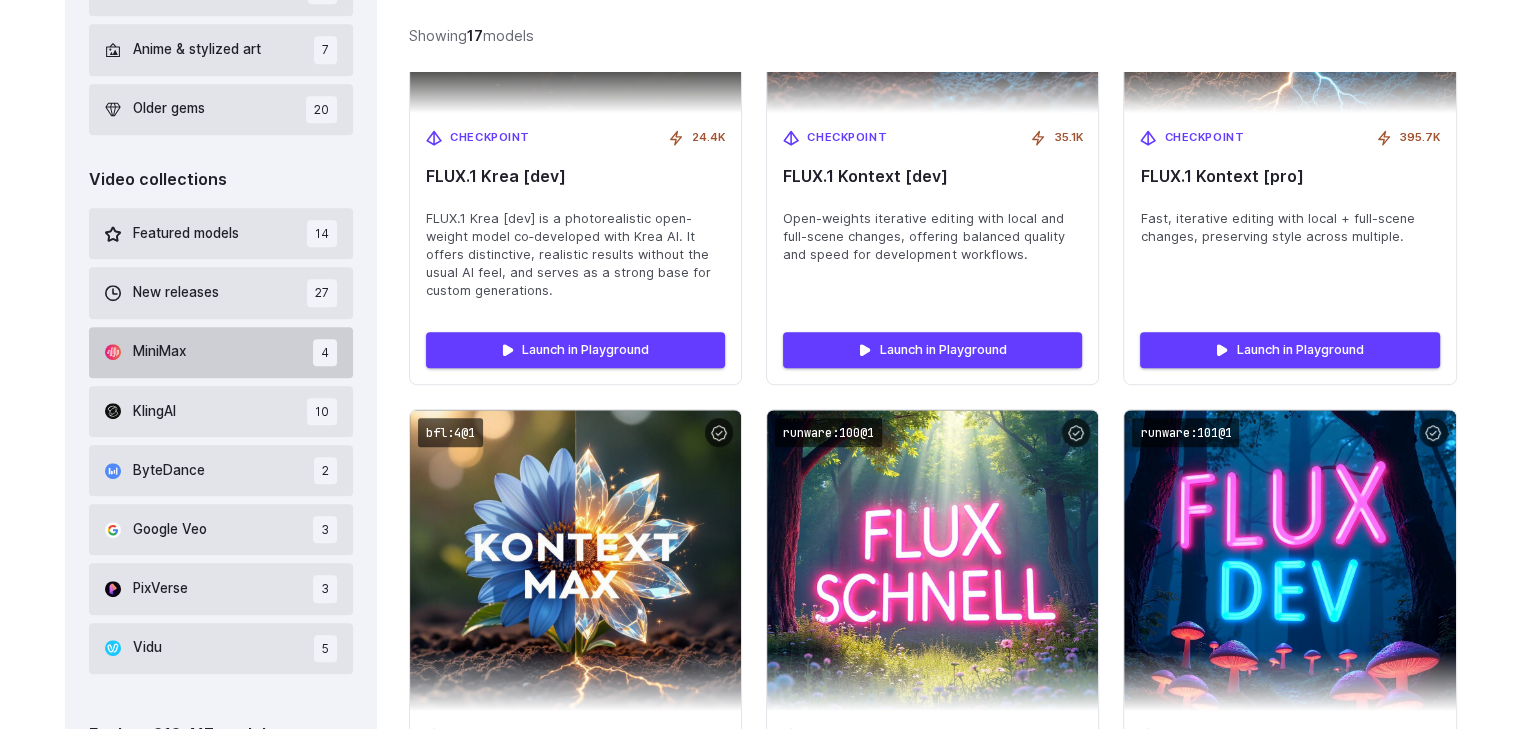 click on "MiniMax     4" at bounding box center [221, 352] 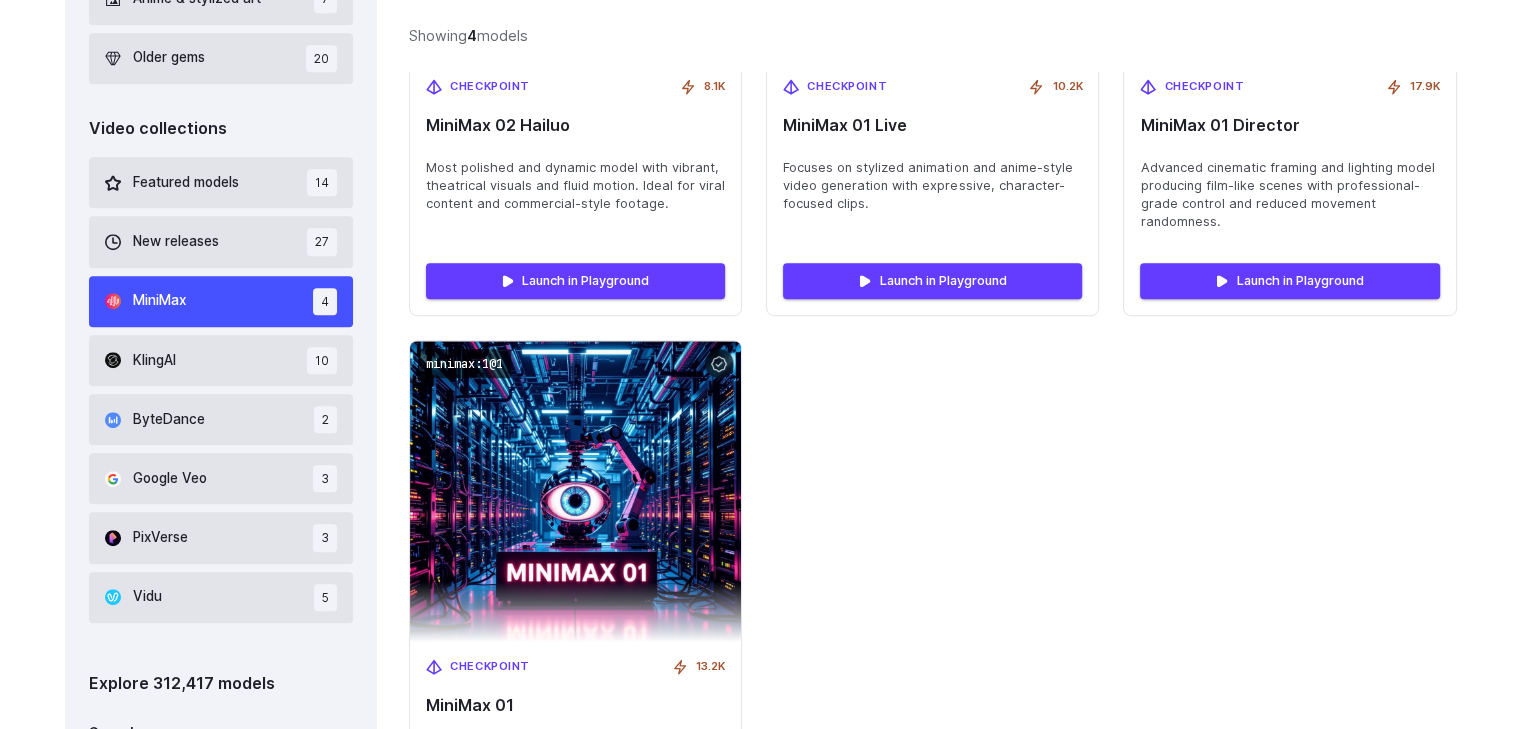 scroll, scrollTop: 1031, scrollLeft: 0, axis: vertical 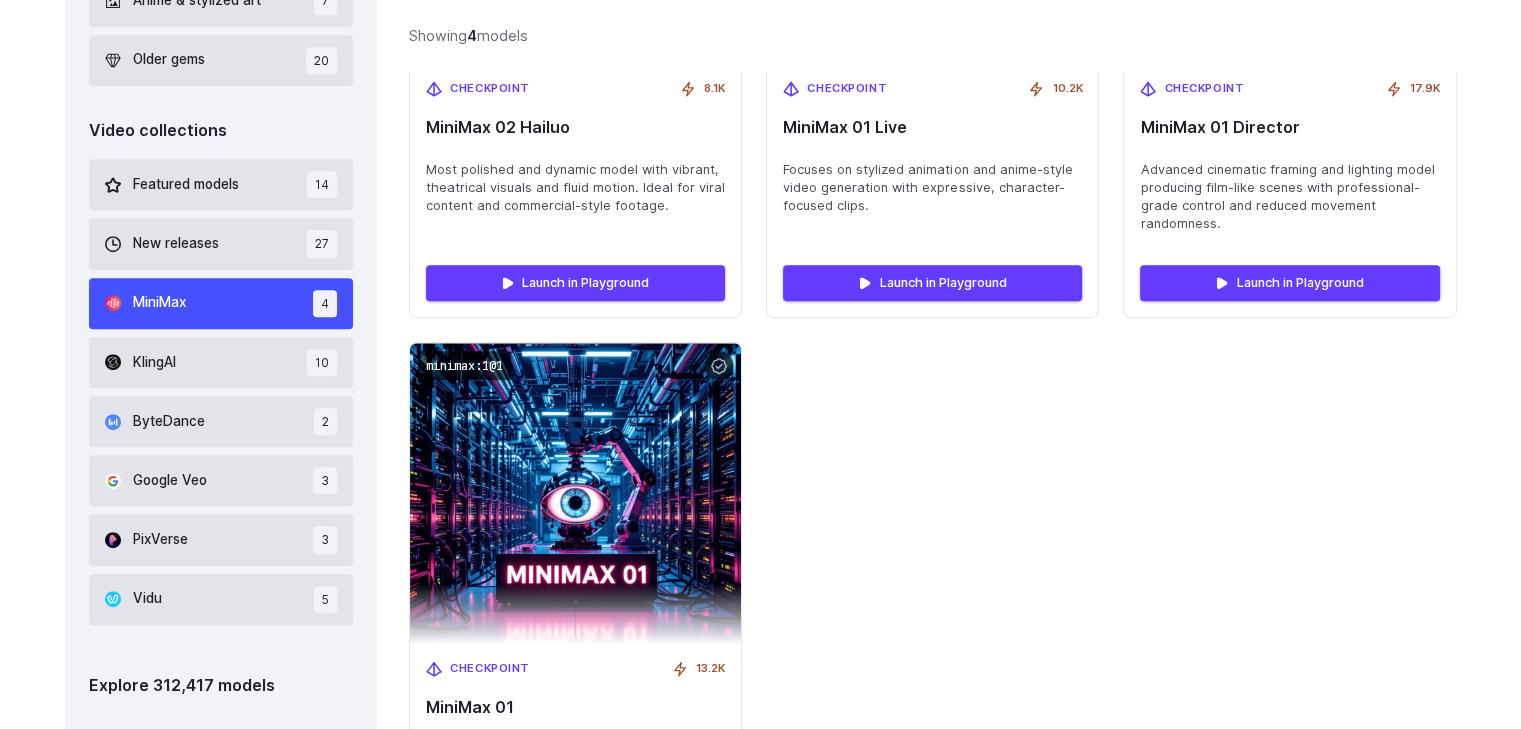 drag, startPoint x: 556, startPoint y: 272, endPoint x: 986, endPoint y: 451, distance: 465.76926 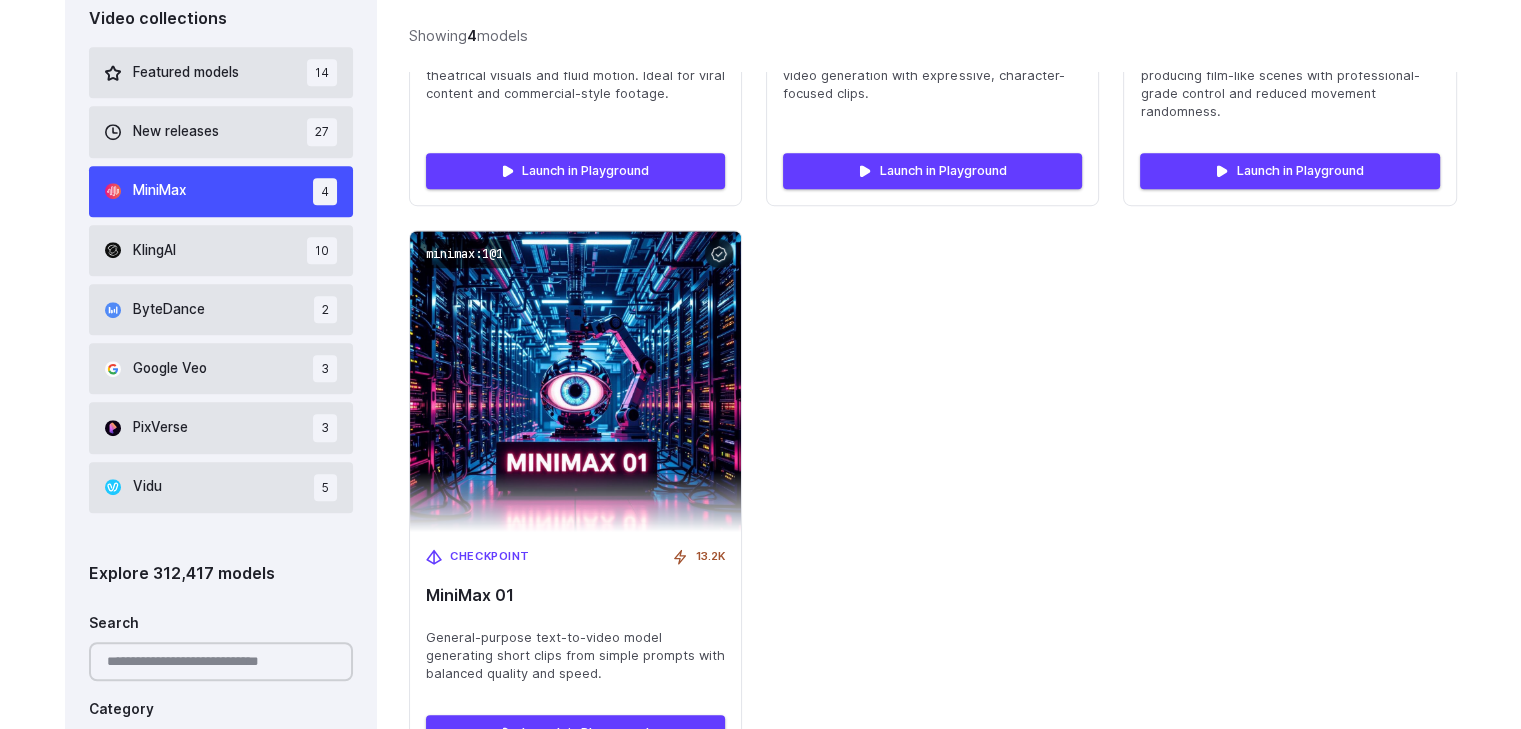 scroll, scrollTop: 1154, scrollLeft: 0, axis: vertical 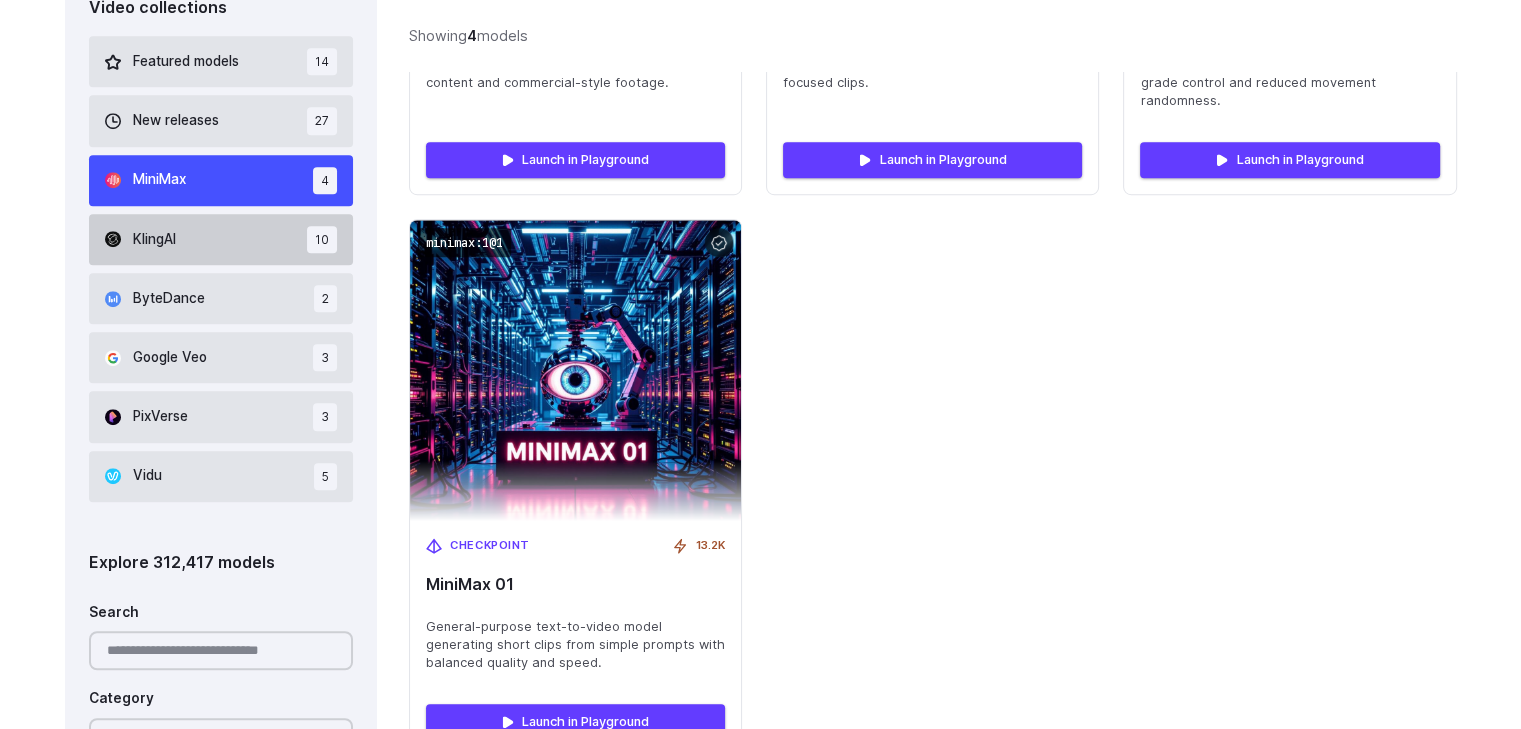 click on "KlingAI     10" at bounding box center [221, 239] 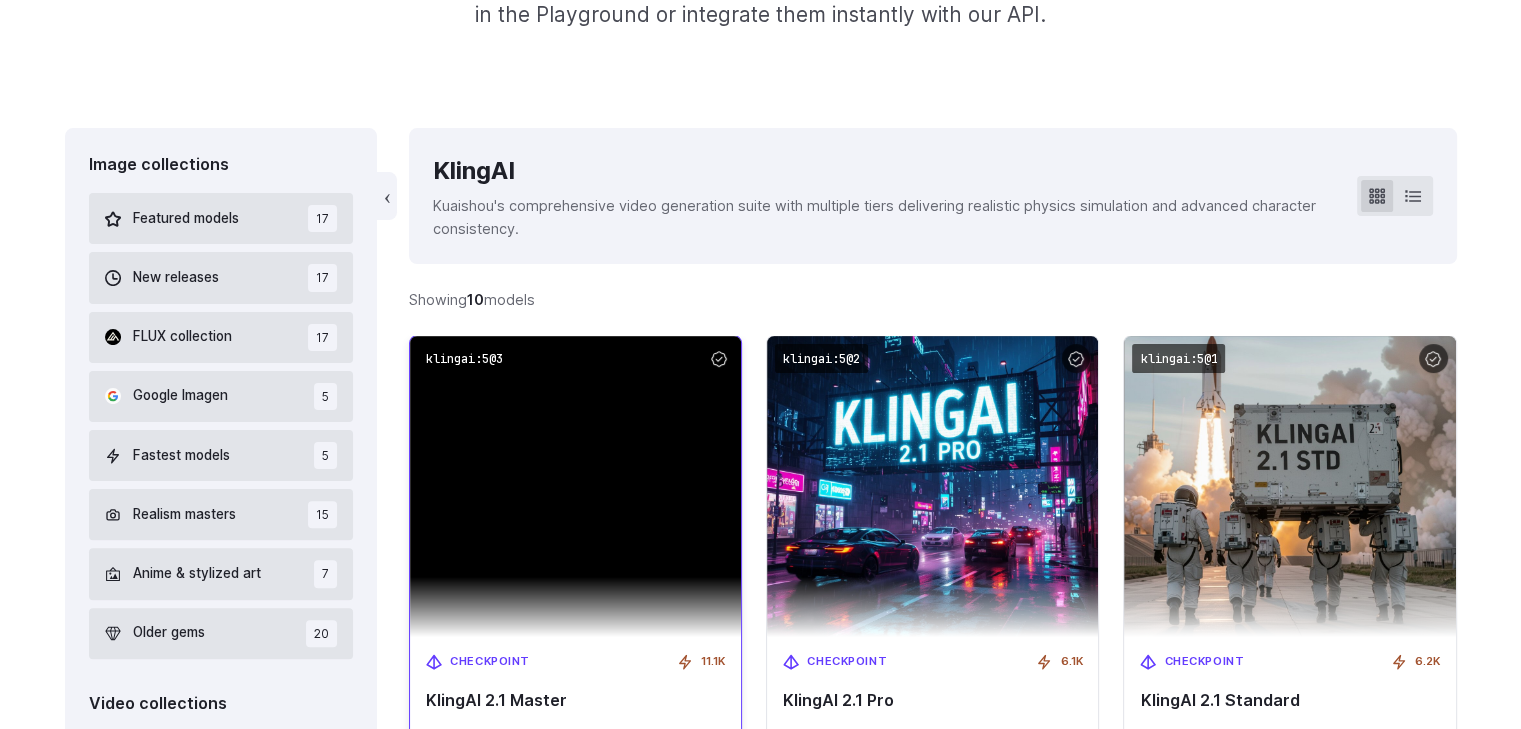 scroll, scrollTop: 885, scrollLeft: 0, axis: vertical 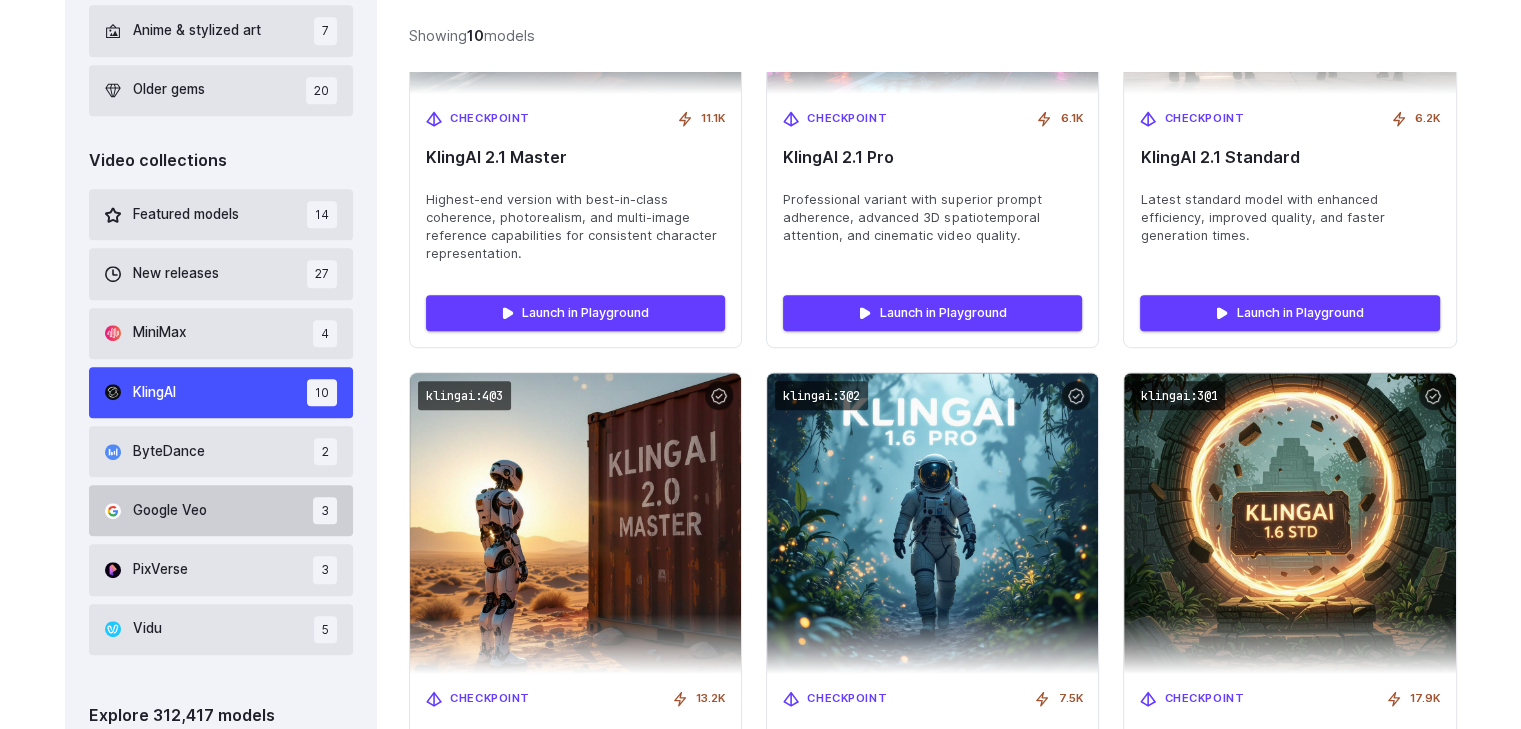 click on "Google Veo     3" at bounding box center (221, 510) 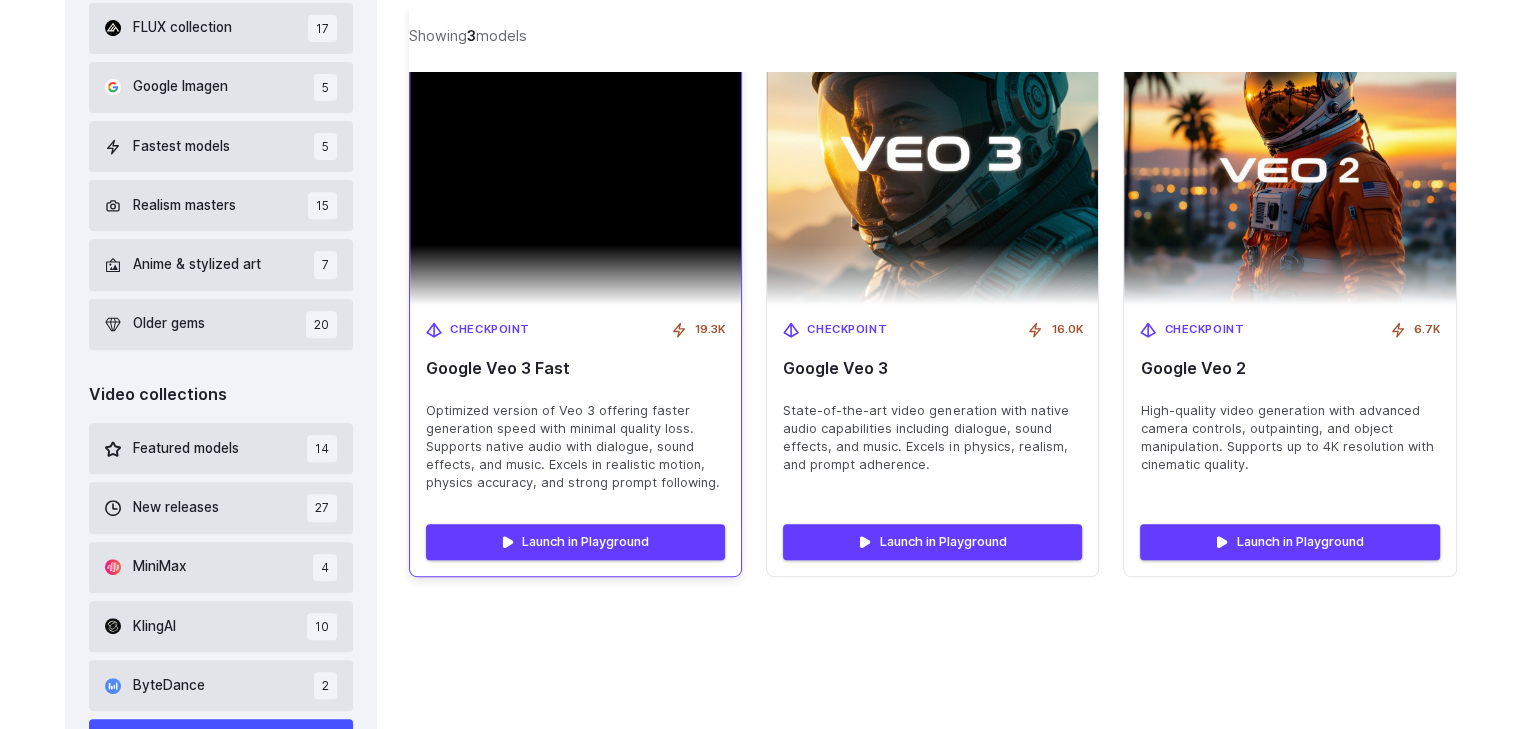 scroll, scrollTop: 768, scrollLeft: 0, axis: vertical 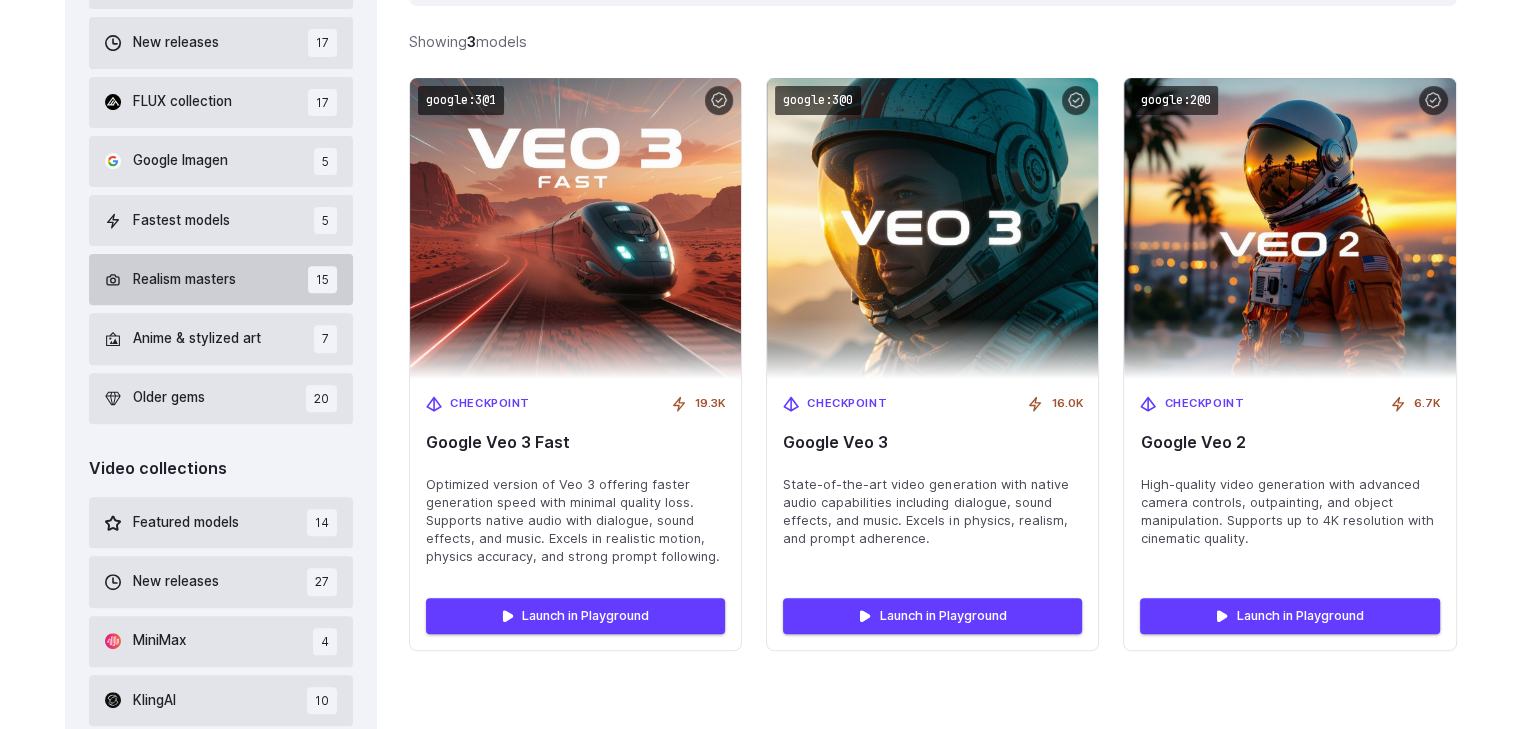 click on "Realism masters     15" at bounding box center [221, 279] 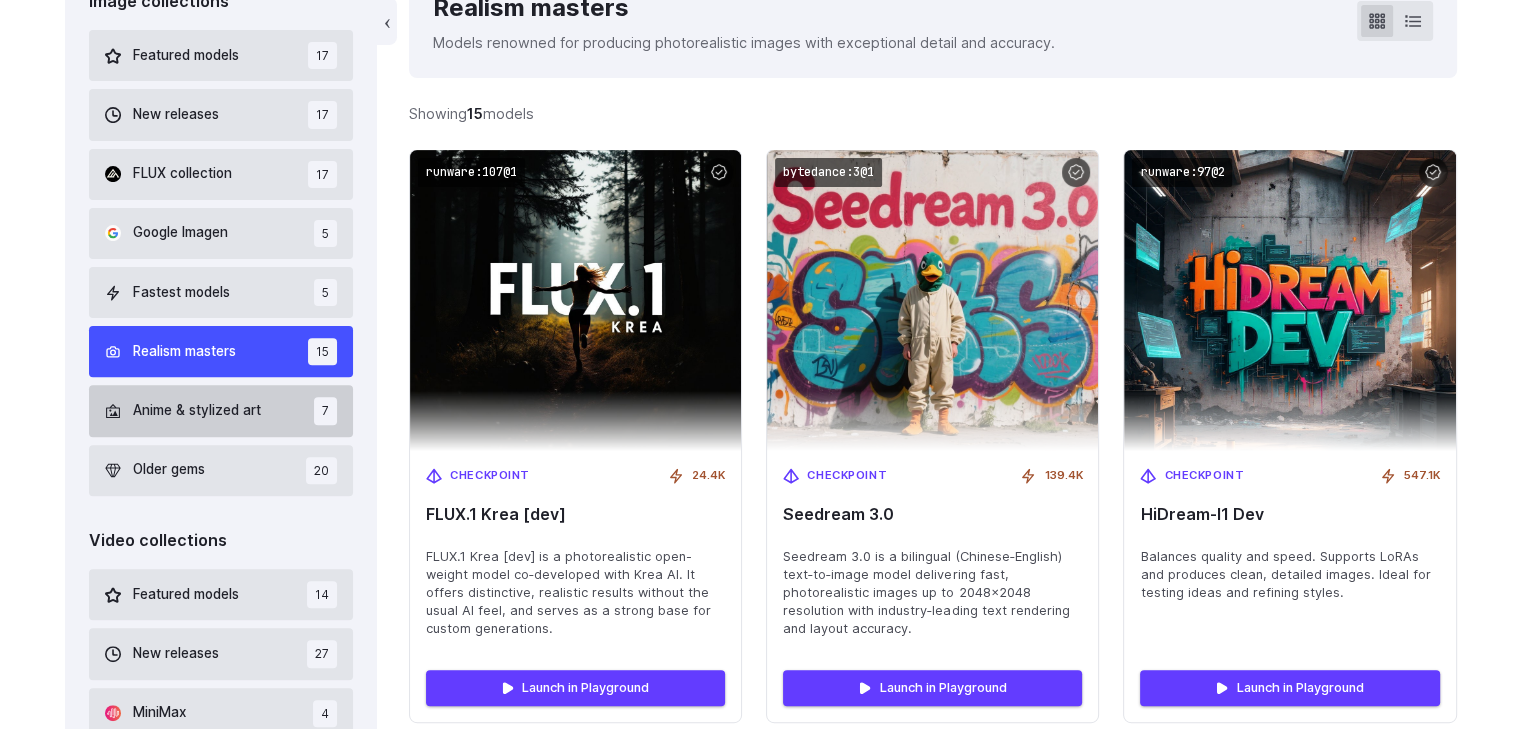 click on "Anime & stylized art     7" at bounding box center (221, 410) 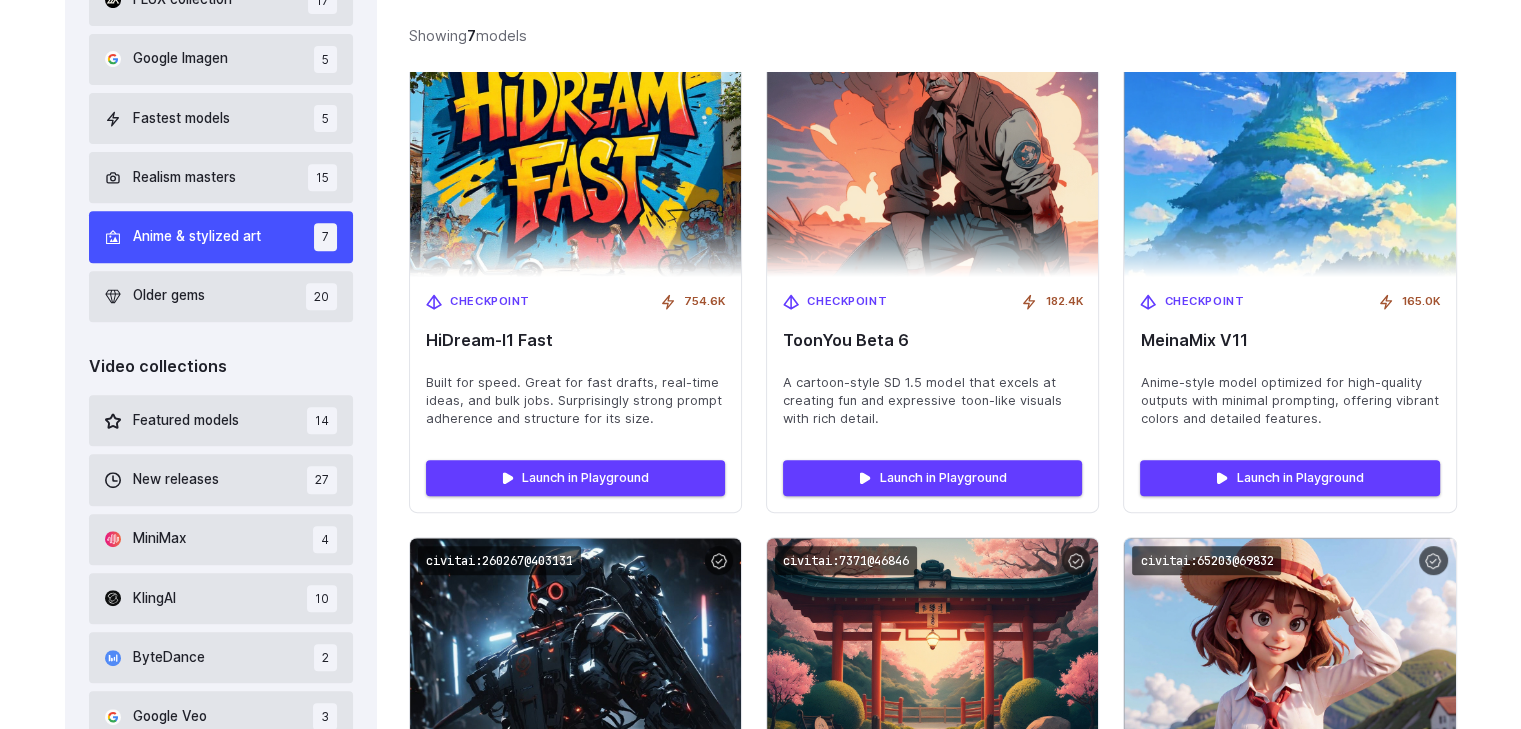 scroll, scrollTop: 794, scrollLeft: 0, axis: vertical 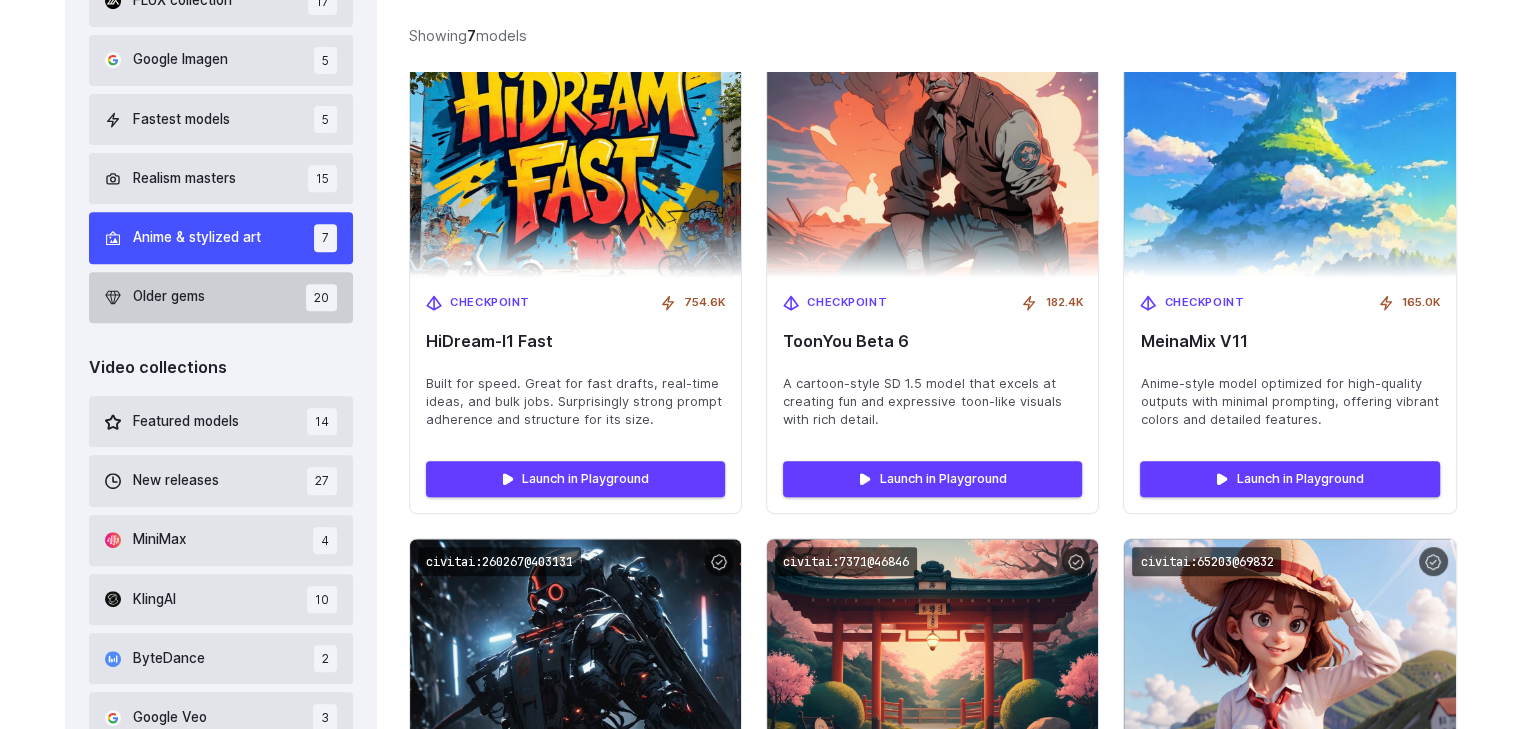 click on "Older gems     20" at bounding box center [221, 297] 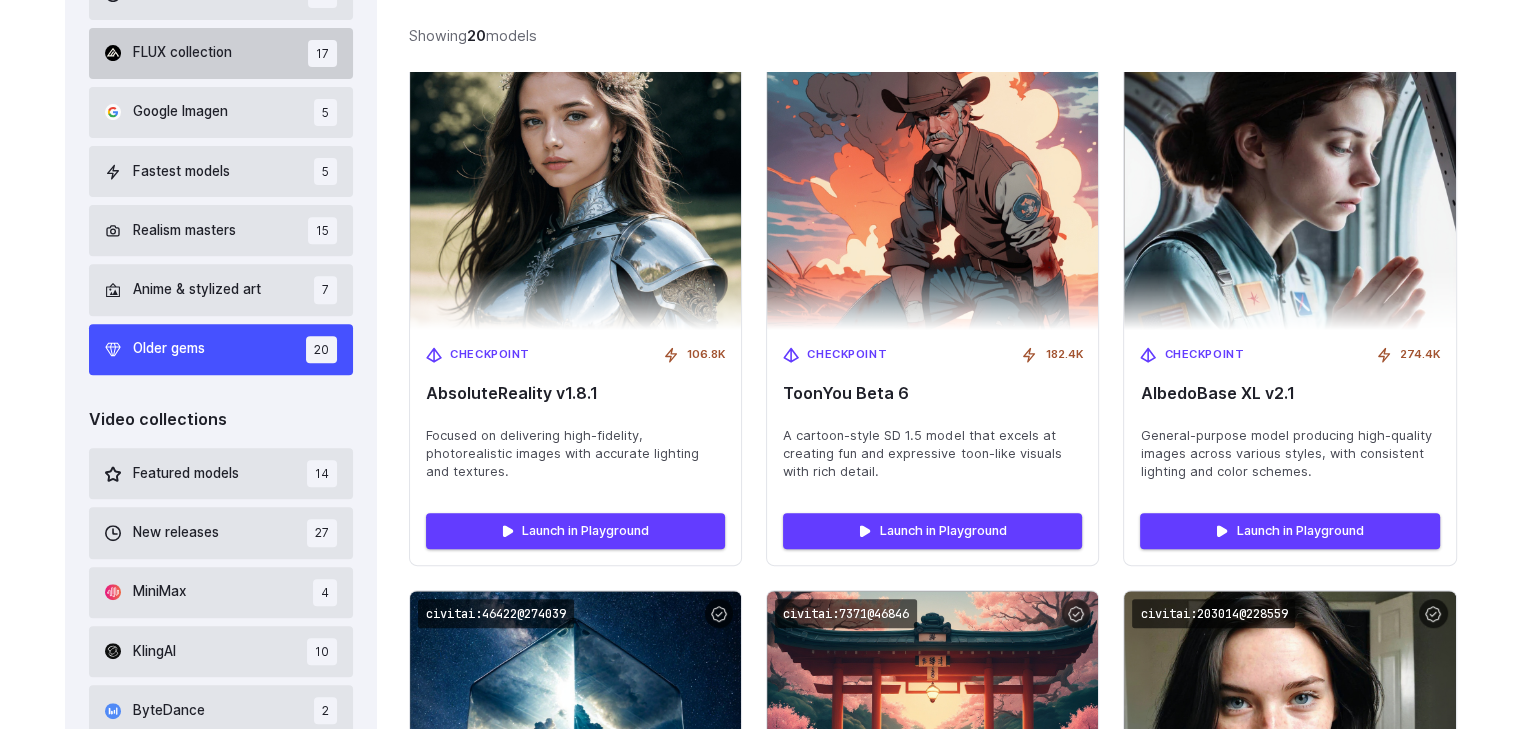 scroll, scrollTop: 739, scrollLeft: 0, axis: vertical 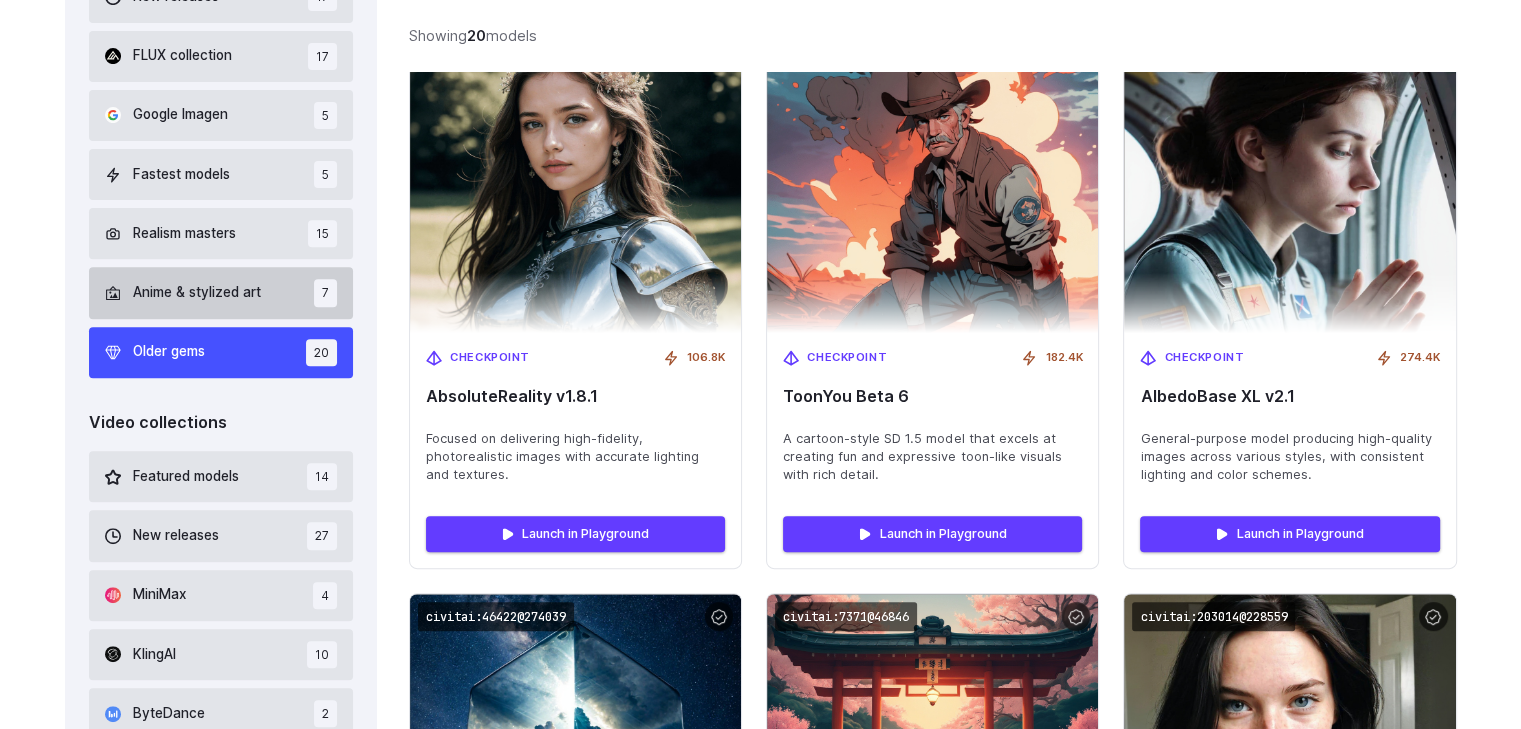 click on "Anime & stylized art" at bounding box center [197, 293] 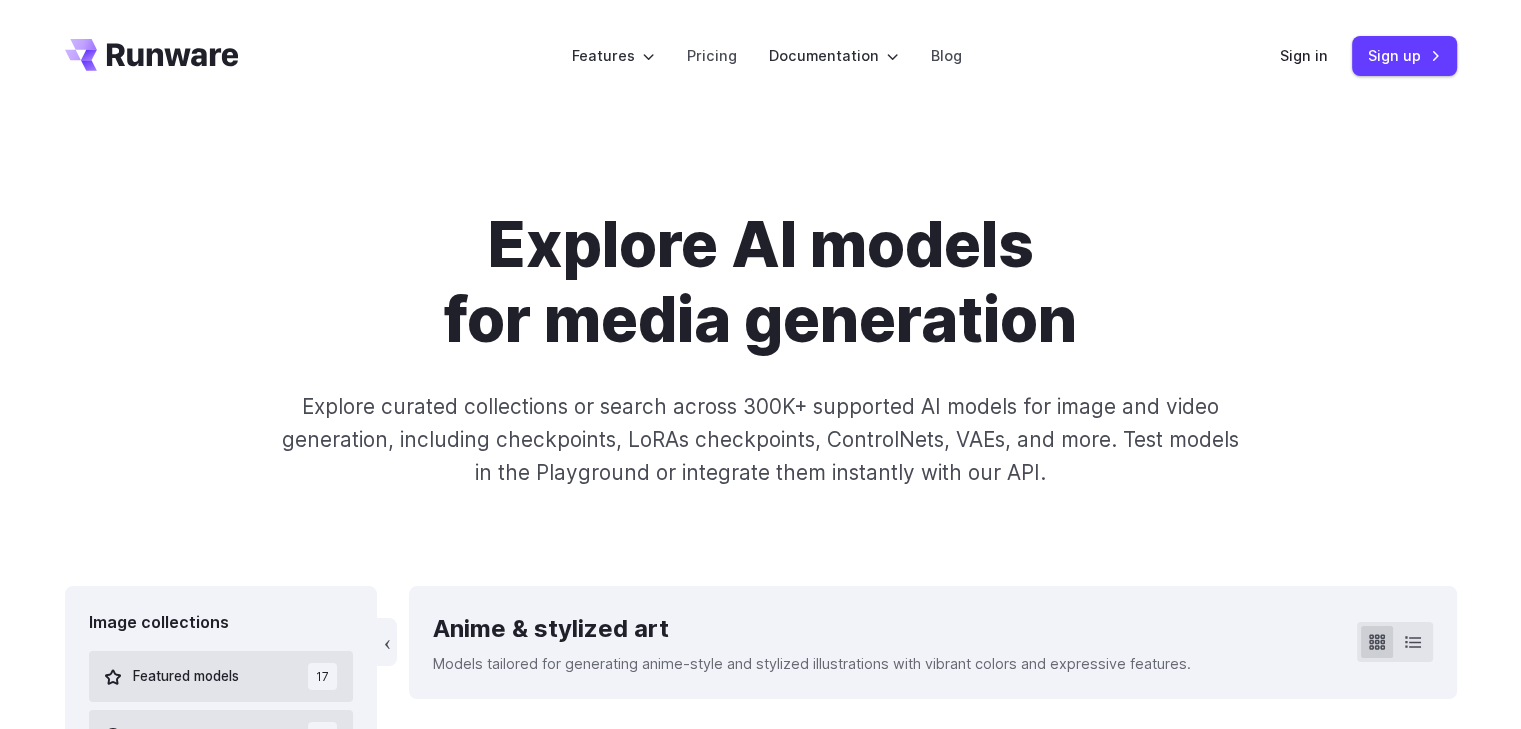 scroll, scrollTop: 9, scrollLeft: 0, axis: vertical 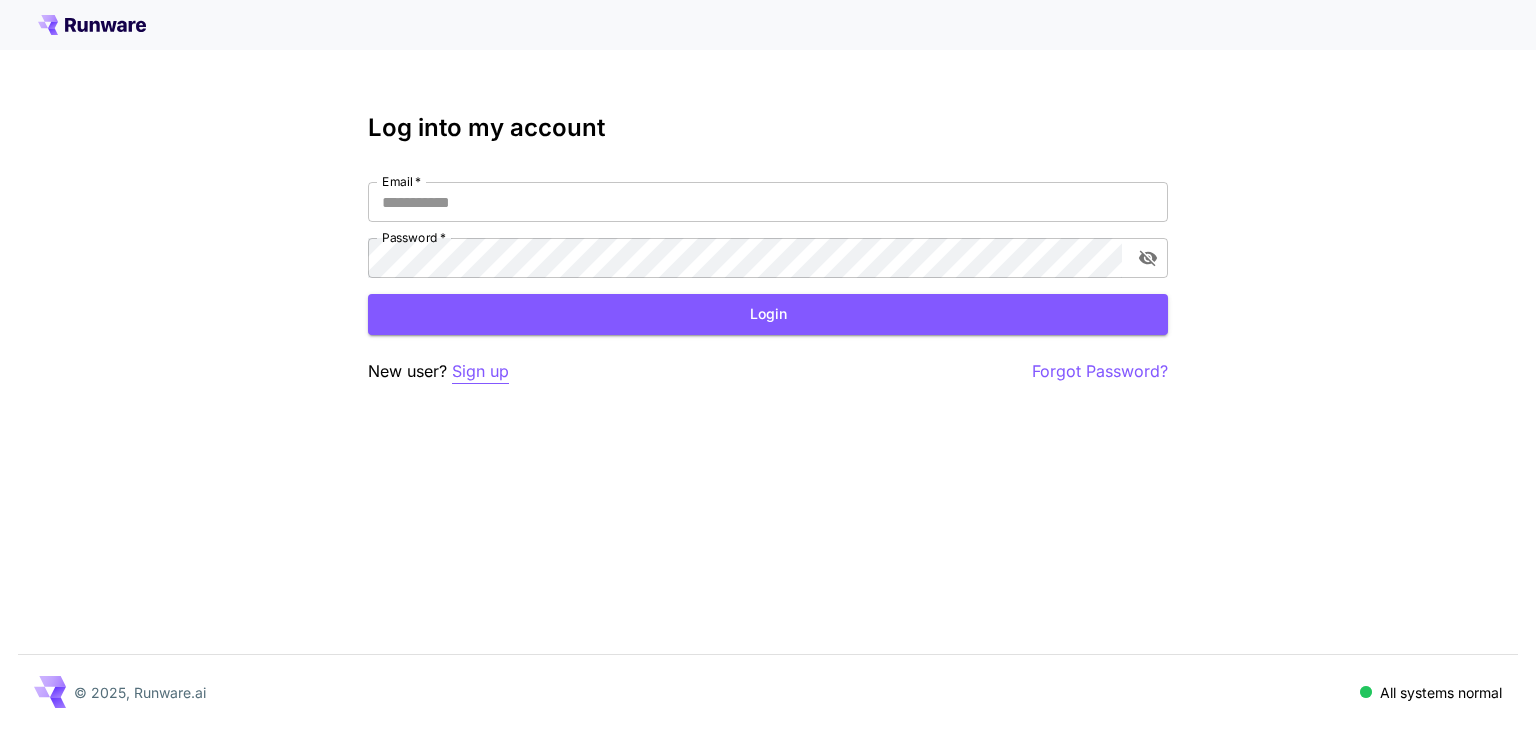 click on "Sign up" at bounding box center (480, 371) 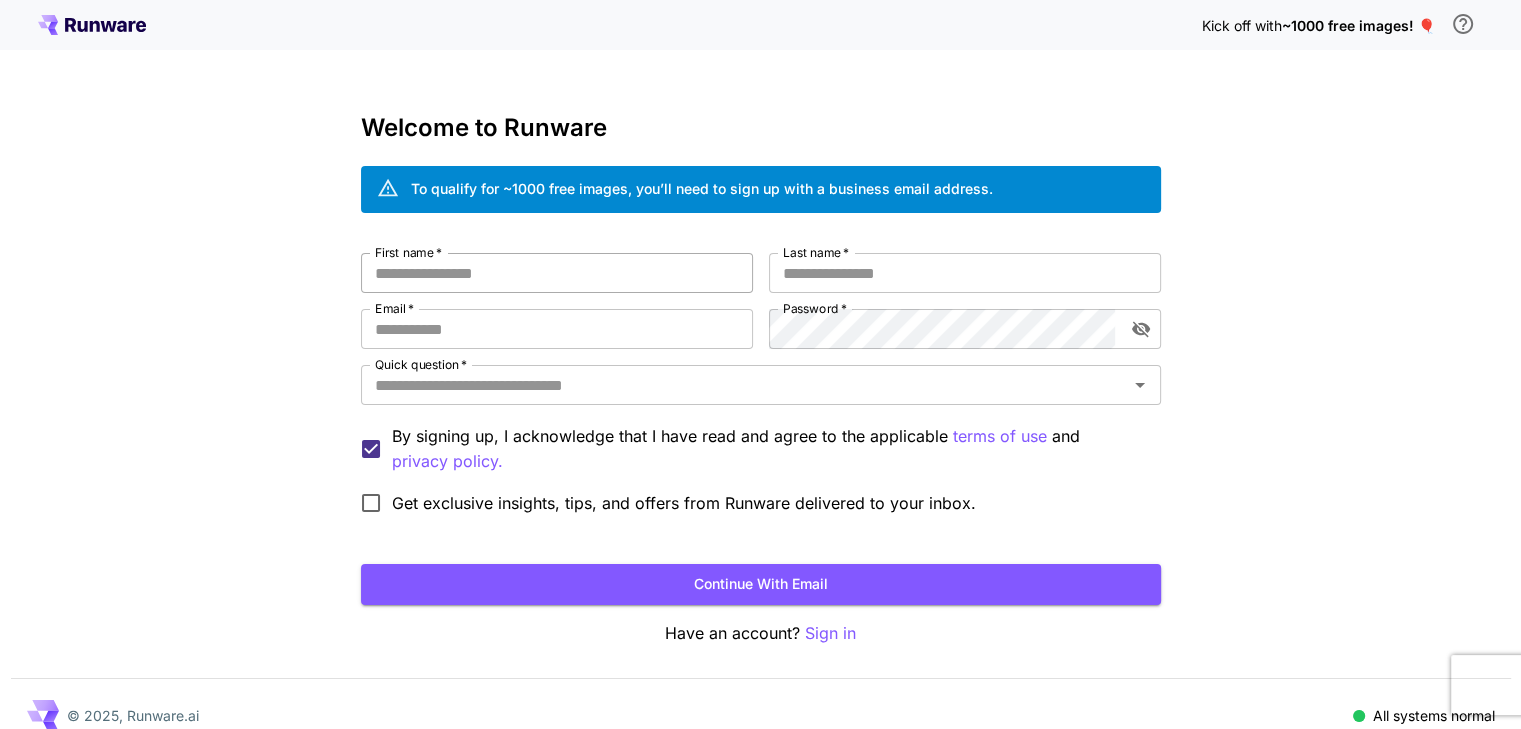 click on "First name   *" at bounding box center [557, 273] 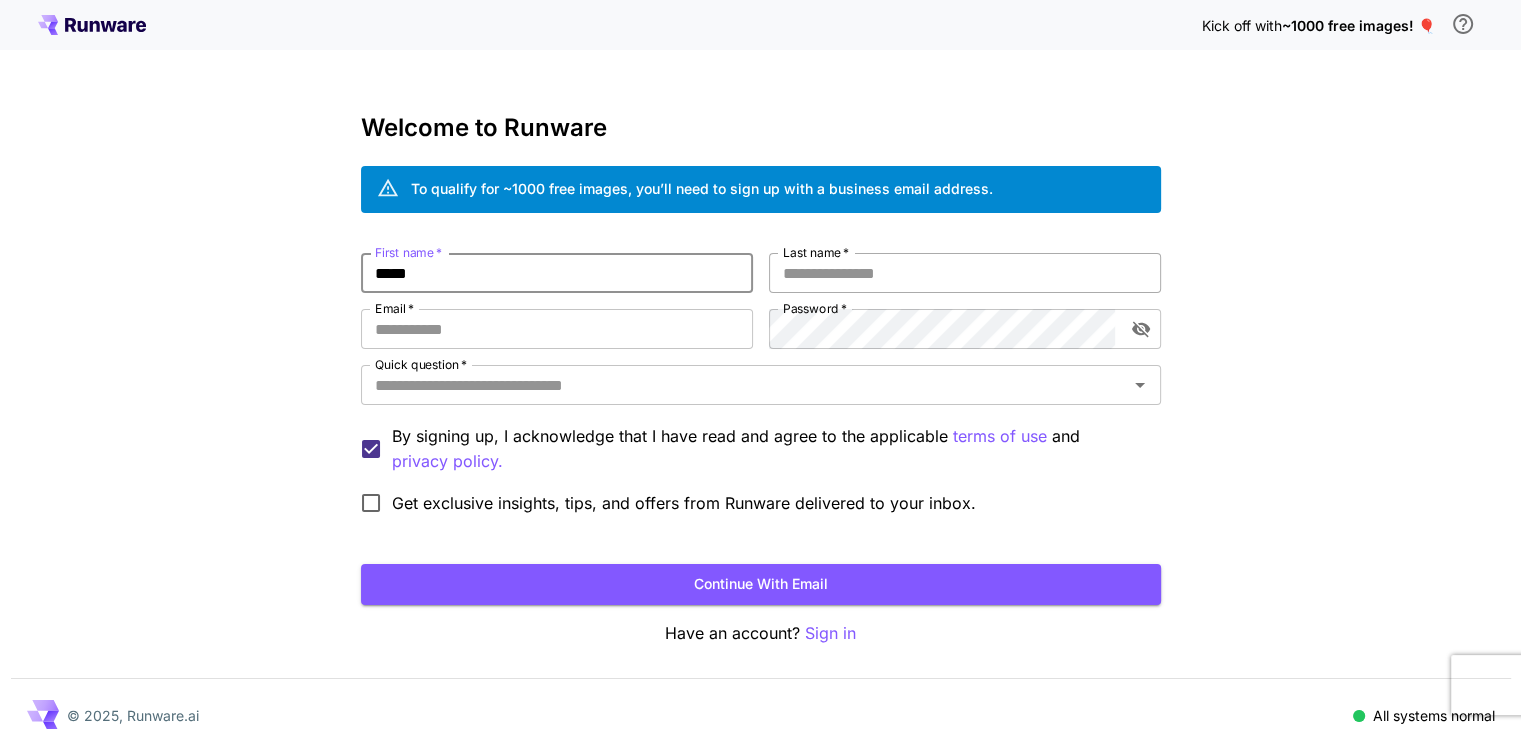 type on "****" 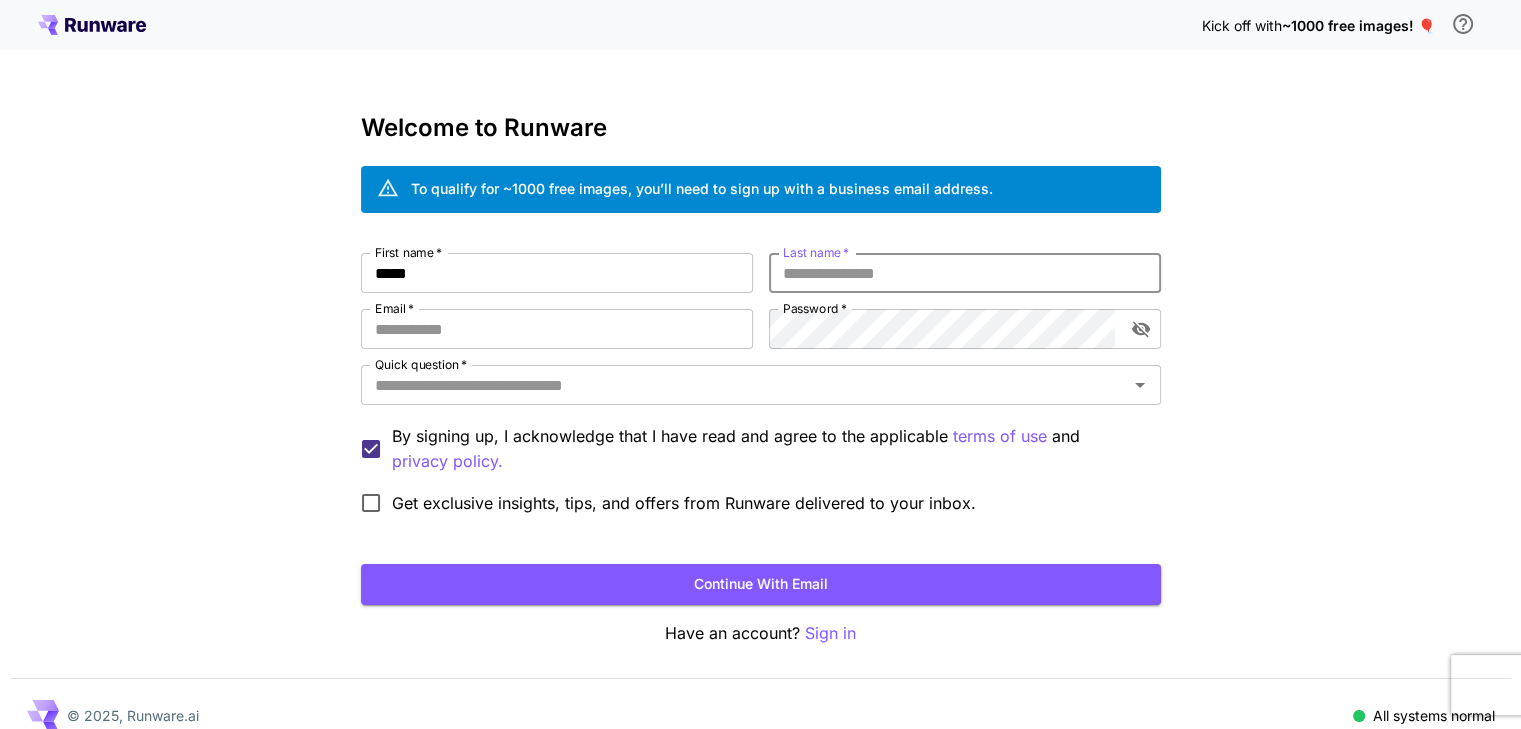 click on "Last name   *" at bounding box center (965, 273) 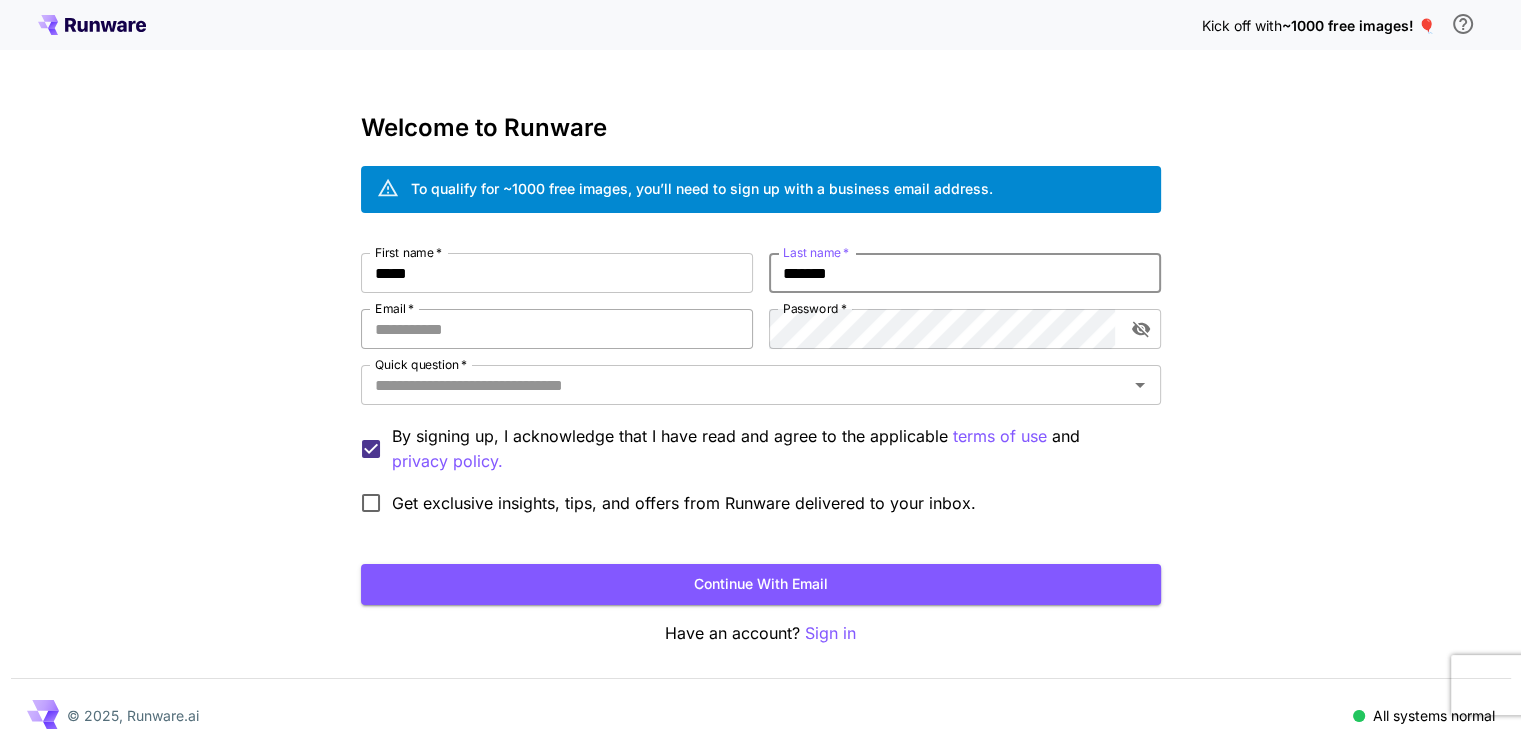 type on "*******" 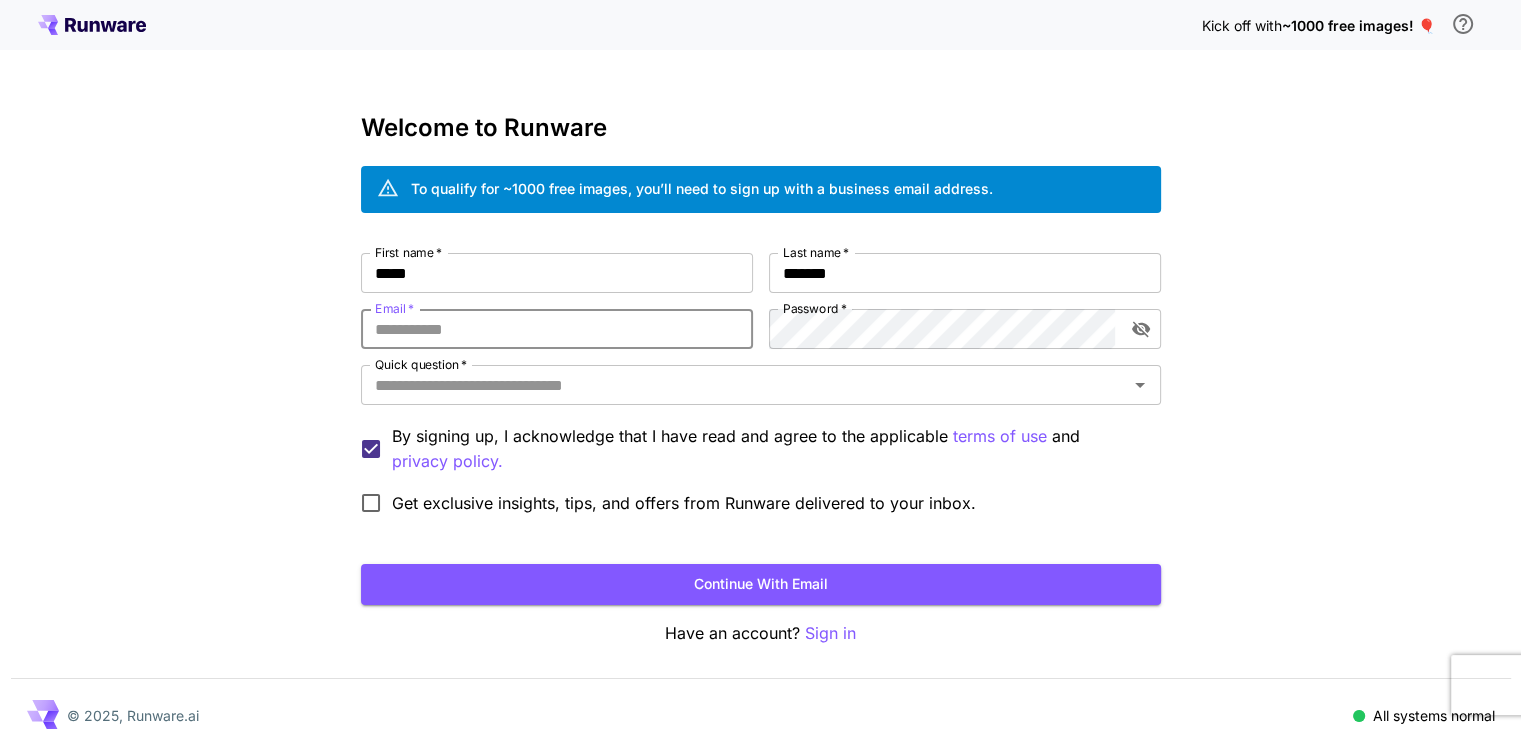 type on "**********" 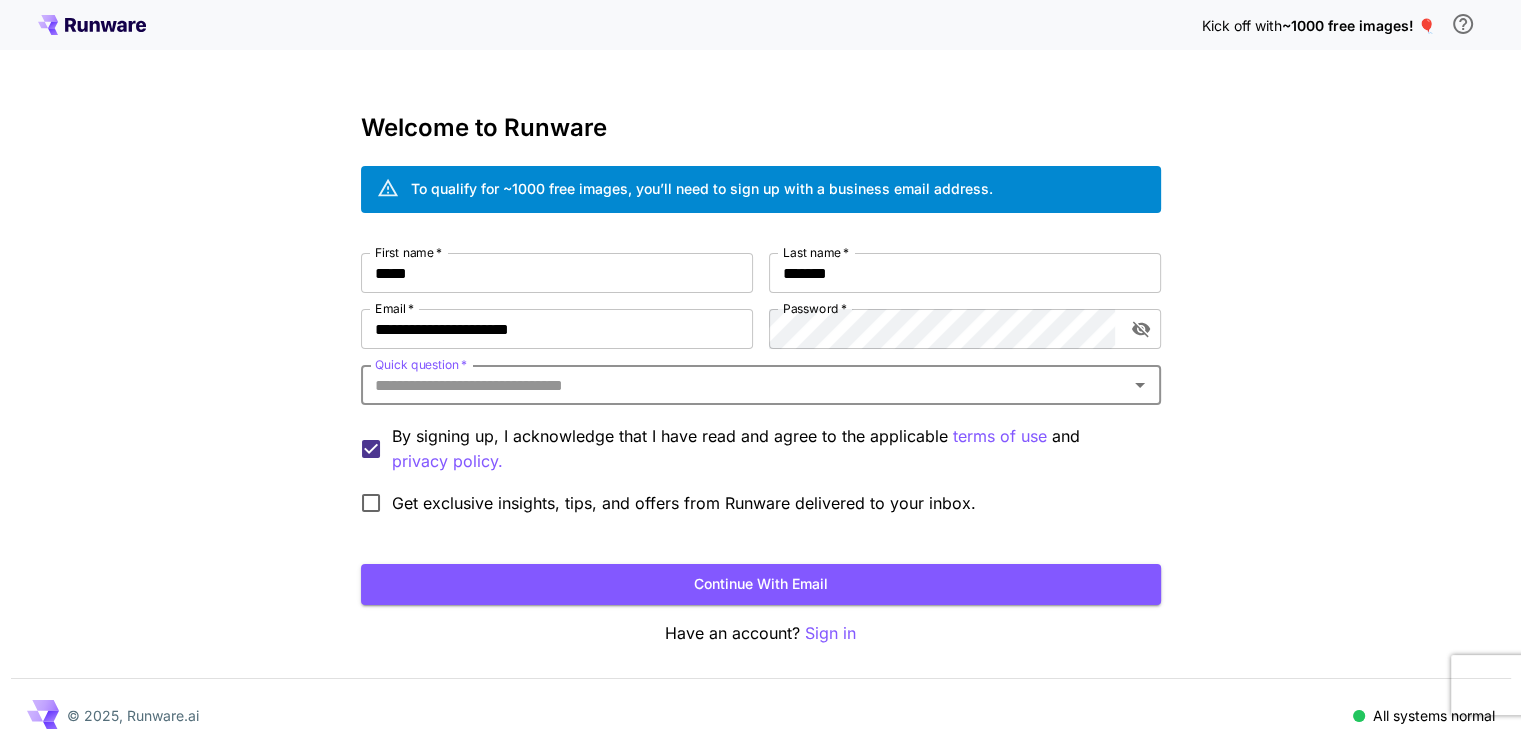 click on "Quick question   *" at bounding box center (744, 385) 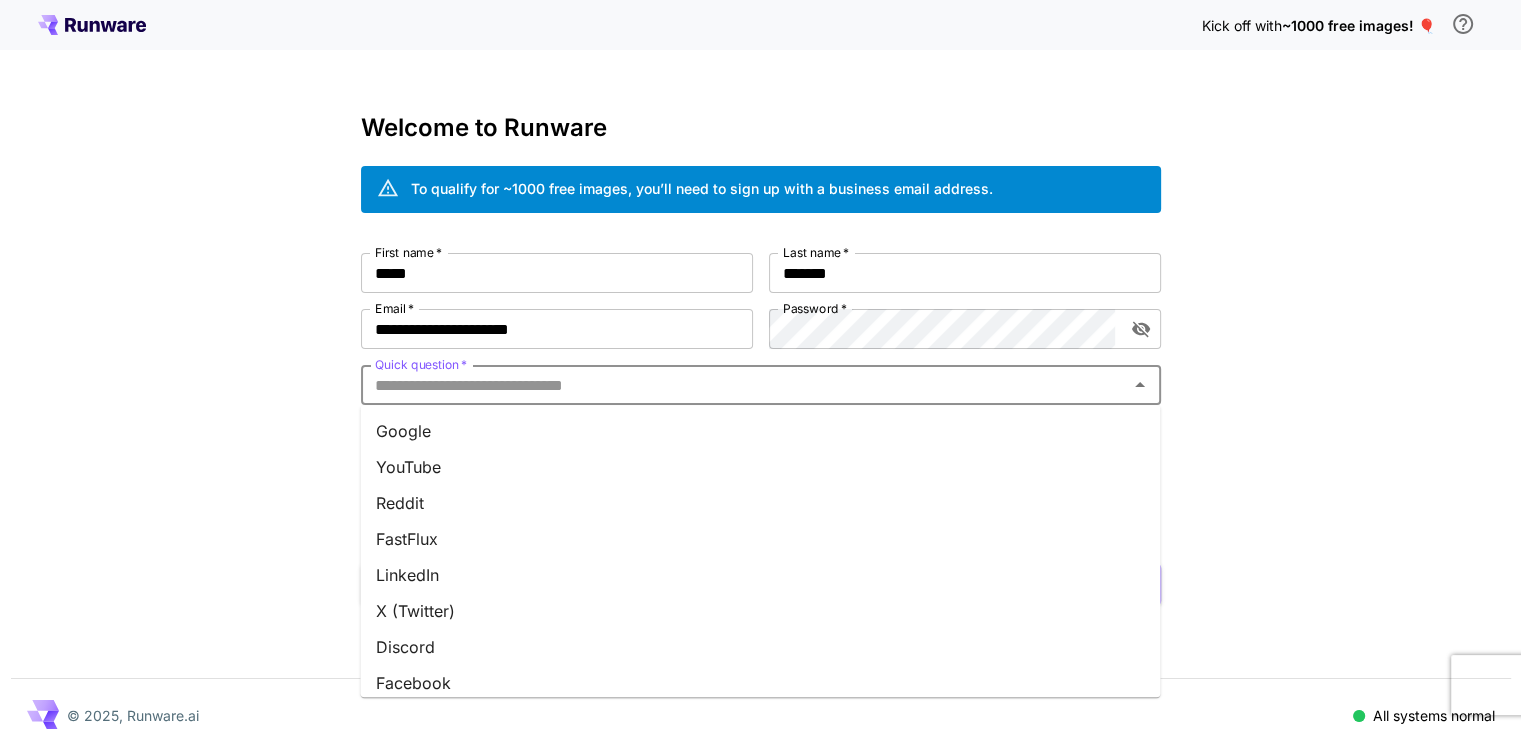 scroll, scrollTop: 264, scrollLeft: 0, axis: vertical 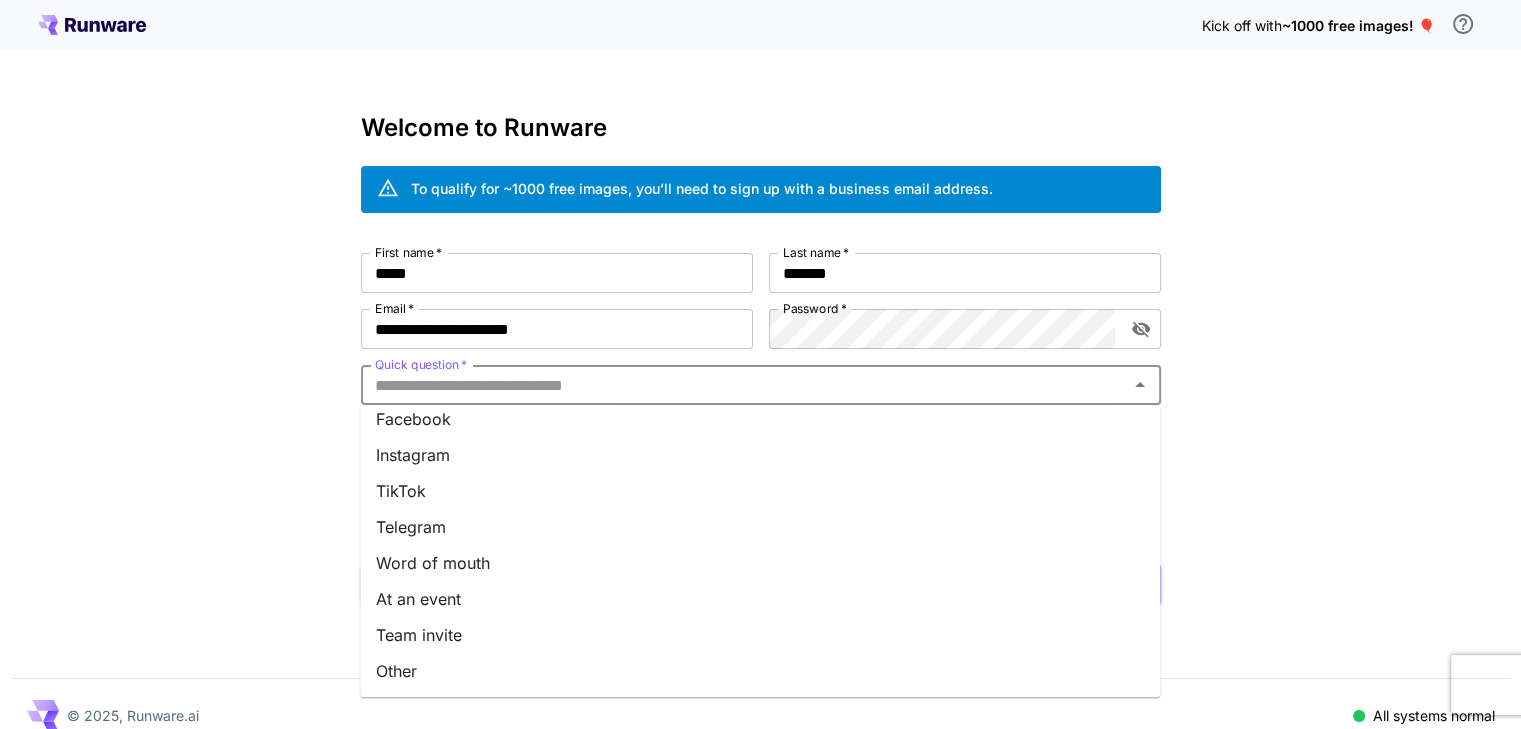 click on "Word of mouth" at bounding box center [760, 563] 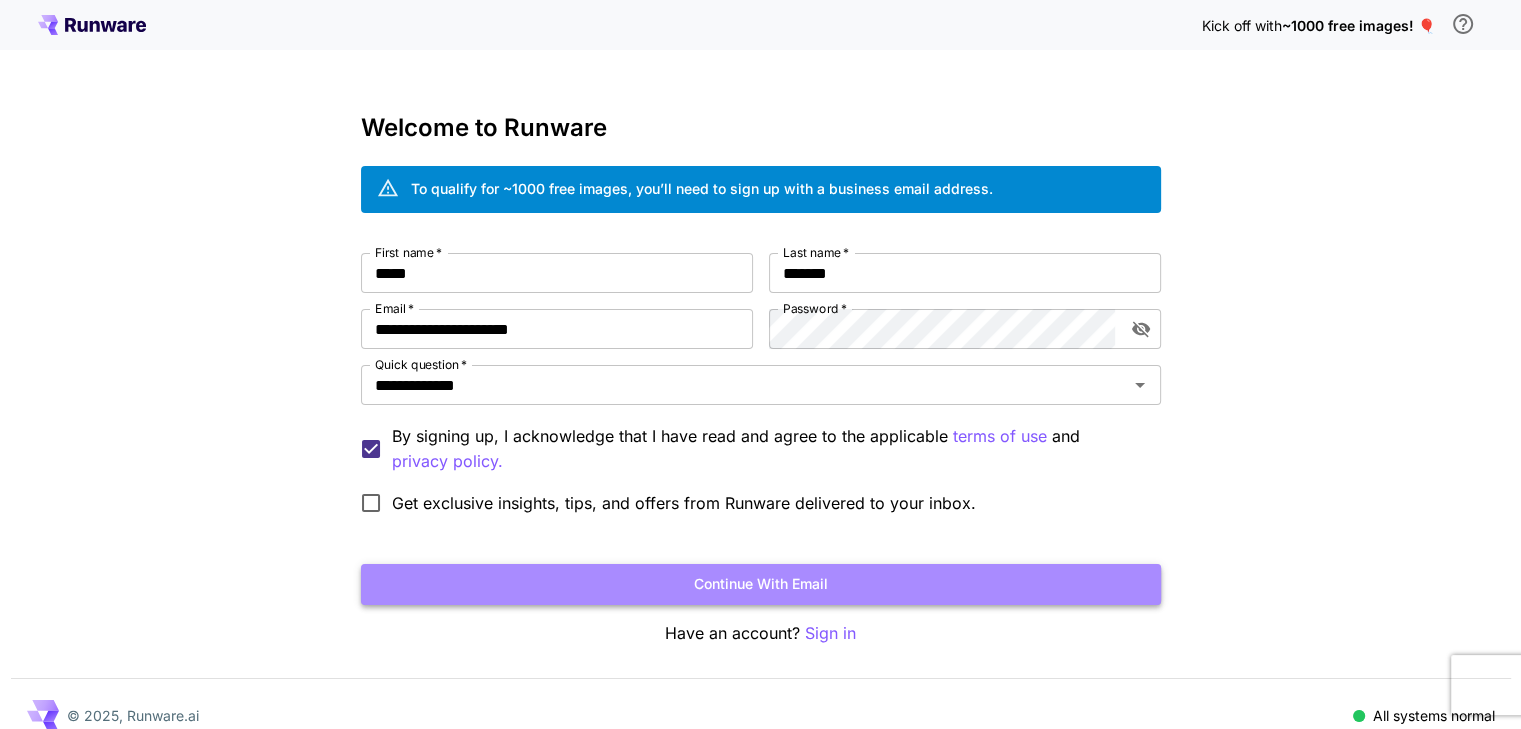 click on "Continue with email" at bounding box center (761, 584) 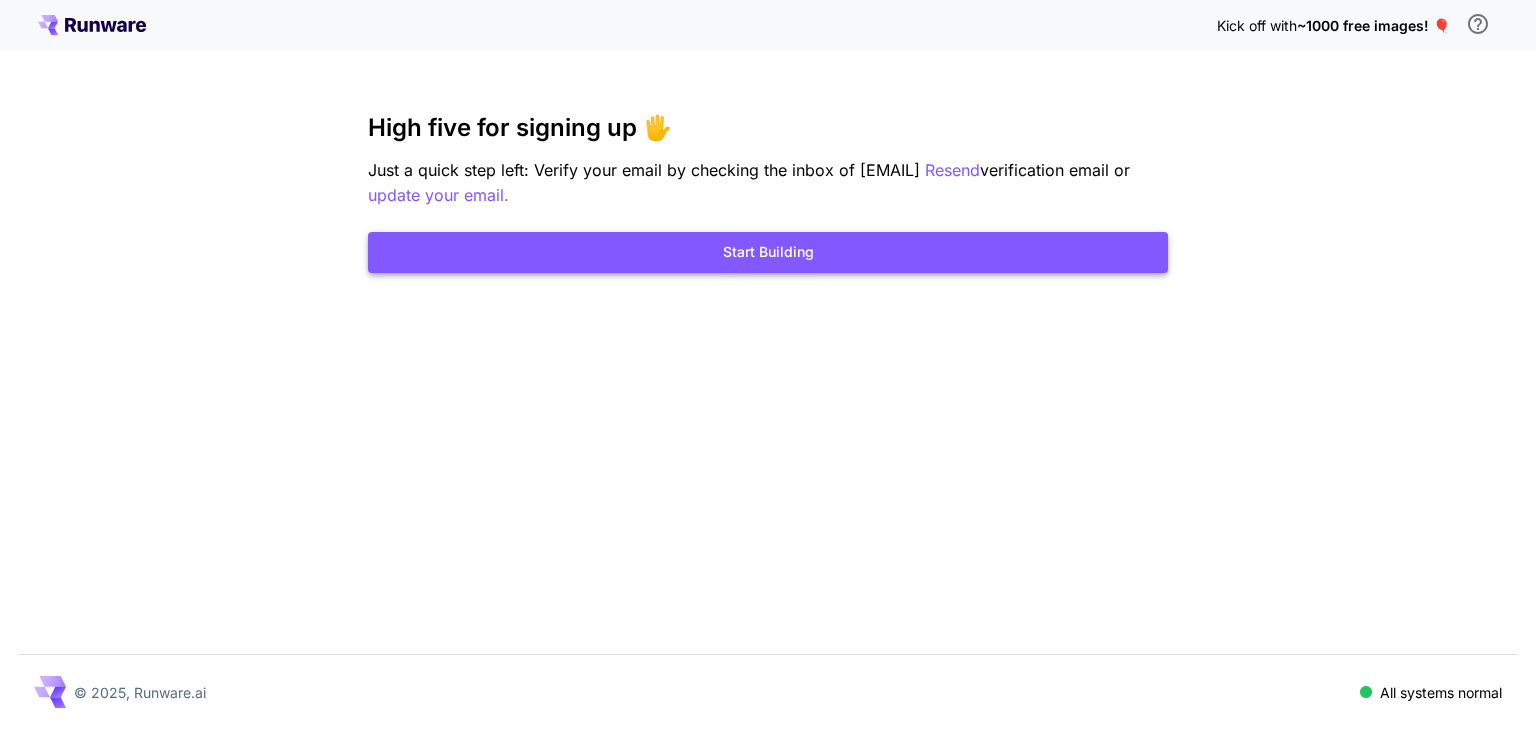 click on "Start Building" at bounding box center [768, 252] 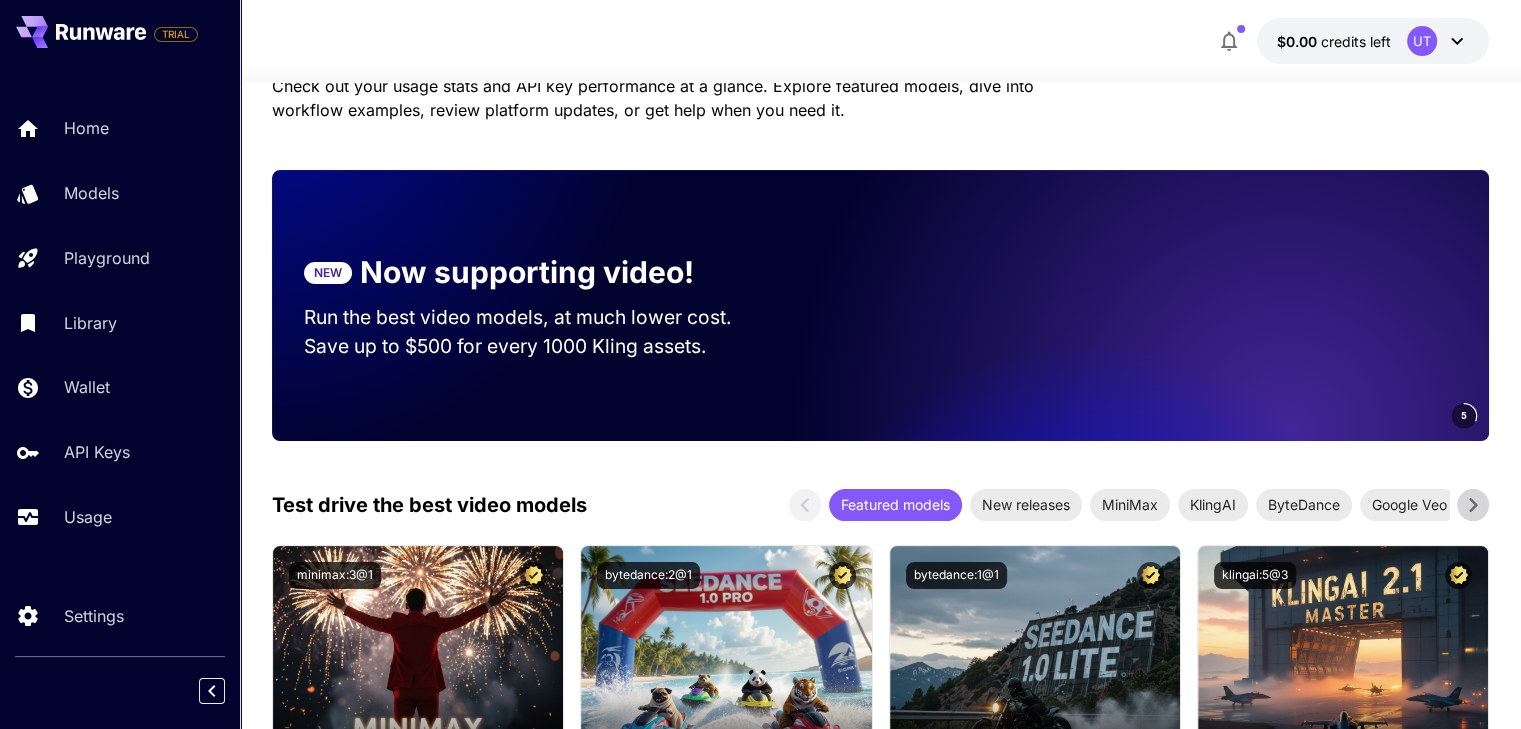 scroll, scrollTop: 301, scrollLeft: 0, axis: vertical 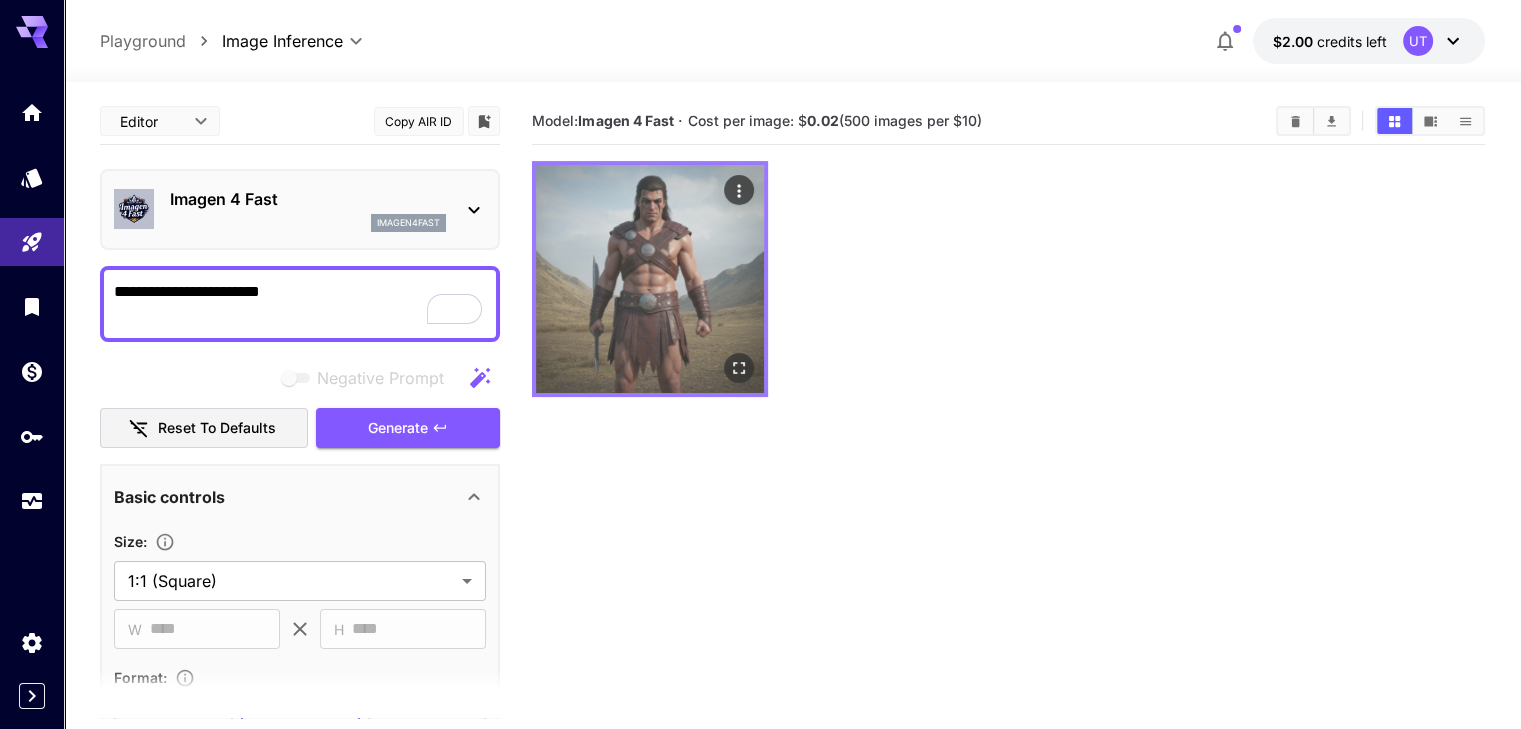 click at bounding box center [650, 279] 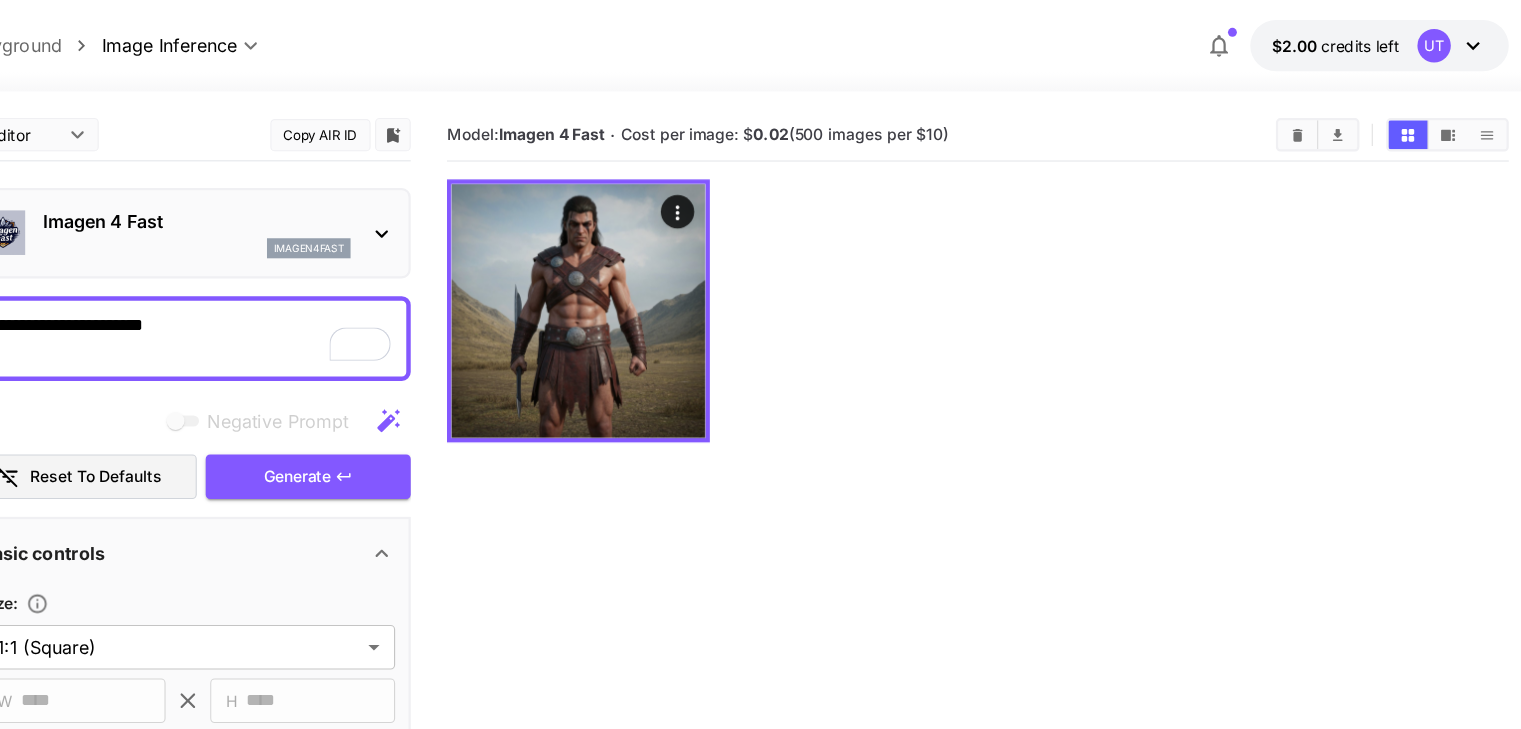 drag, startPoint x: 330, startPoint y: 290, endPoint x: 130, endPoint y: 274, distance: 200.63898 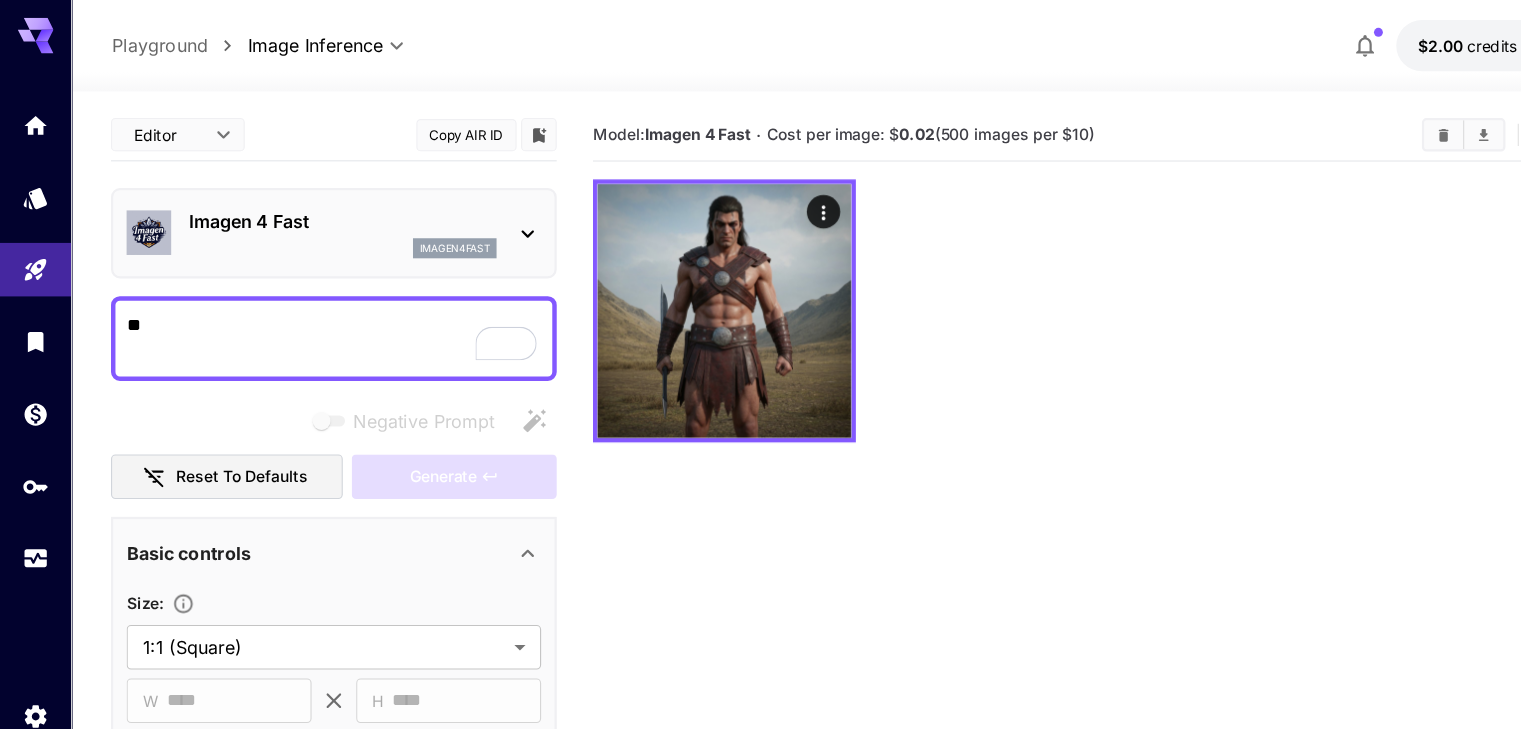 type on "*" 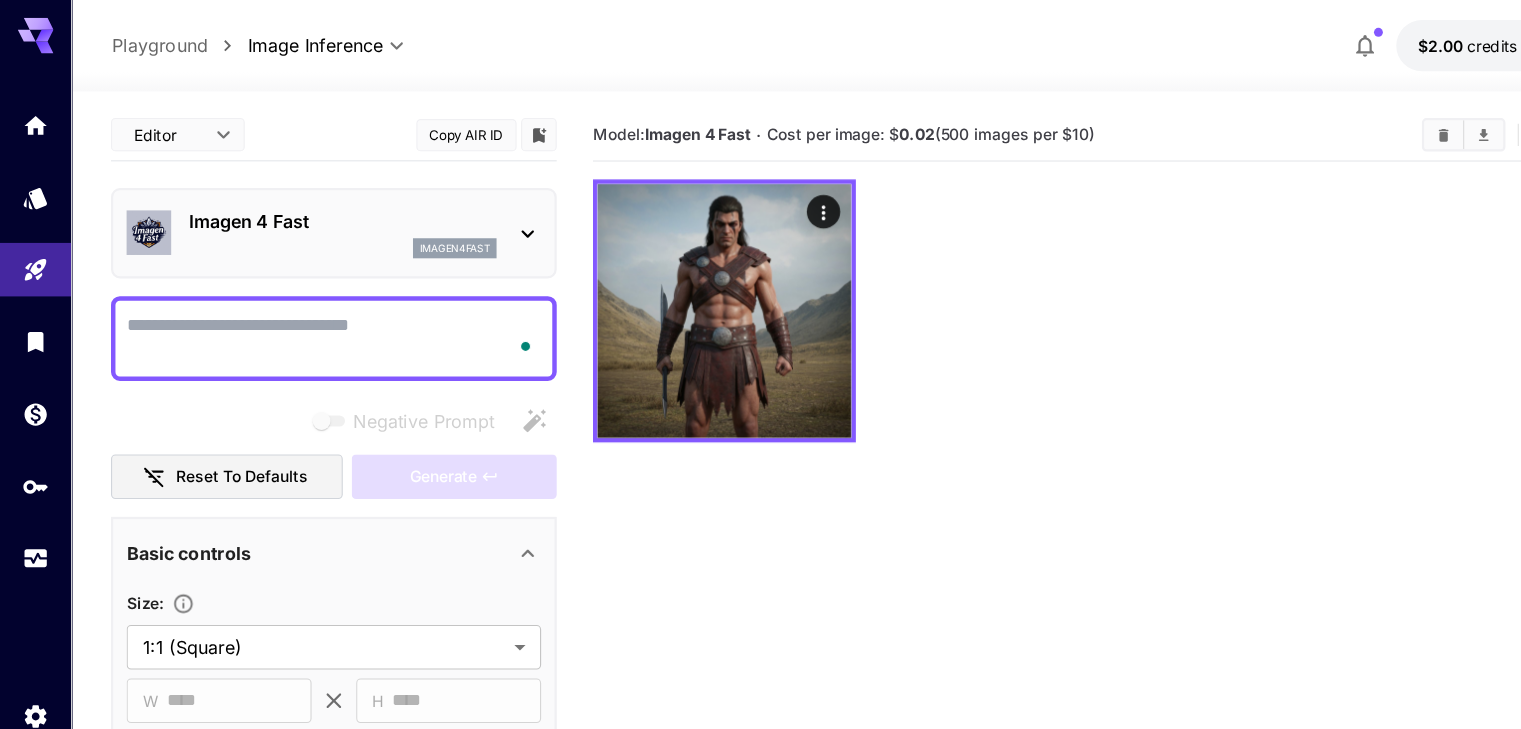 paste on "**********" 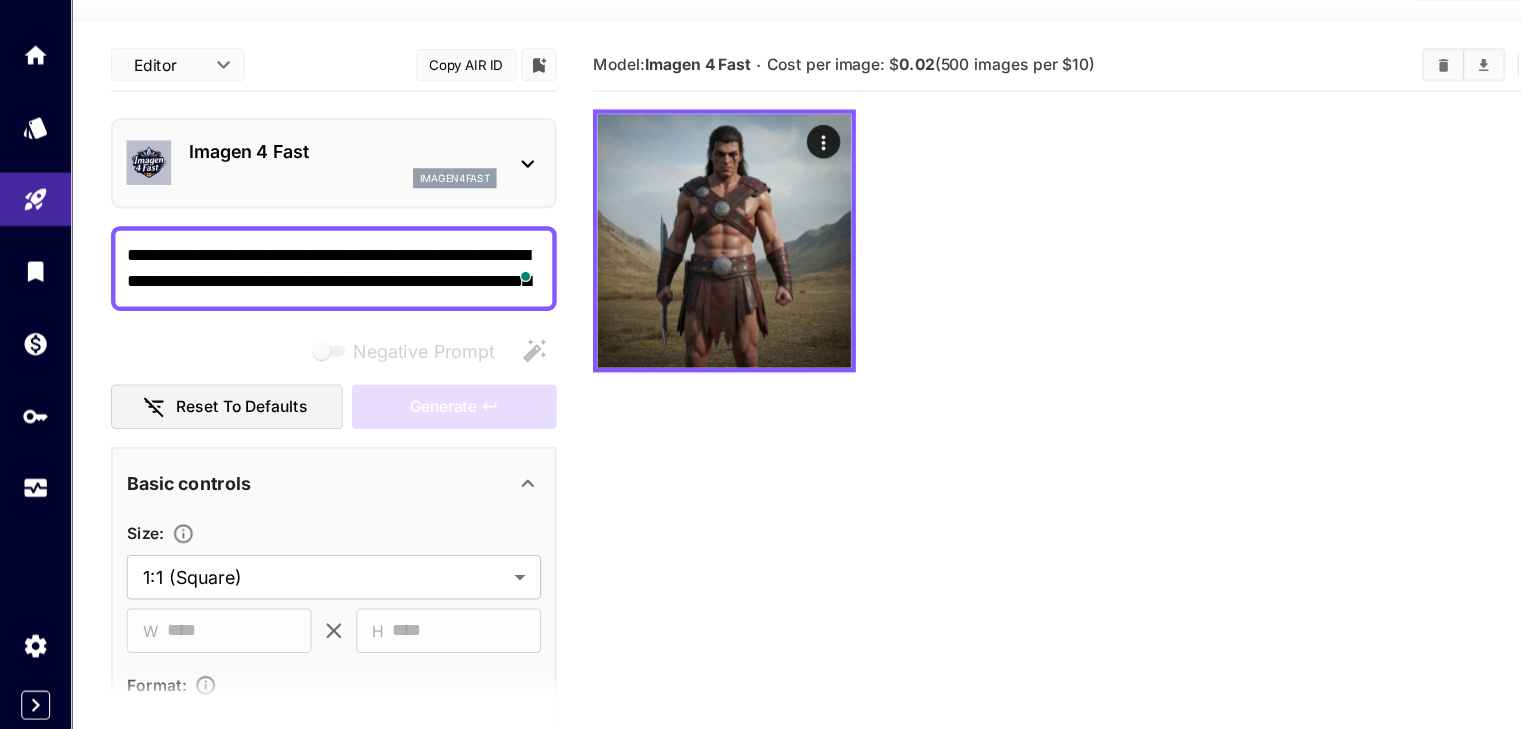 scroll, scrollTop: 135, scrollLeft: 0, axis: vertical 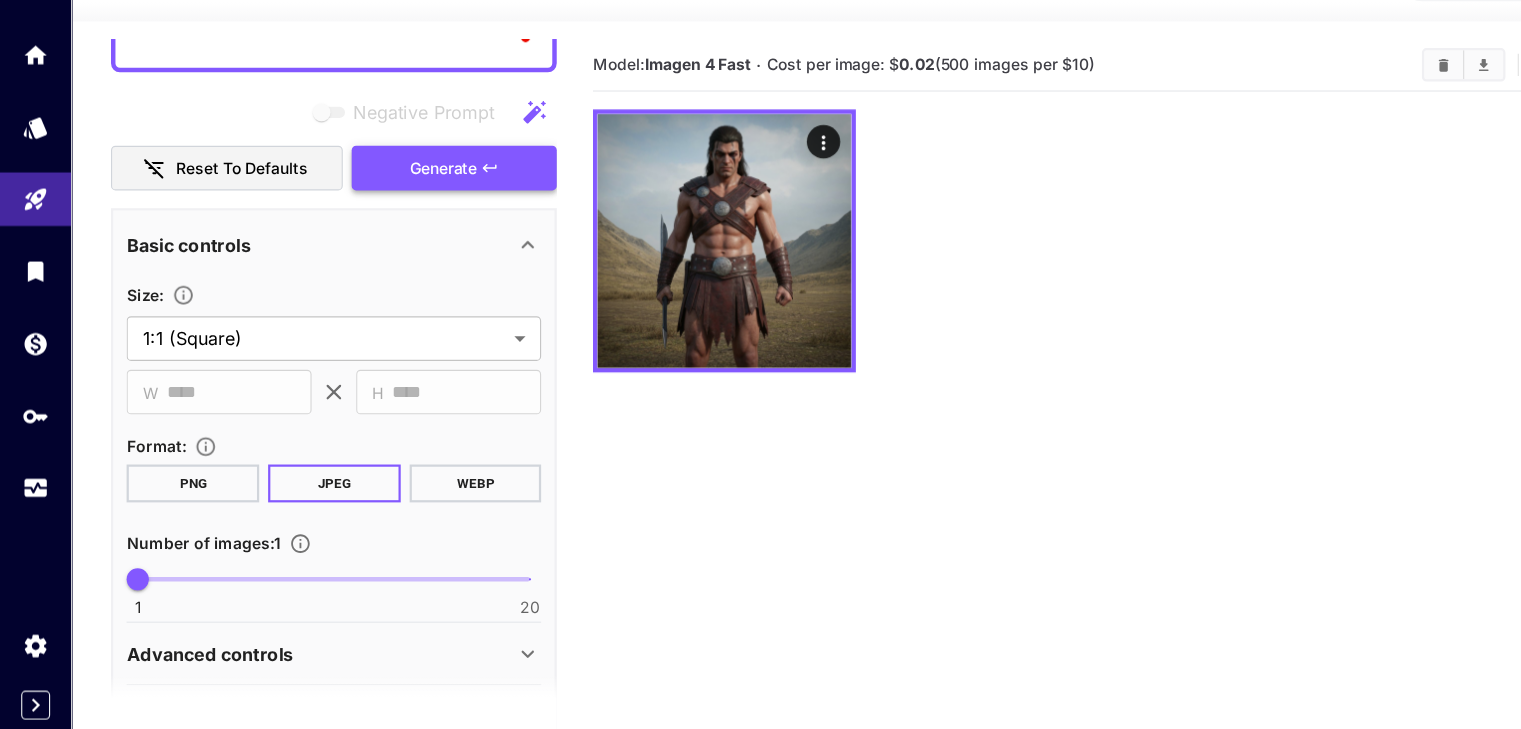 type on "**********" 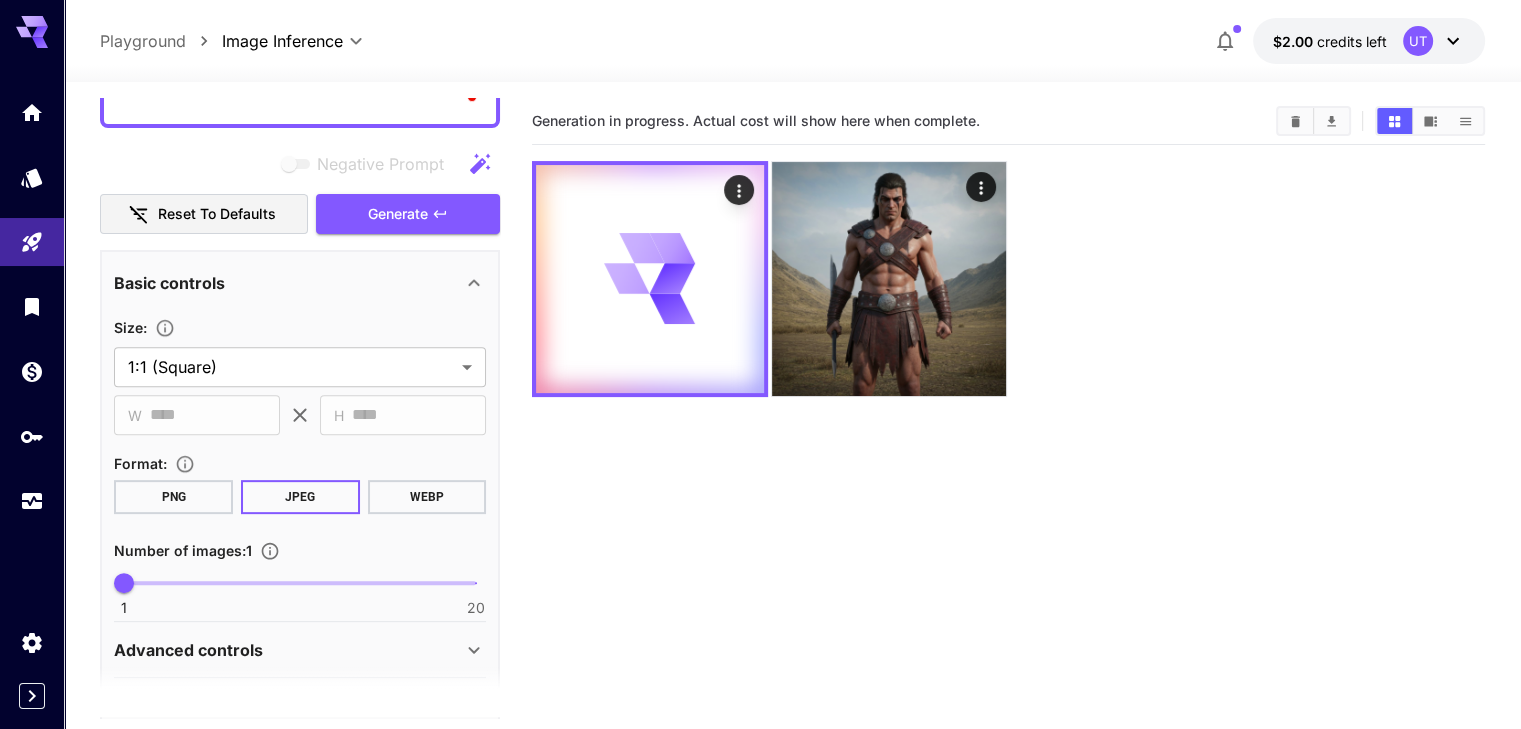 type 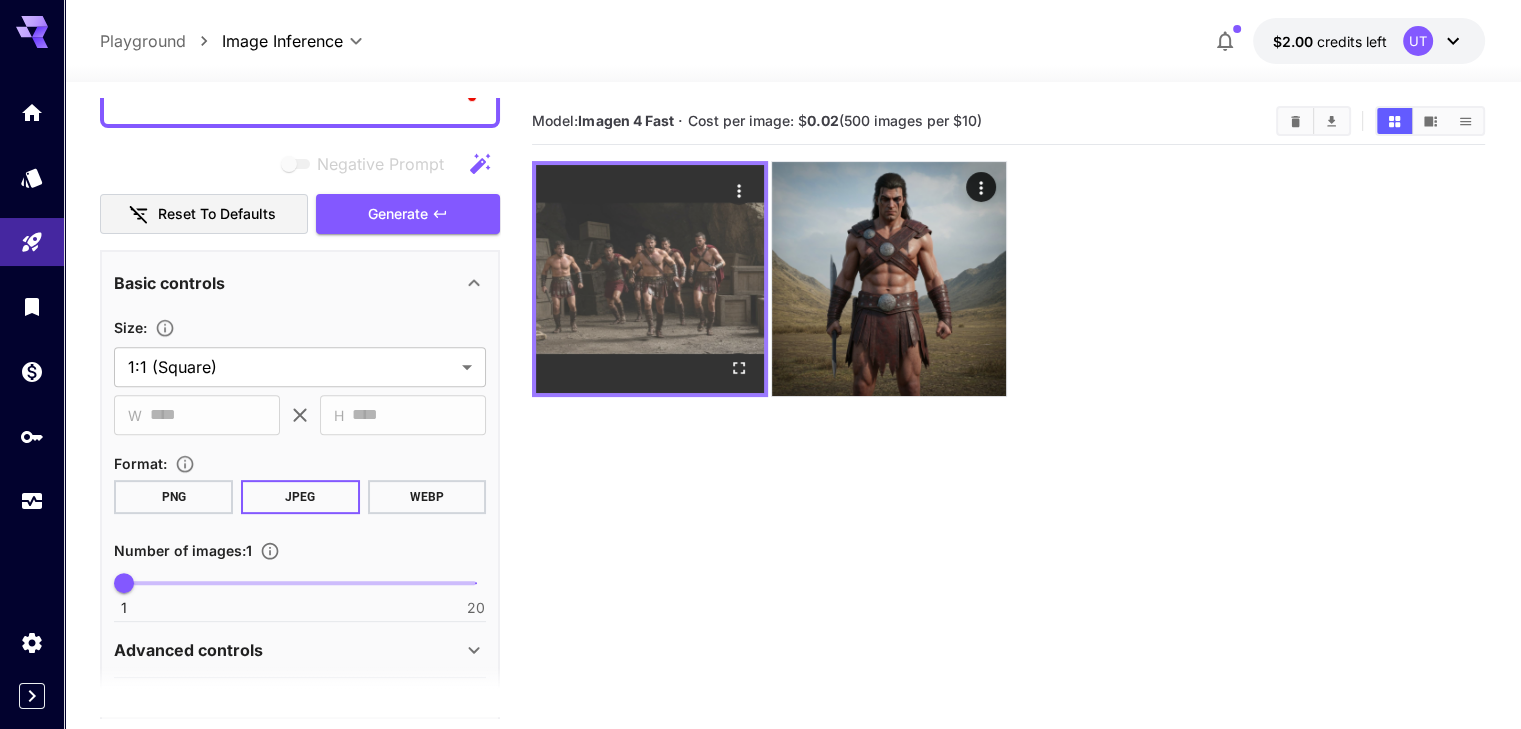 click at bounding box center (650, 279) 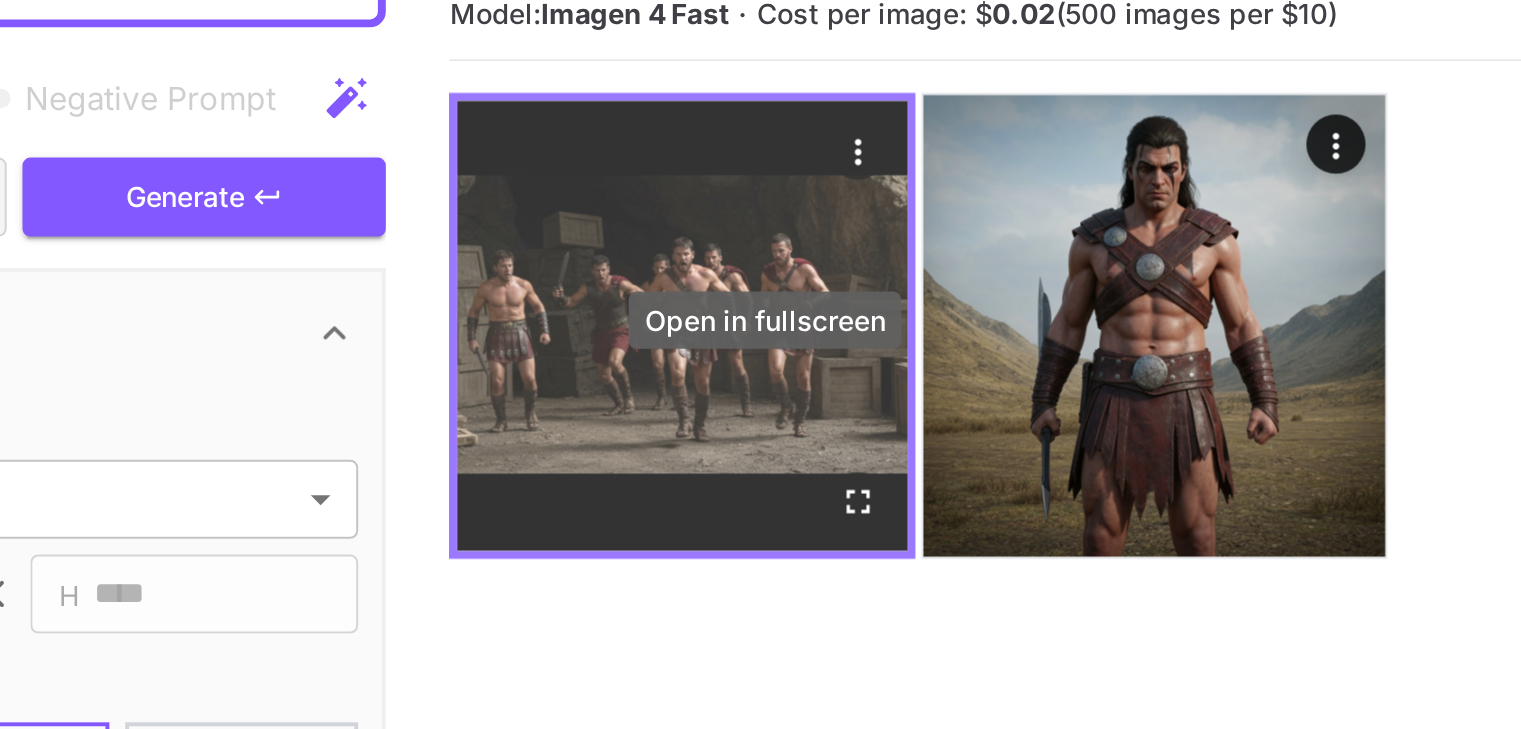 click 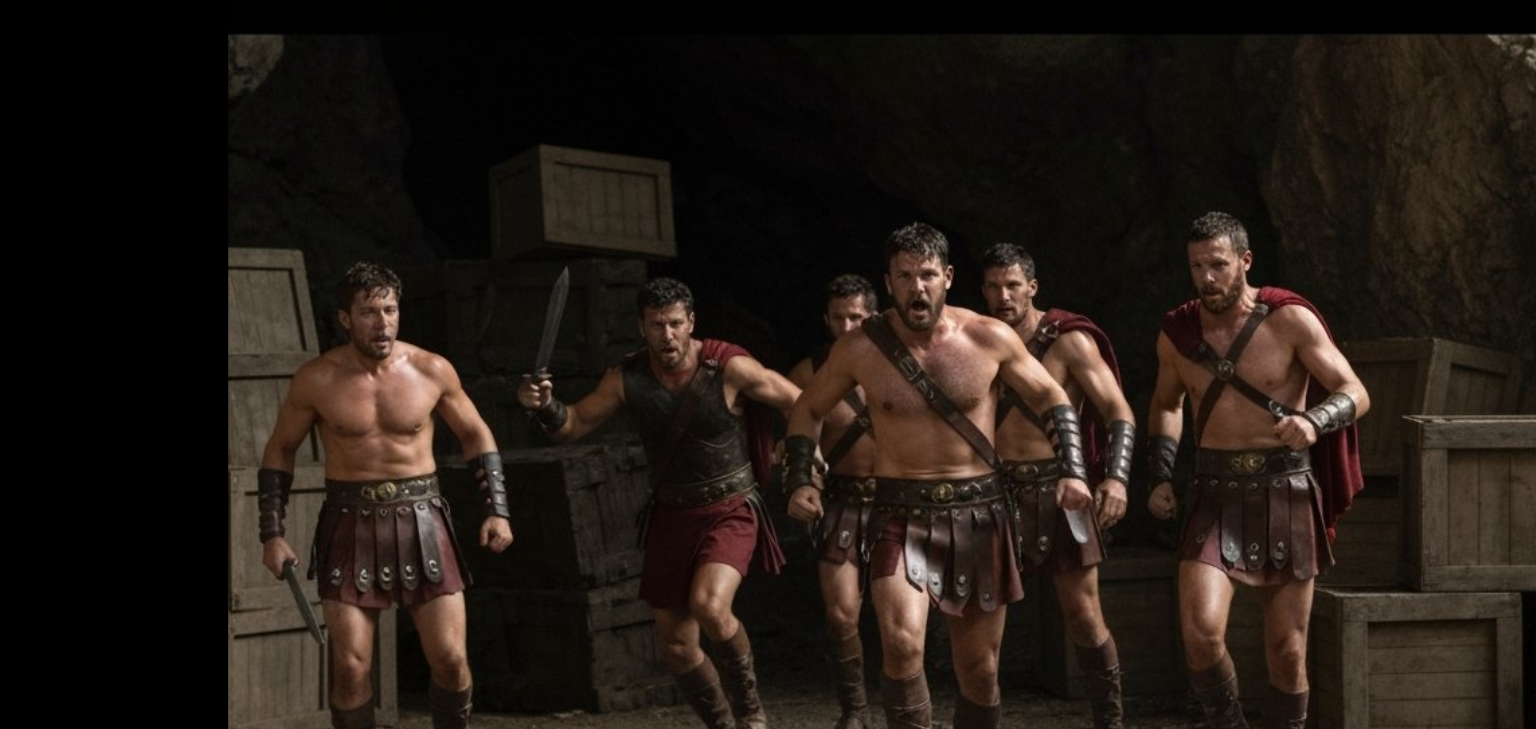 click at bounding box center (768, 364) 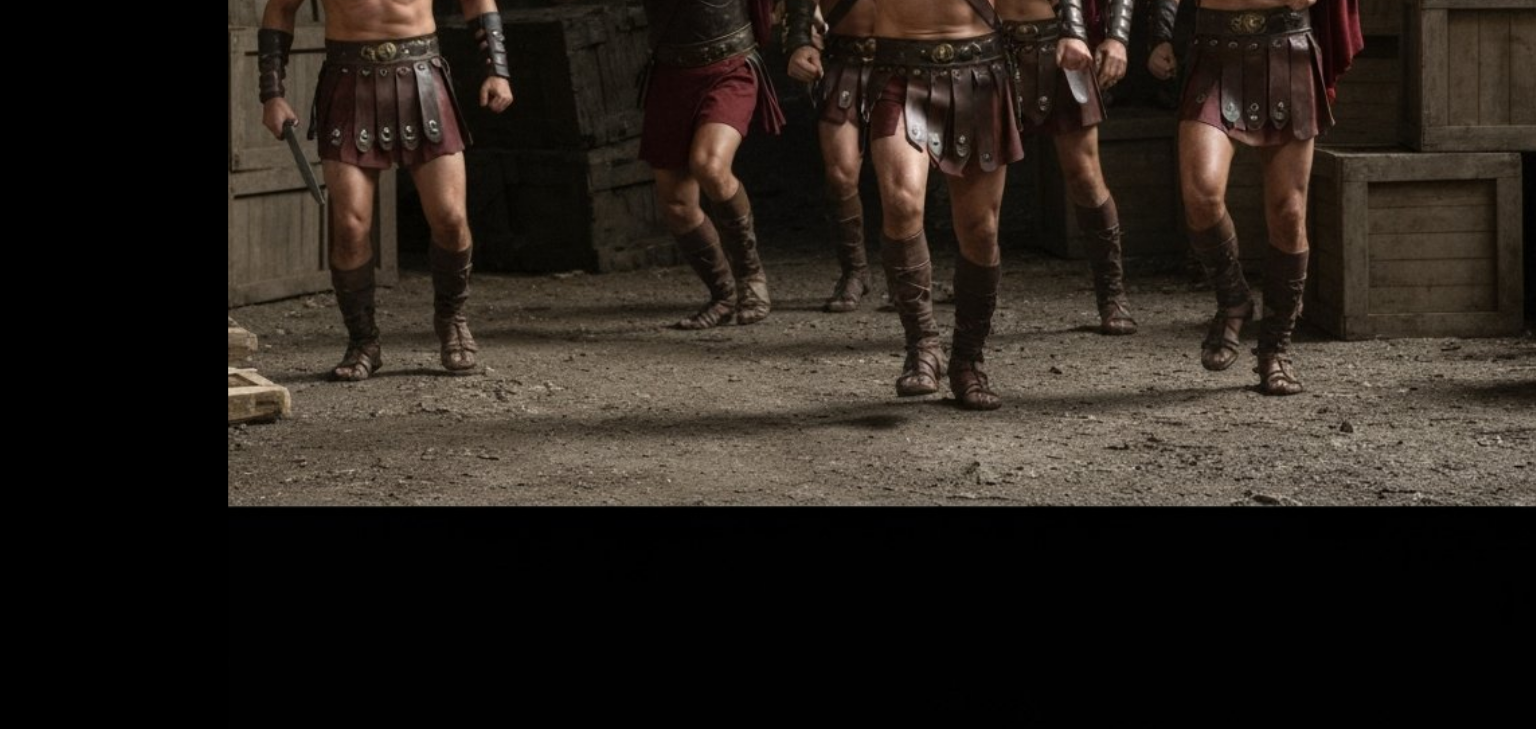 click at bounding box center (768, 364) 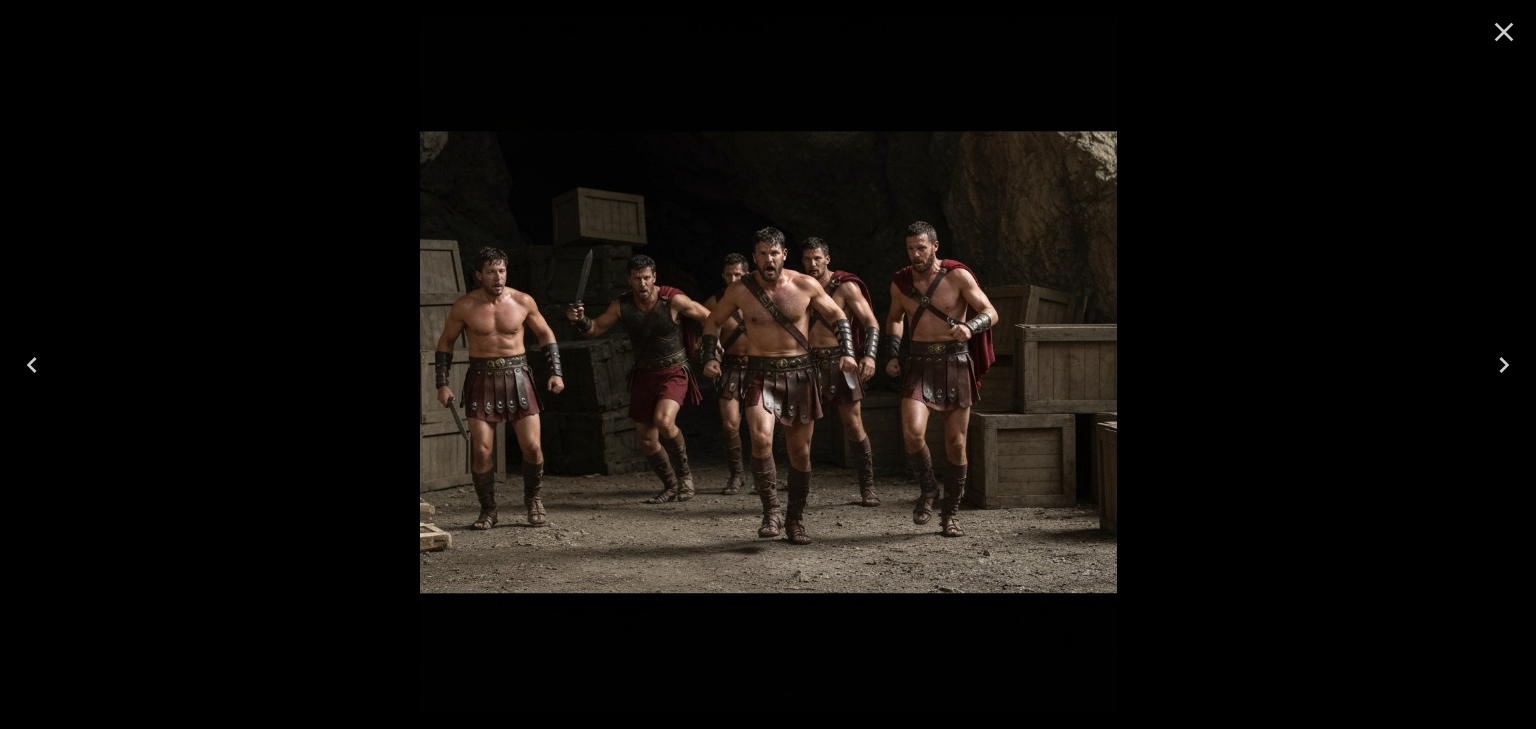 click 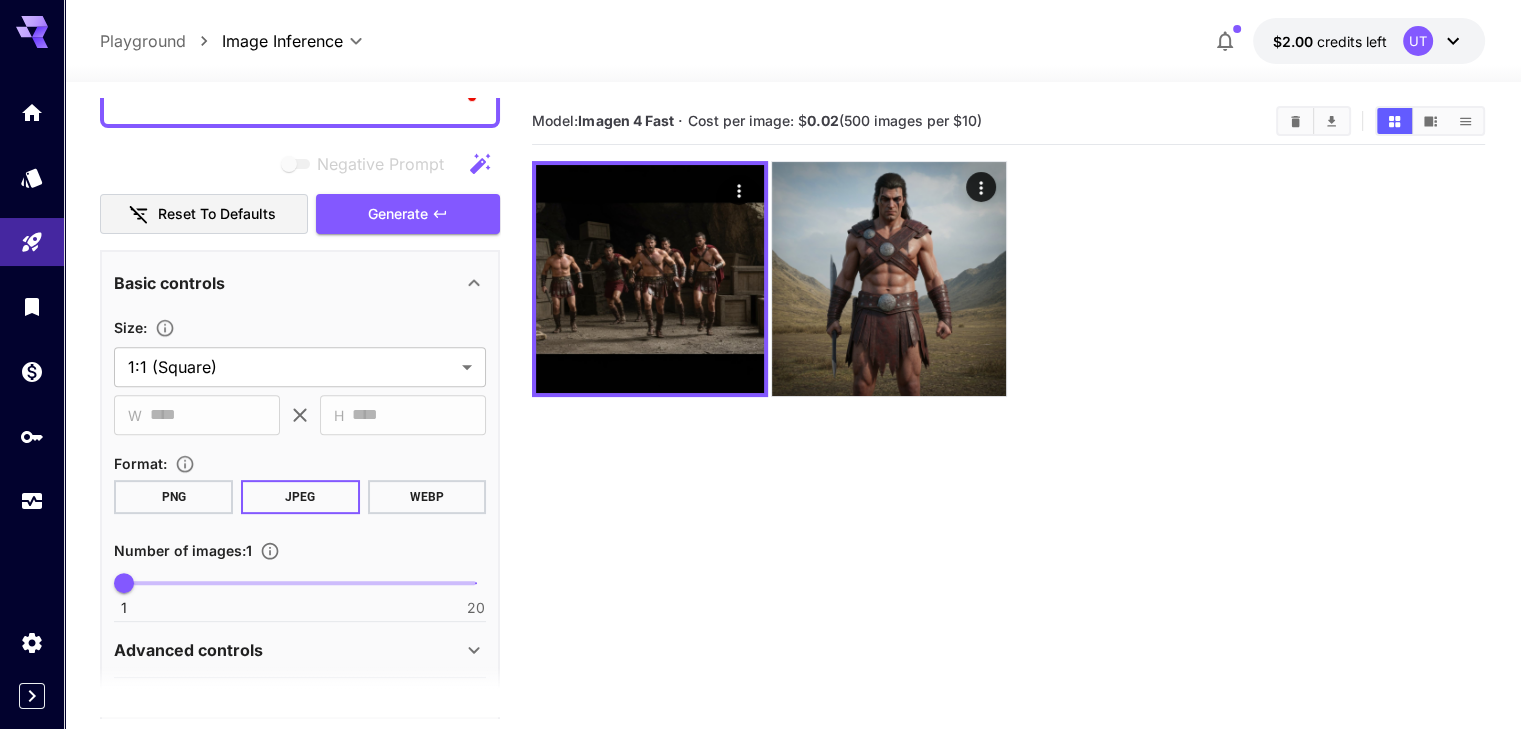 scroll, scrollTop: 356, scrollLeft: 0, axis: vertical 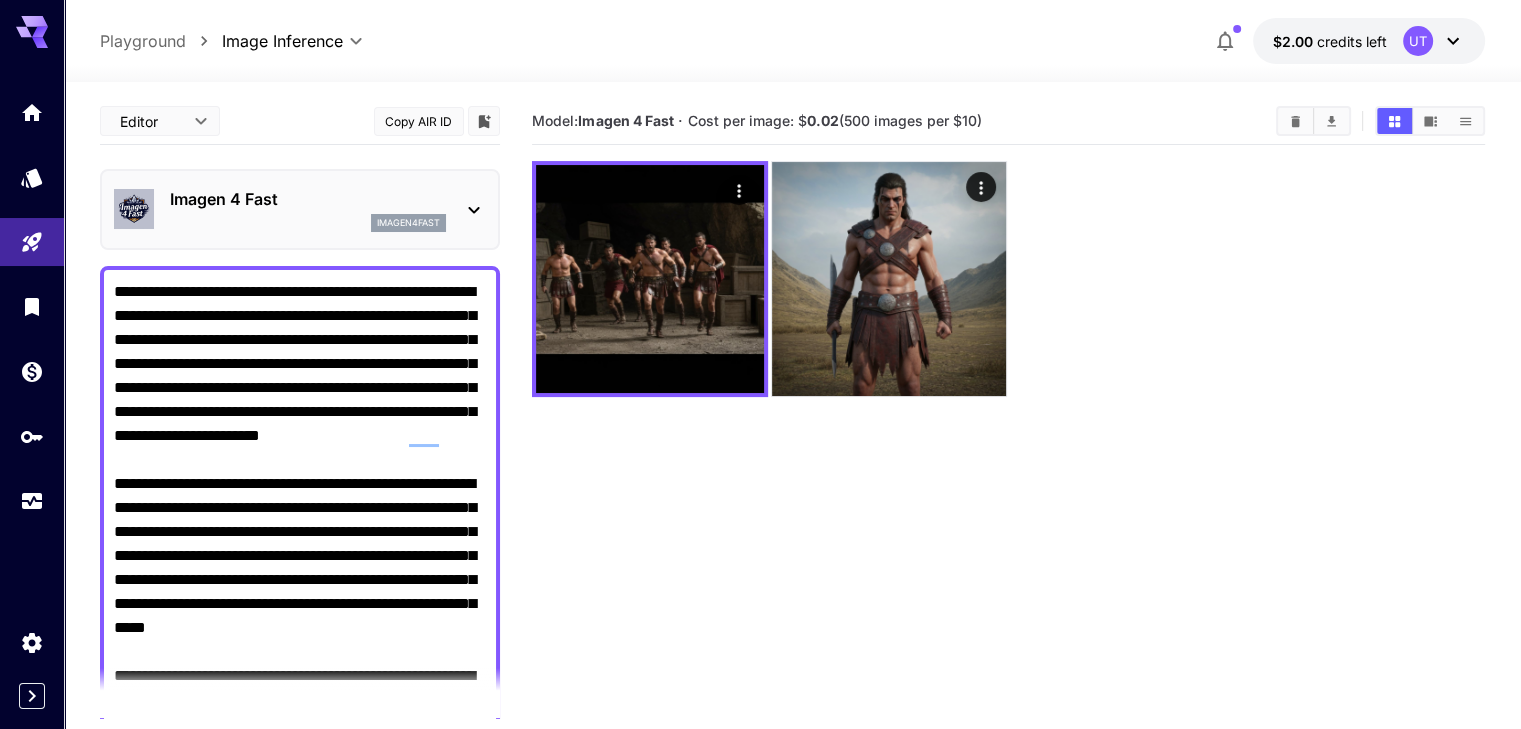 click on "**********" at bounding box center (300, 568) 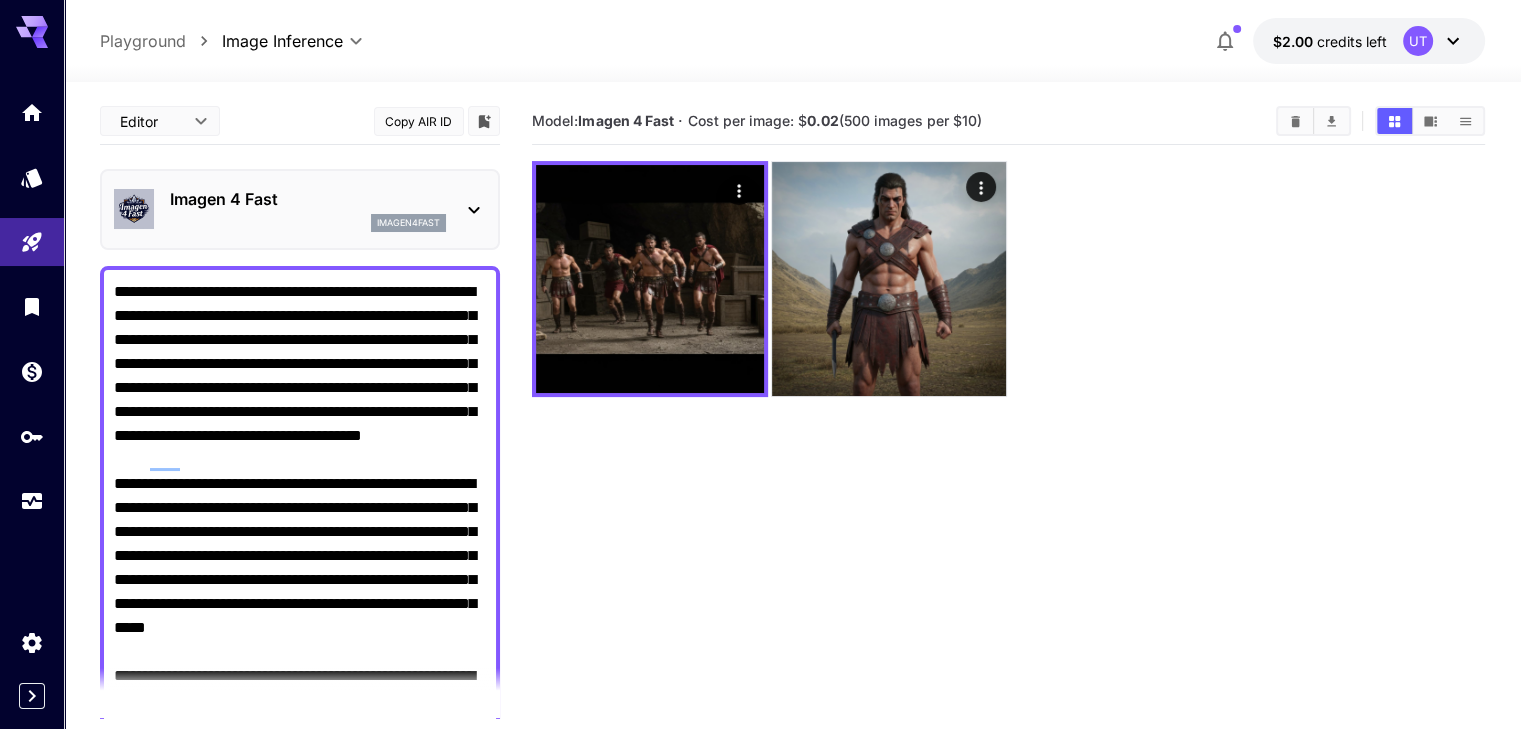 scroll, scrollTop: 450, scrollLeft: 0, axis: vertical 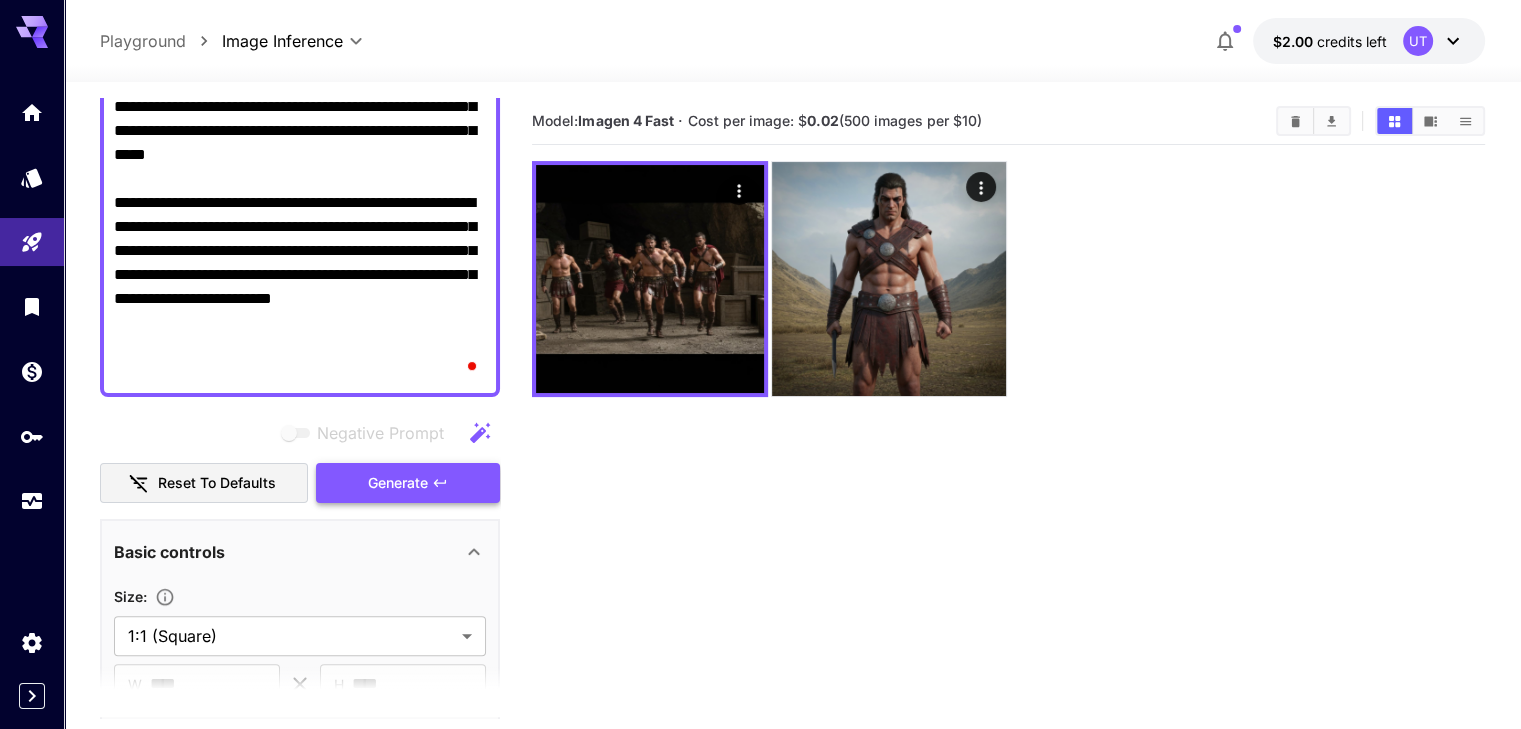 type on "**********" 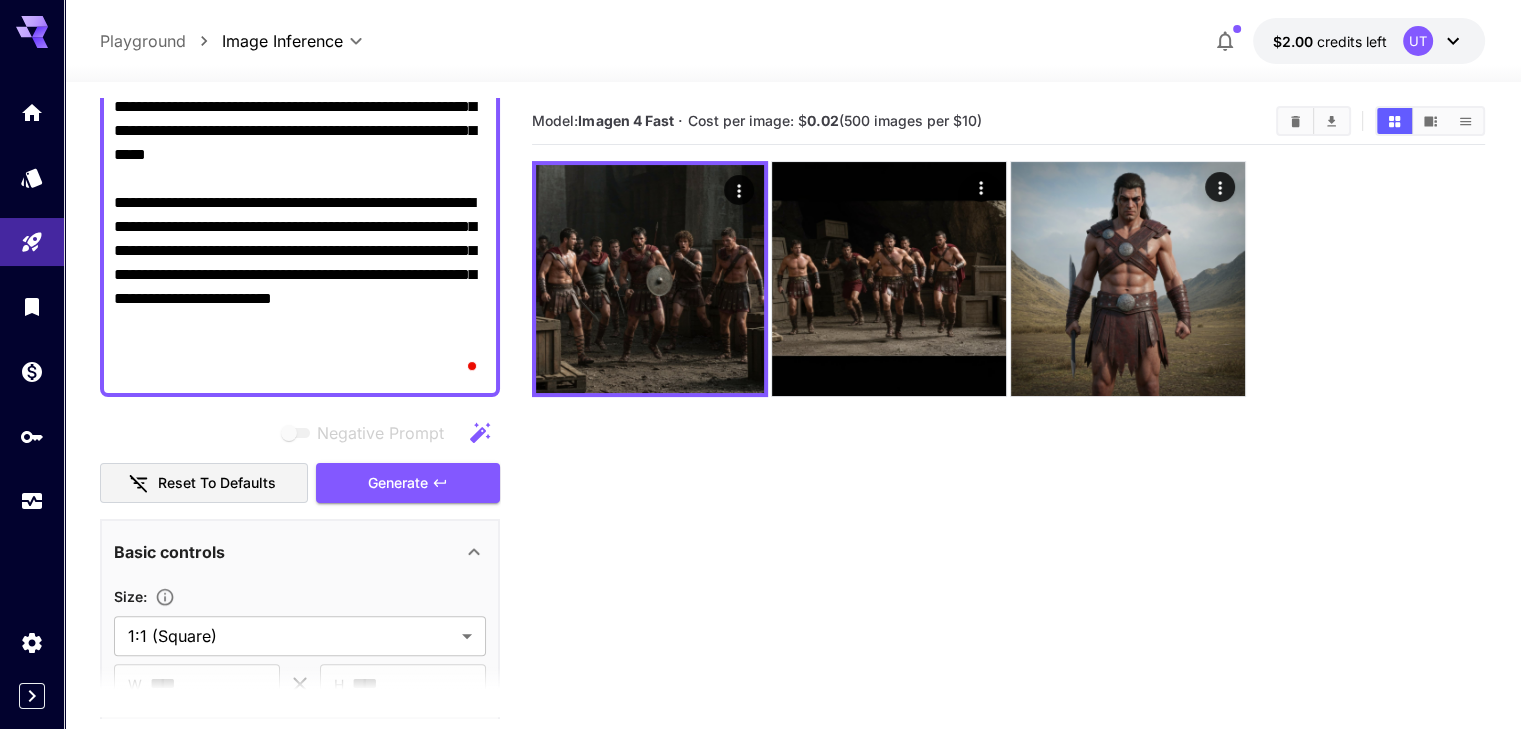 scroll, scrollTop: 473, scrollLeft: 0, axis: vertical 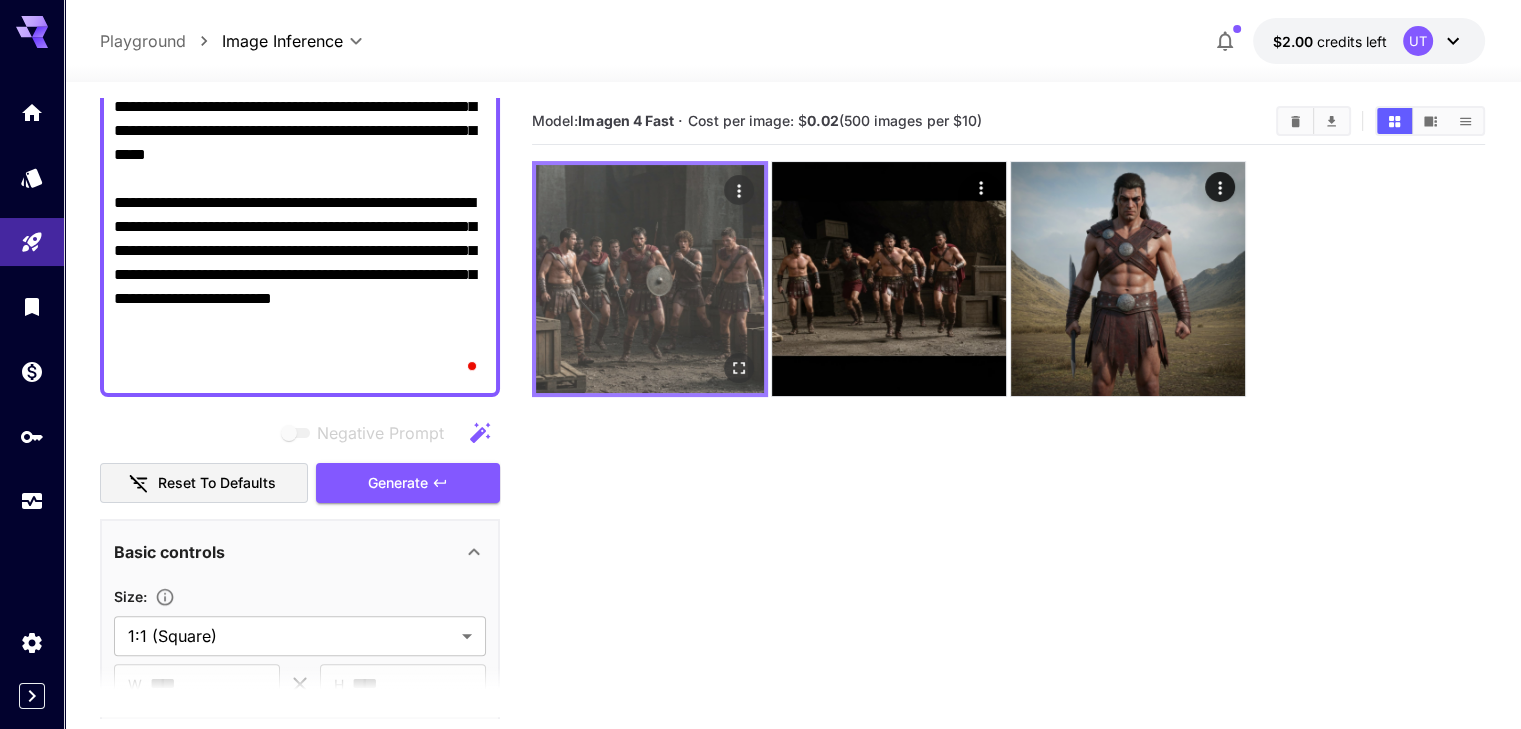 click at bounding box center (650, 279) 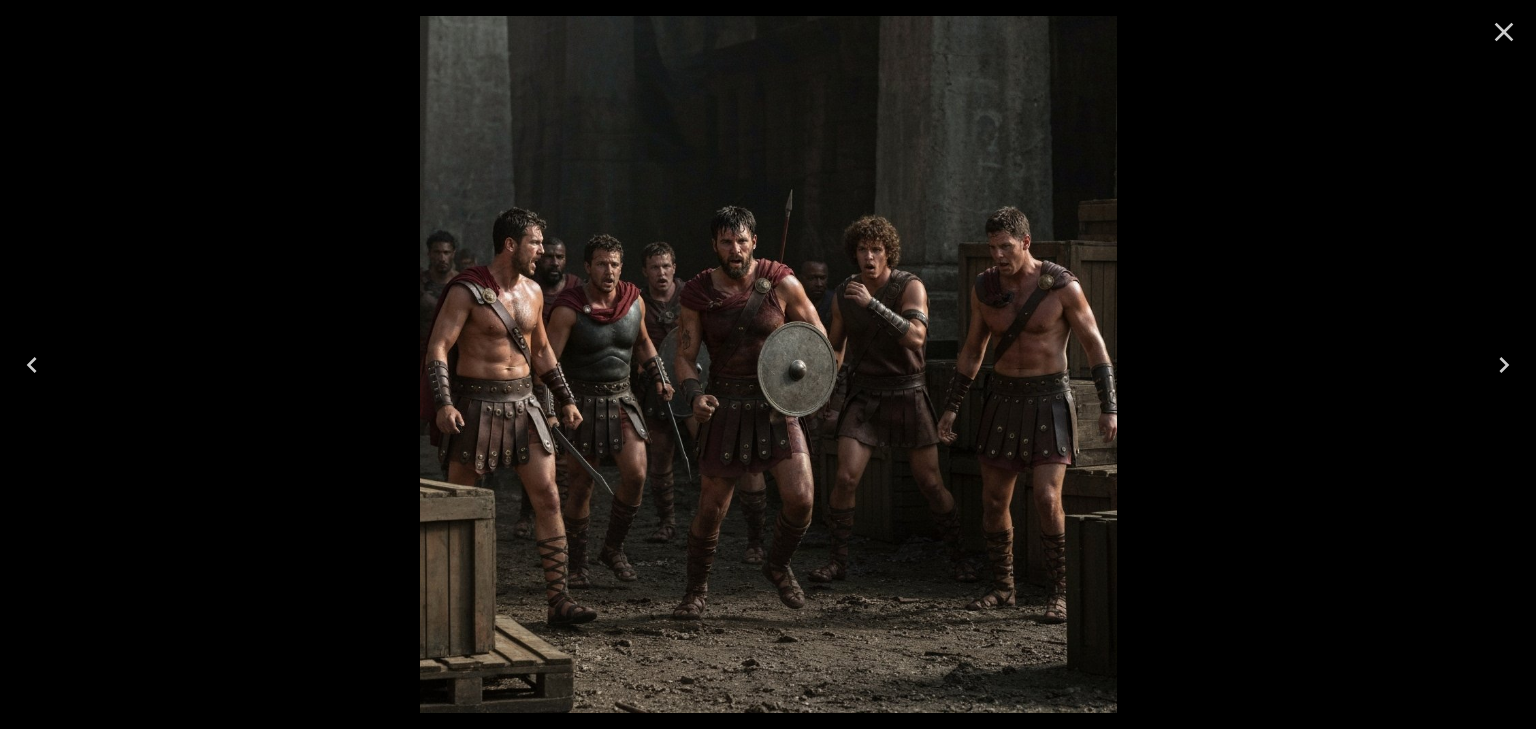 click at bounding box center (1504, 365) 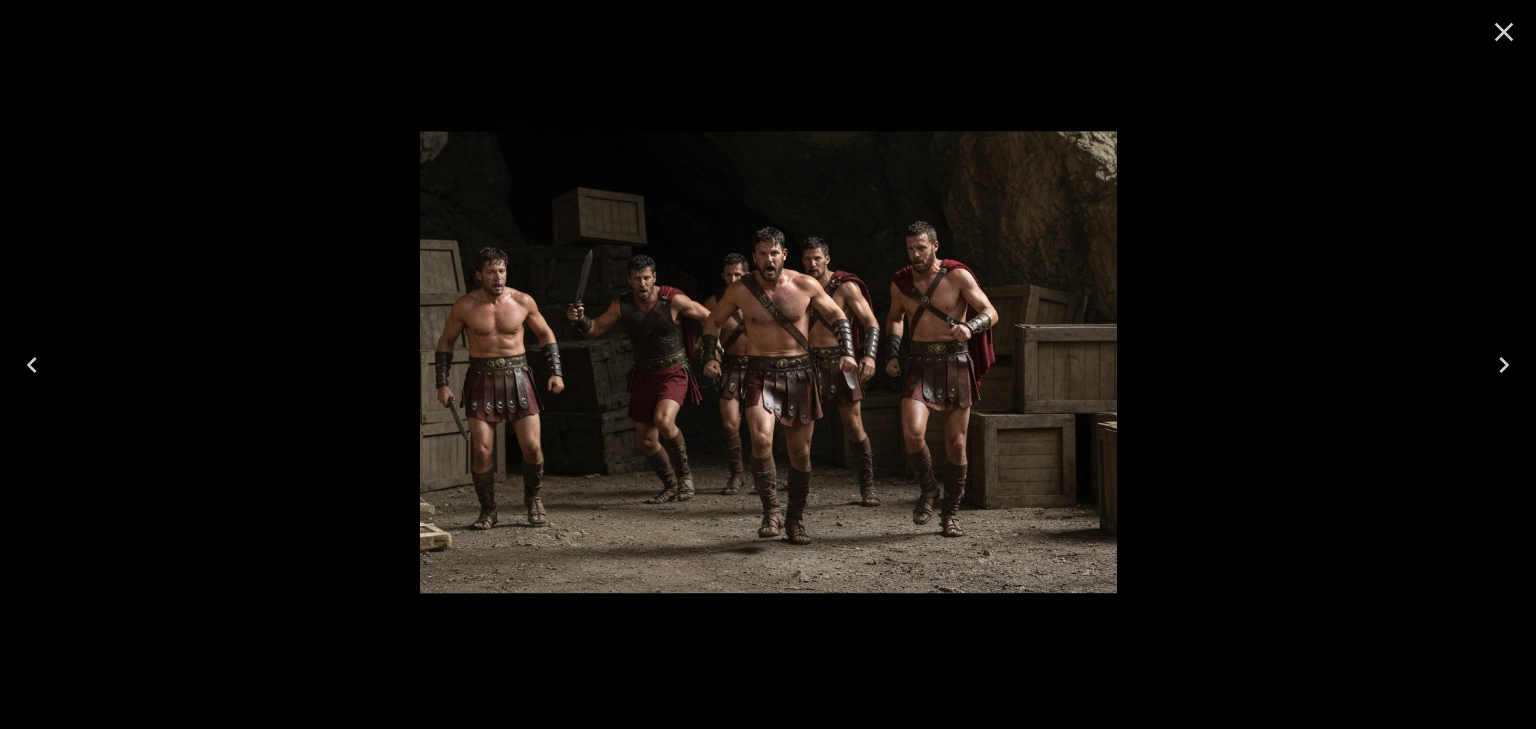click 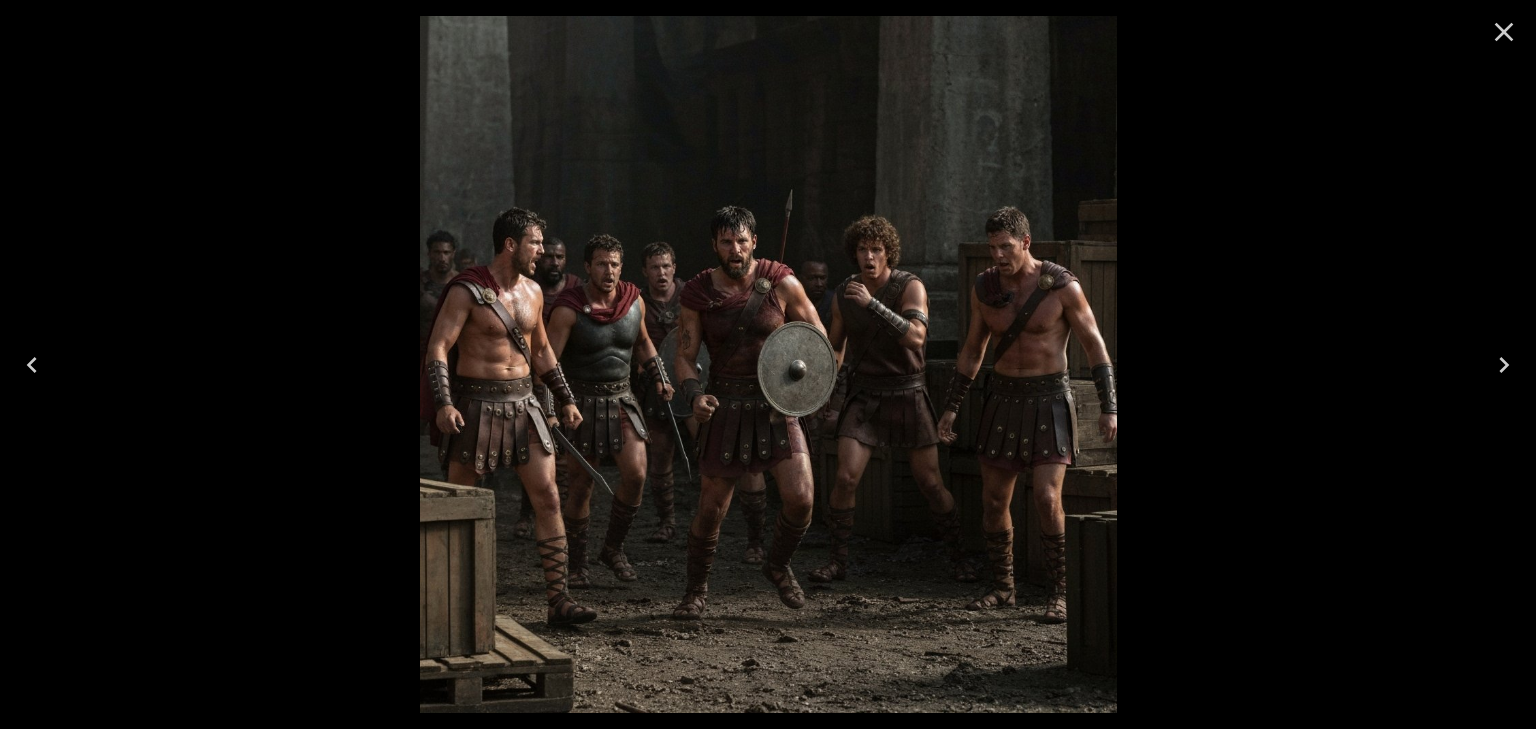 click 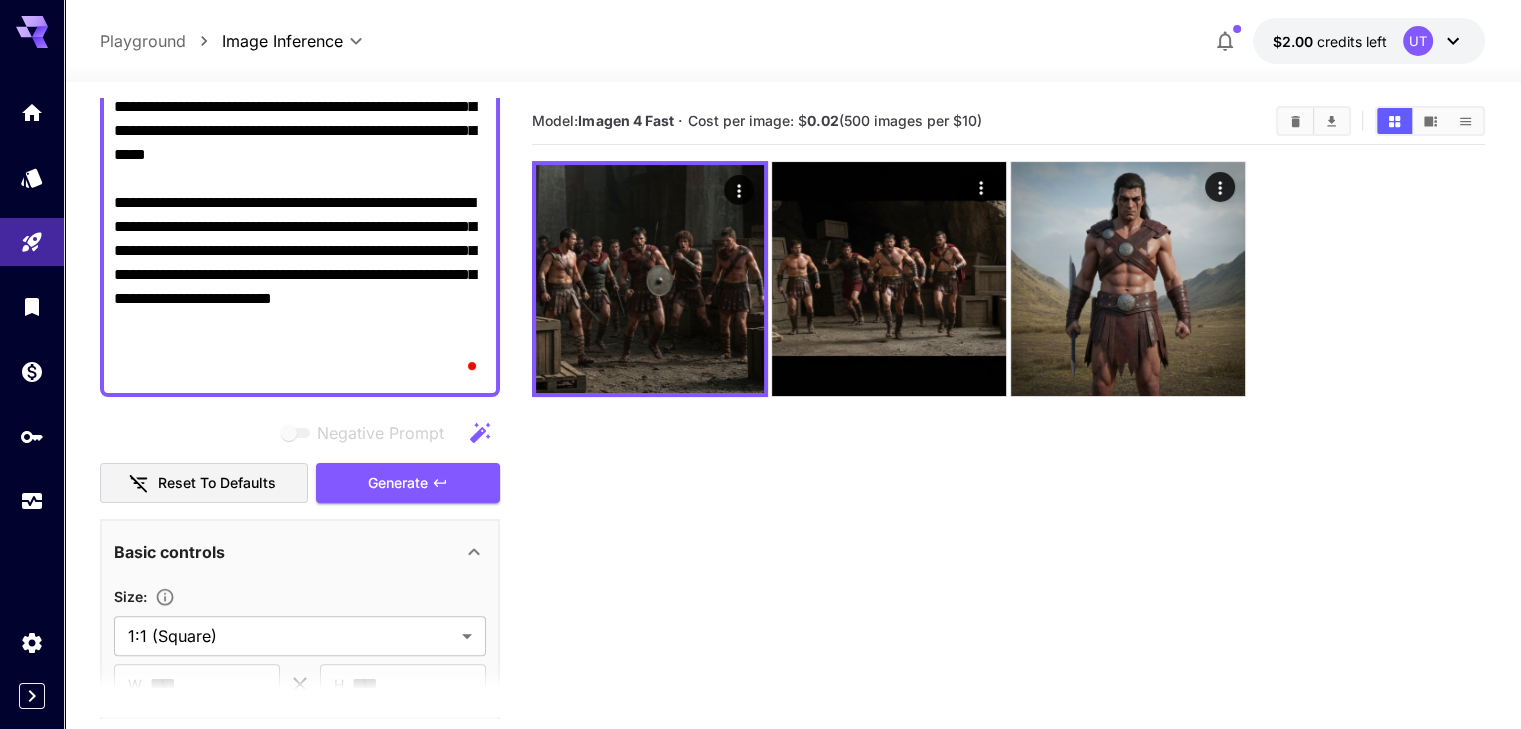 scroll, scrollTop: 158, scrollLeft: 0, axis: vertical 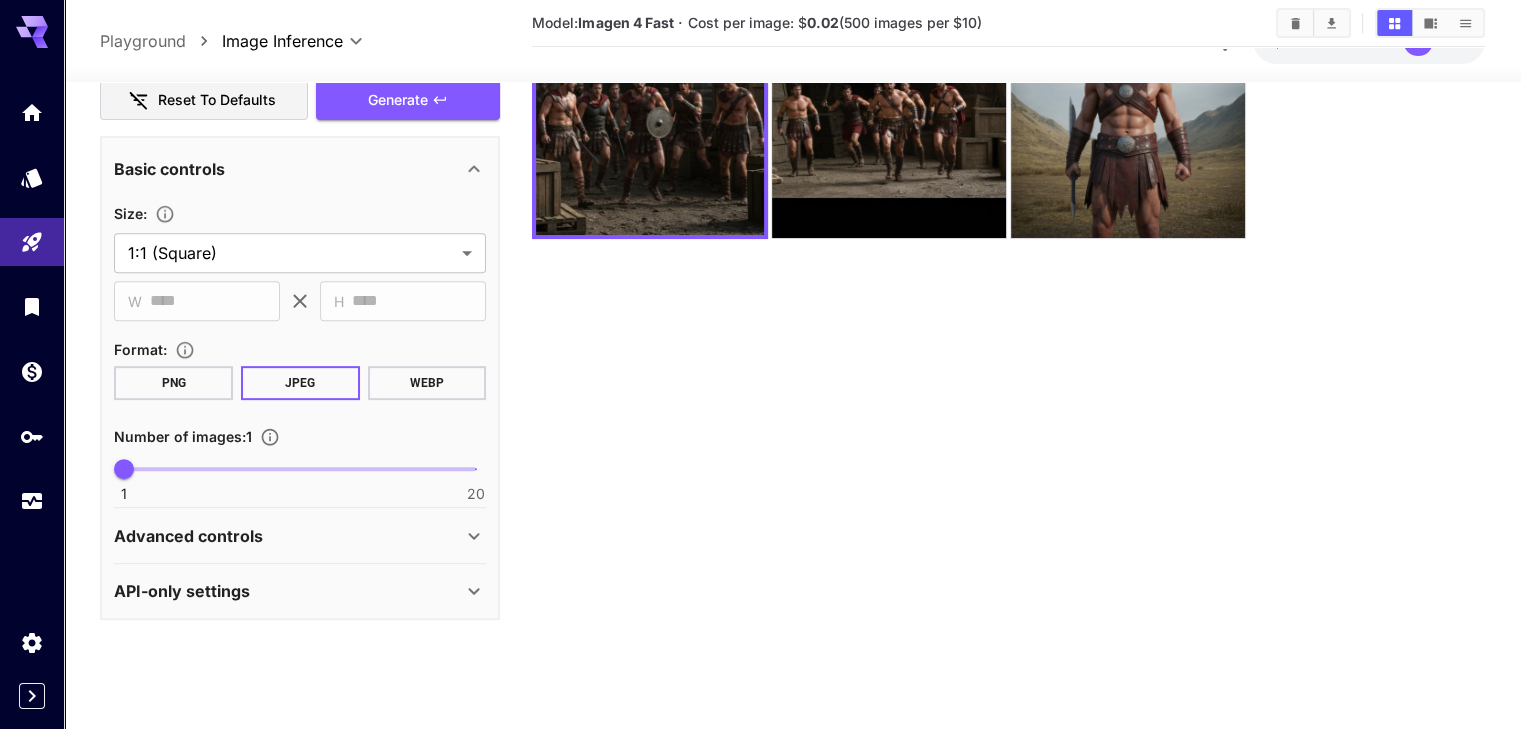 click on "API-only settings" at bounding box center [300, 591] 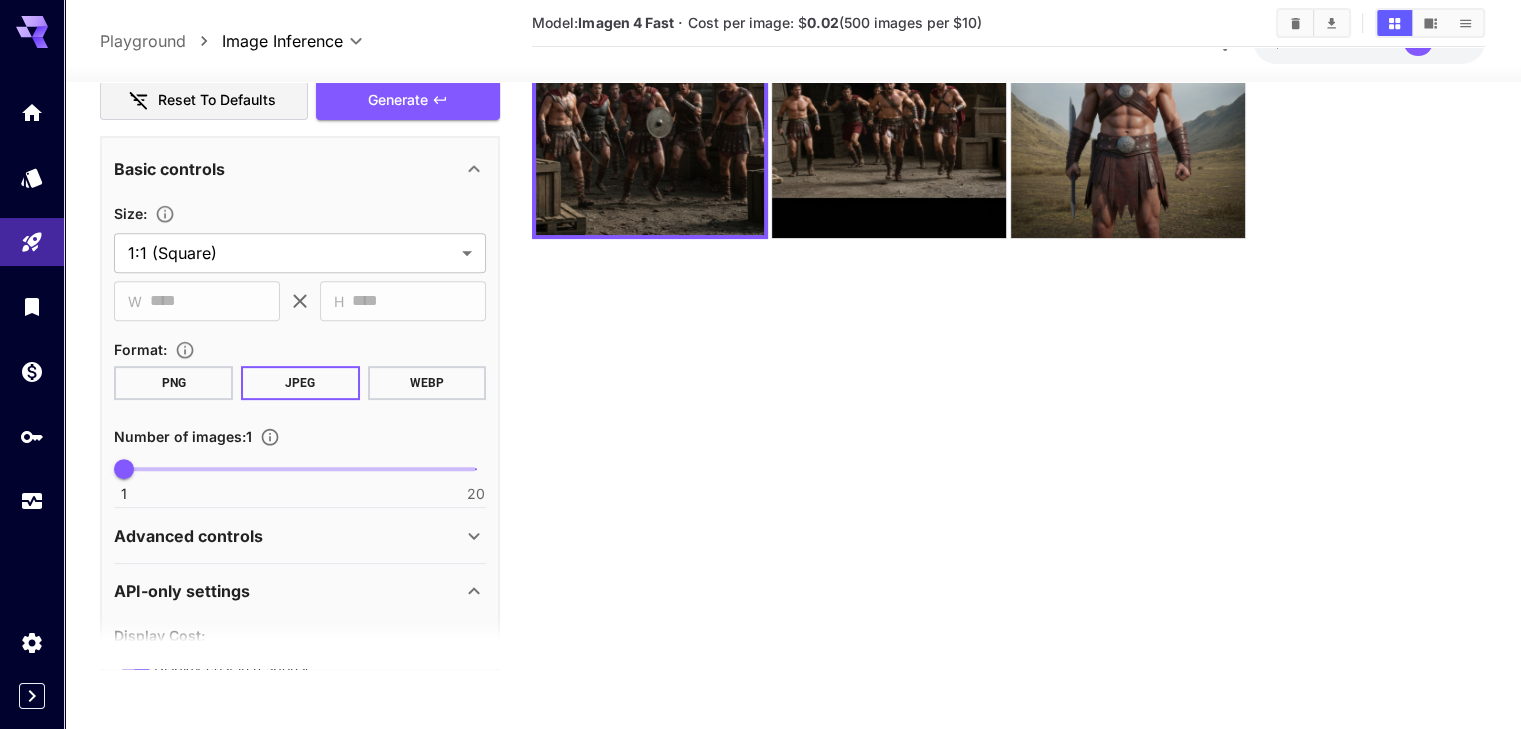 scroll, scrollTop: 1075, scrollLeft: 0, axis: vertical 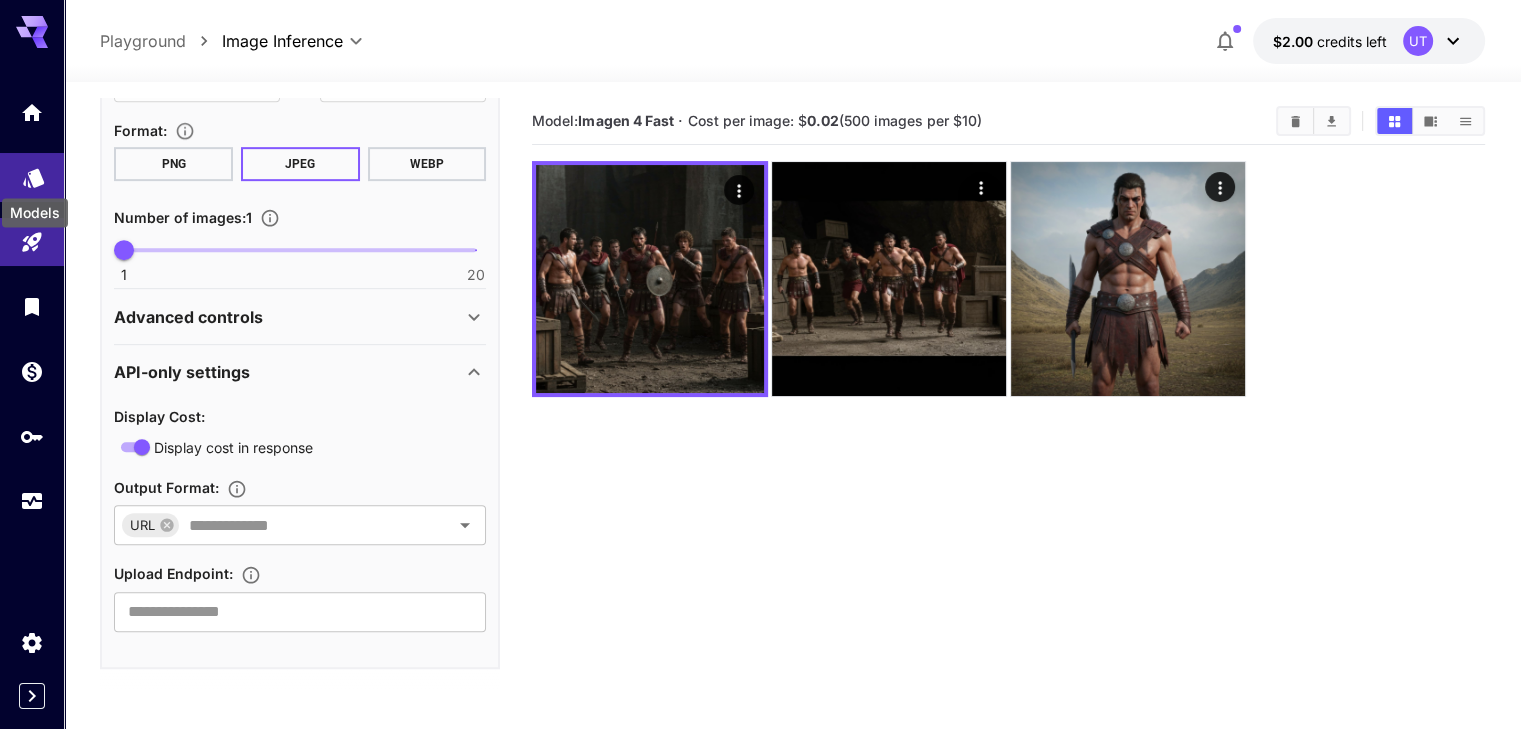 click 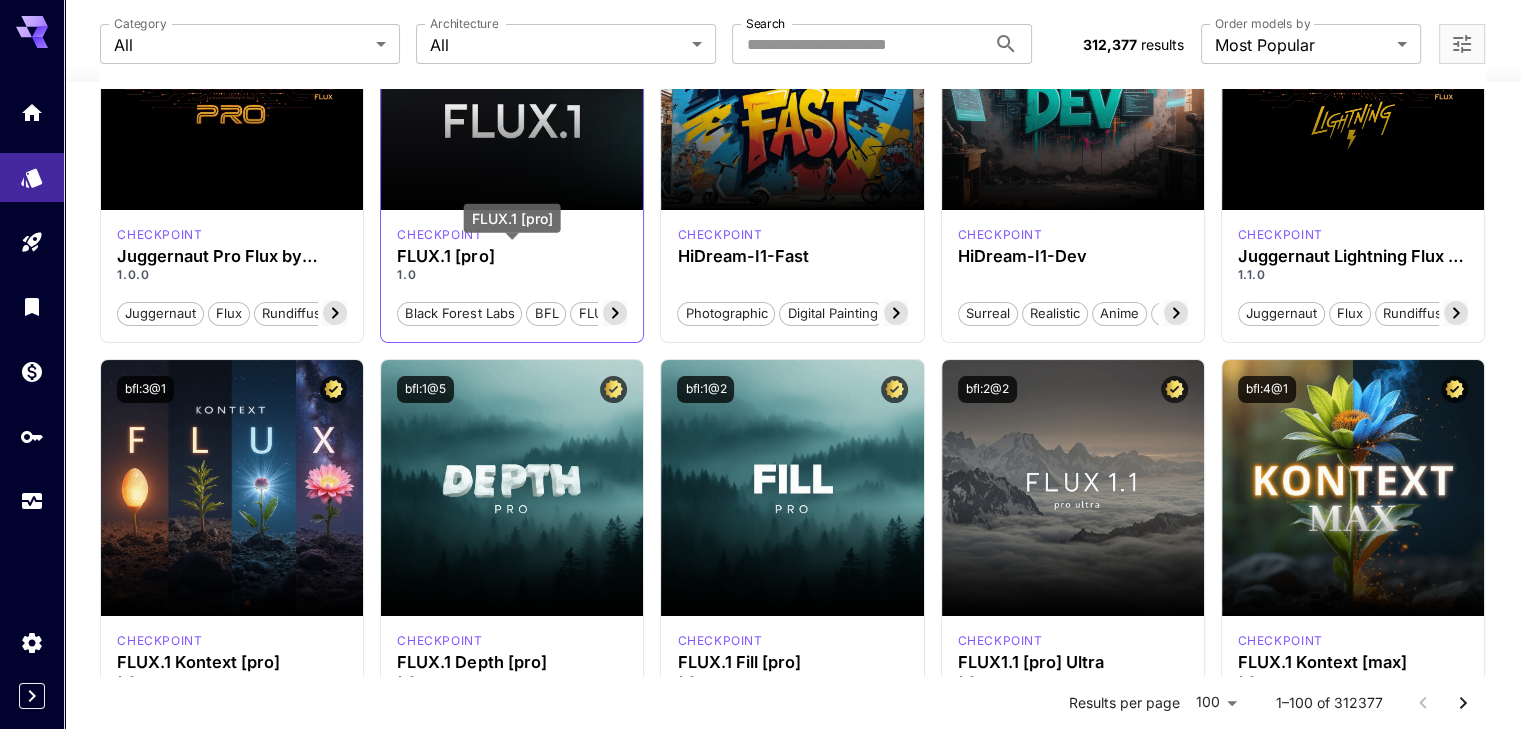 scroll, scrollTop: 0, scrollLeft: 0, axis: both 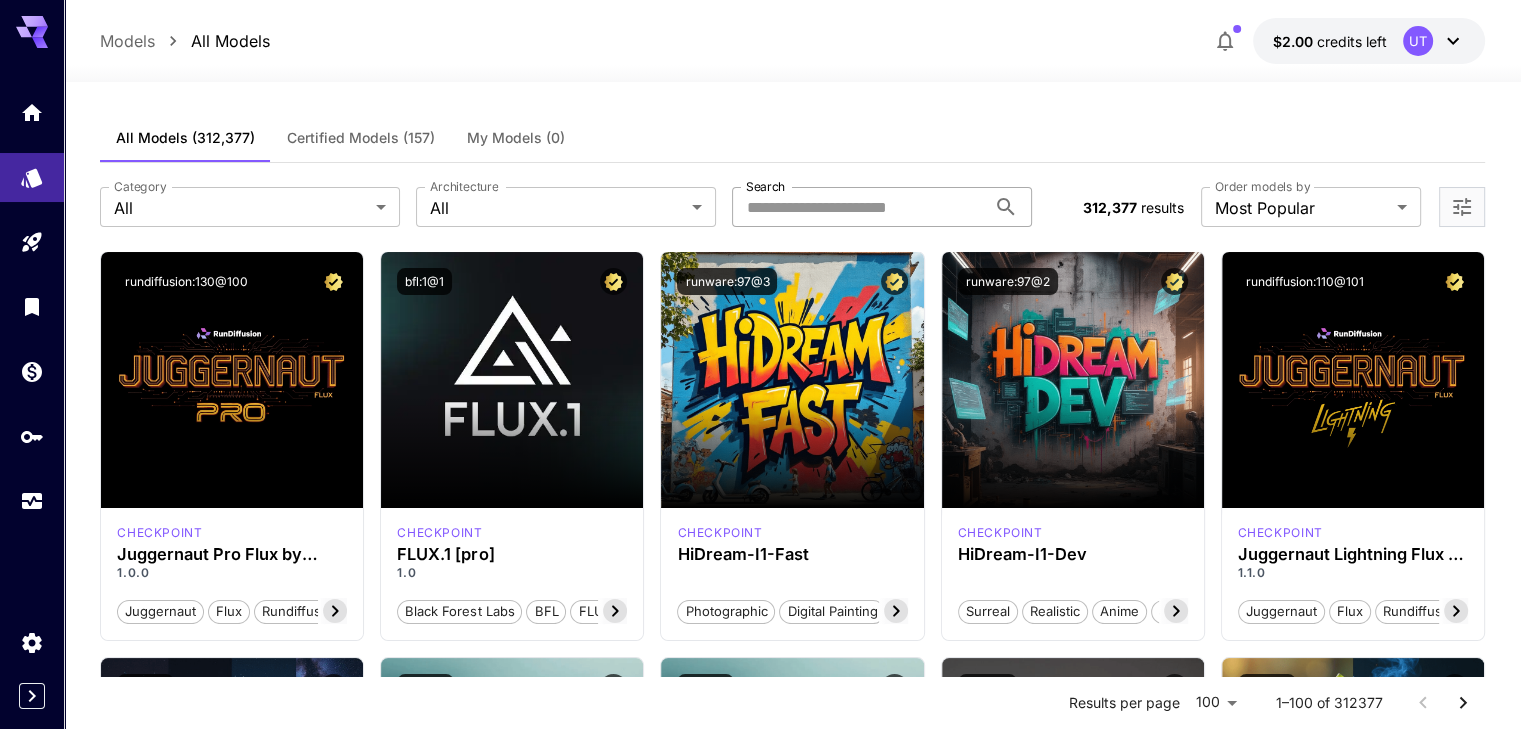 click on "Search" at bounding box center (859, 207) 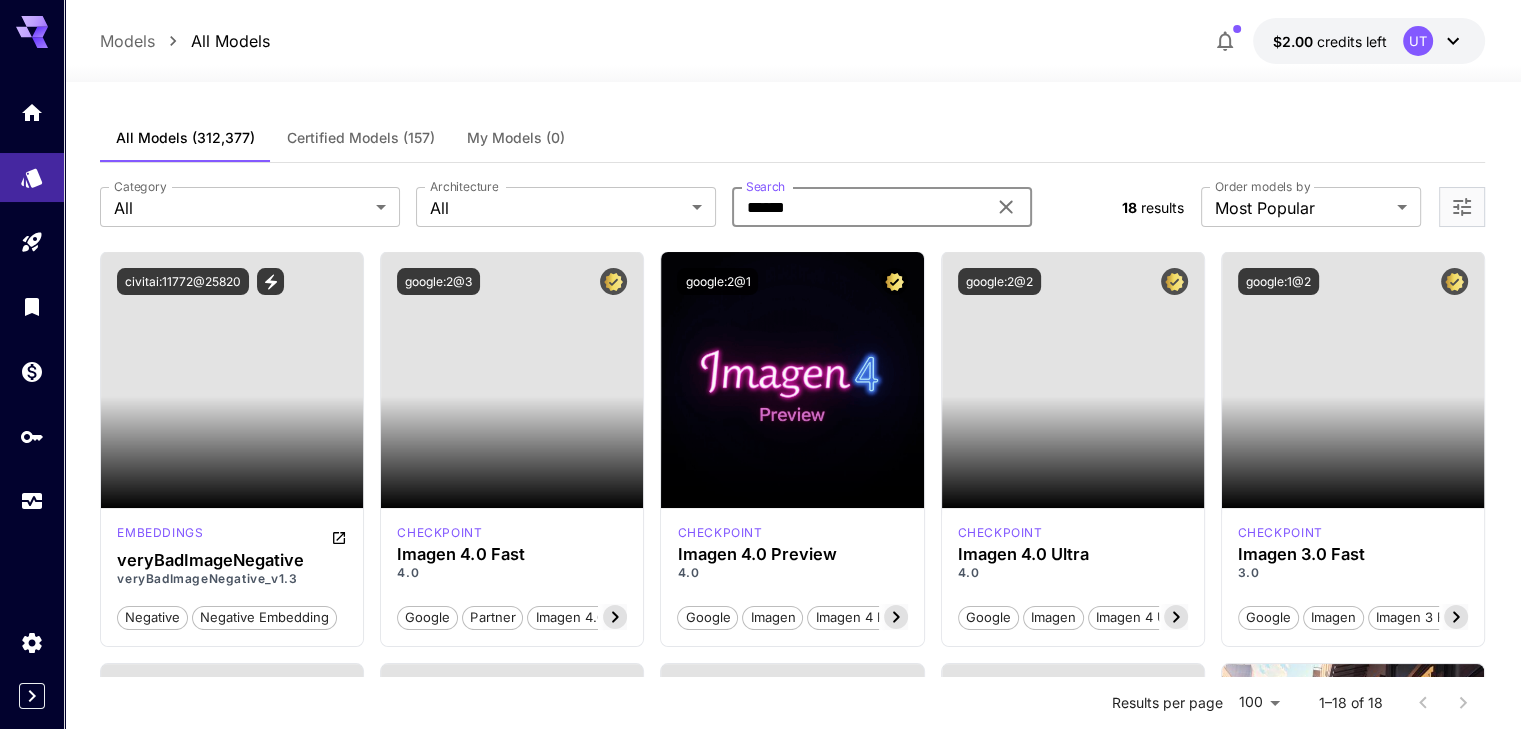 type on "******" 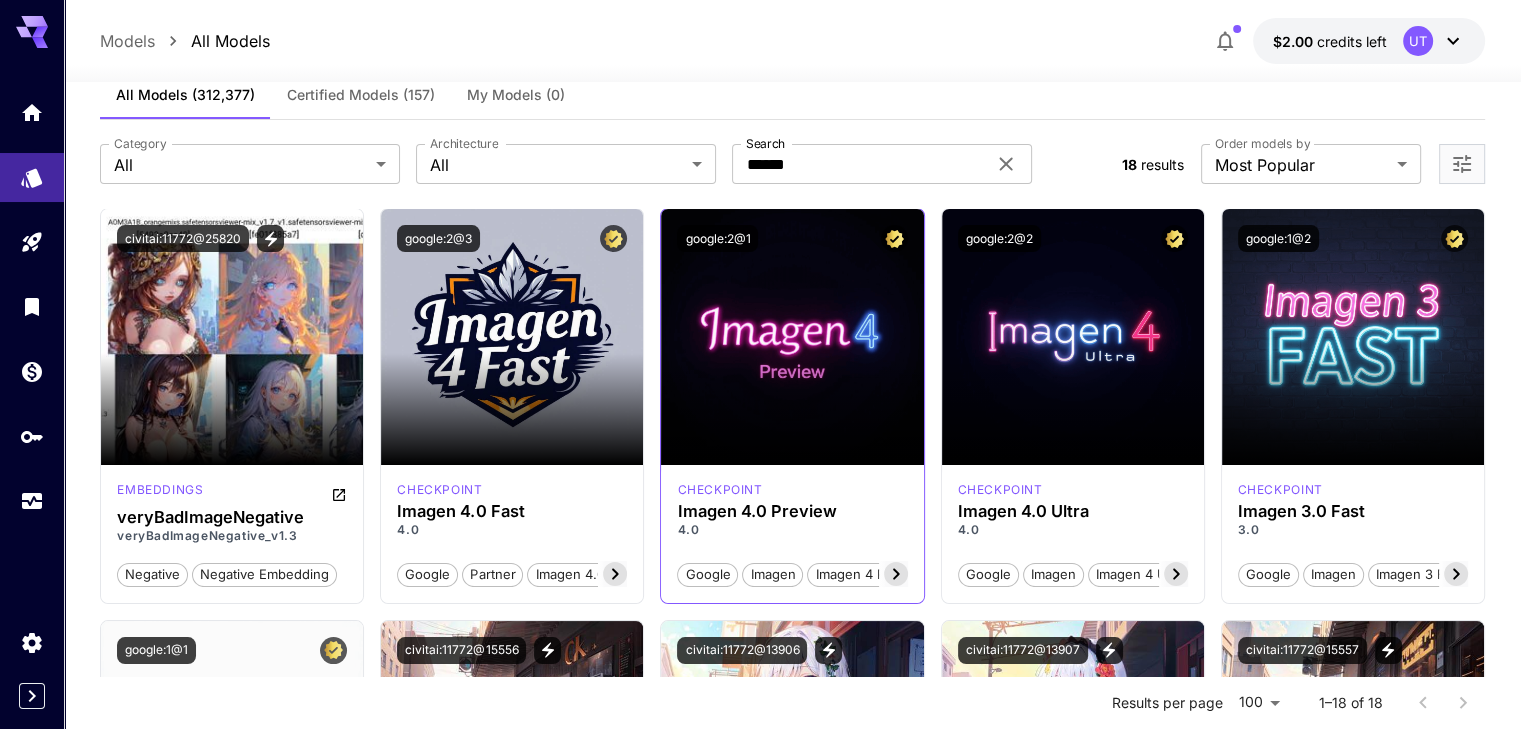scroll, scrollTop: 15, scrollLeft: 0, axis: vertical 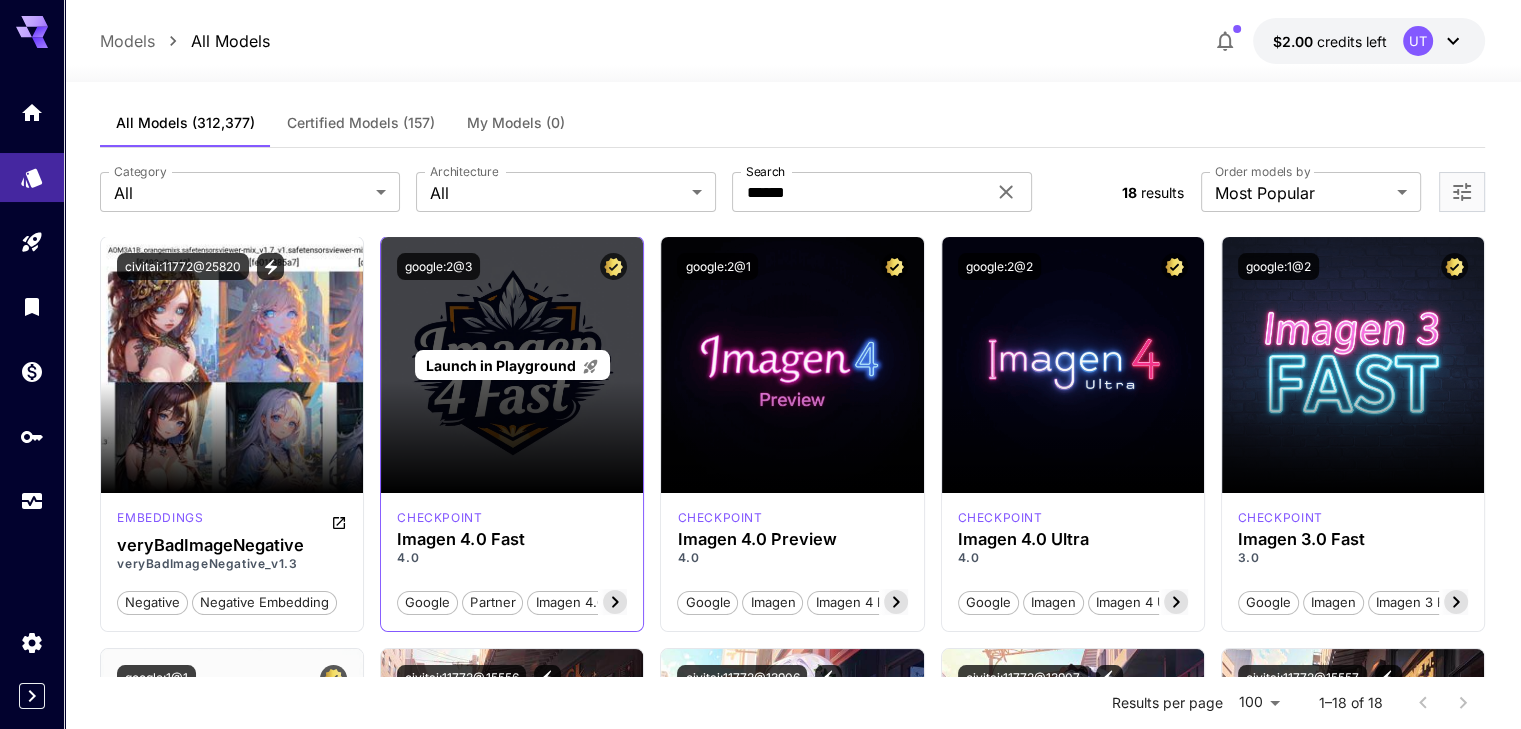 click on "Launch in Playground" at bounding box center [512, 365] 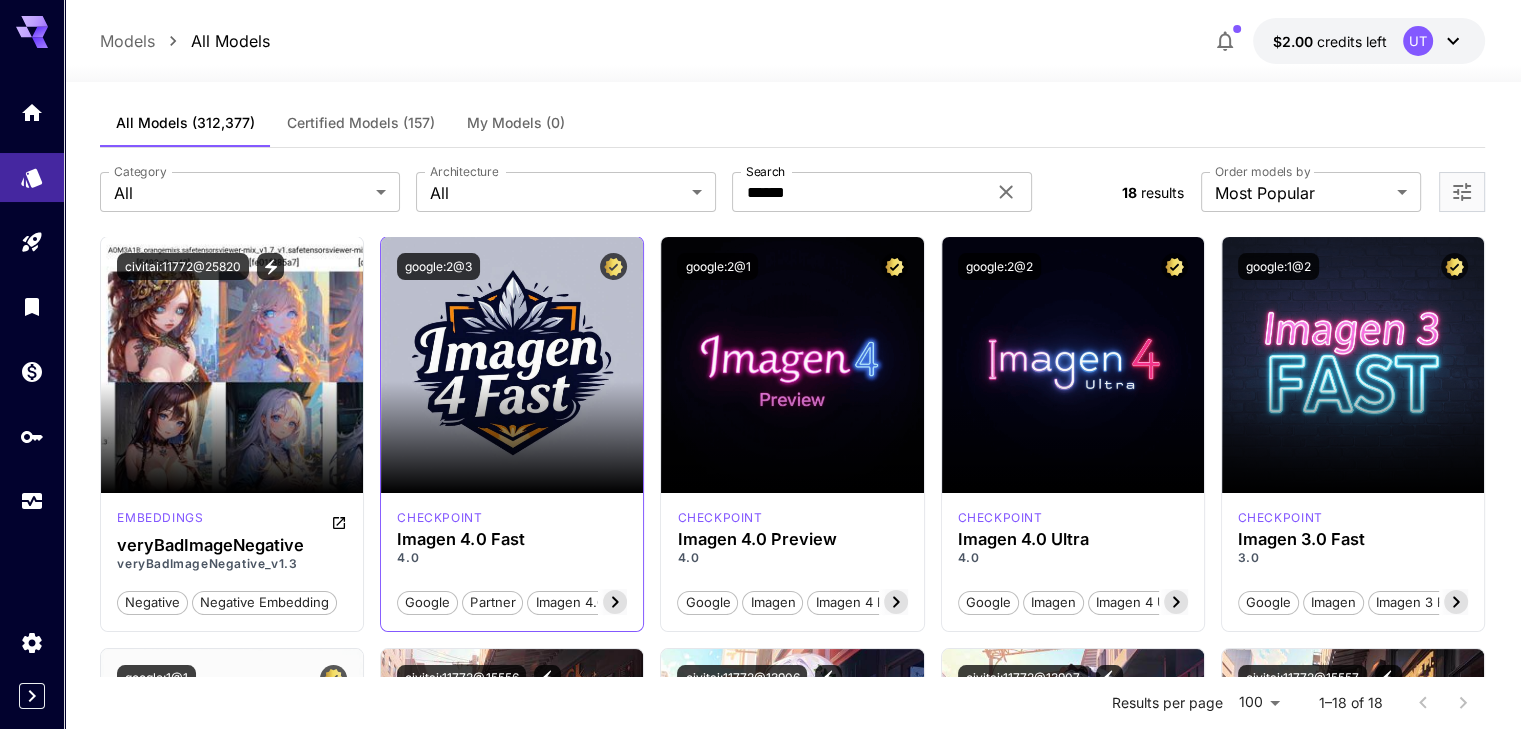 click 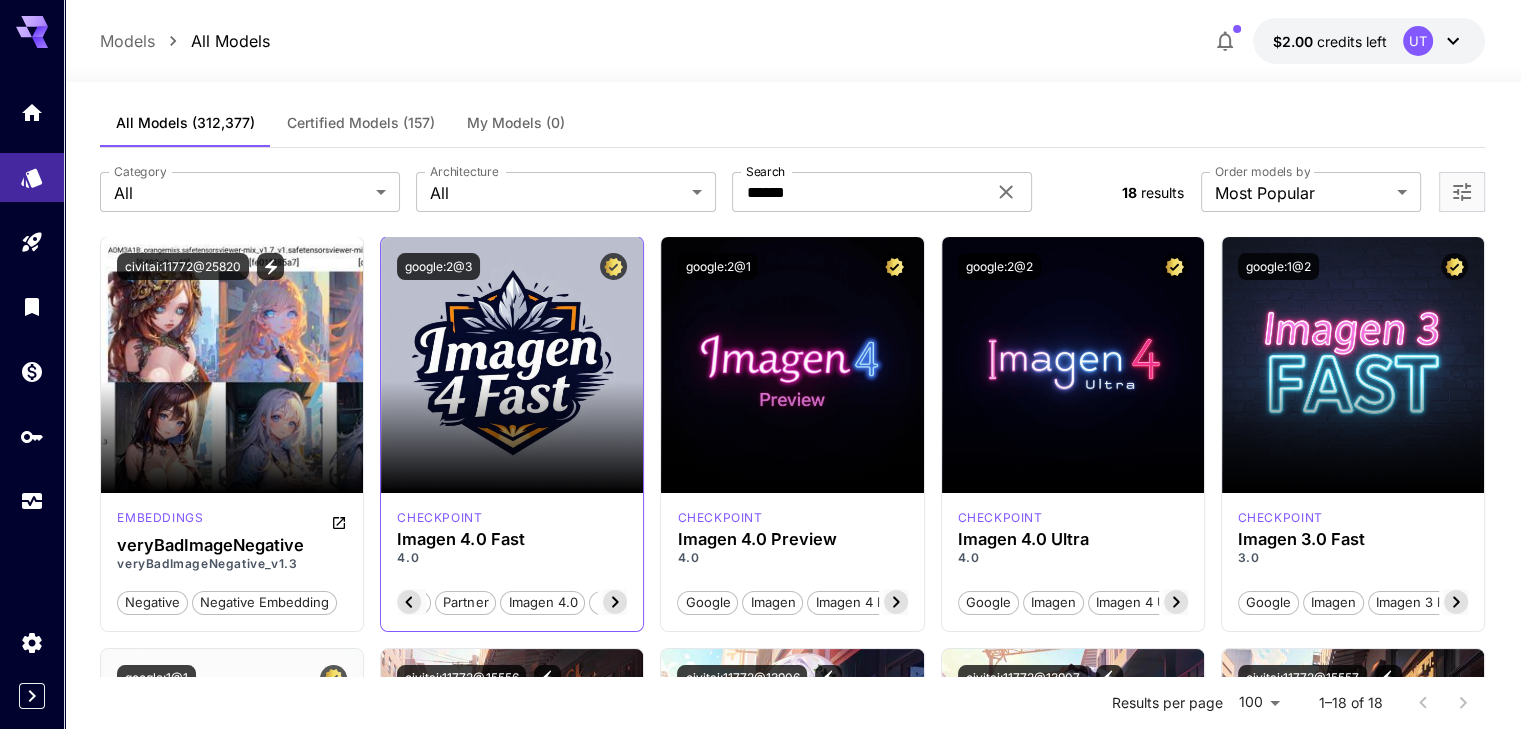 click 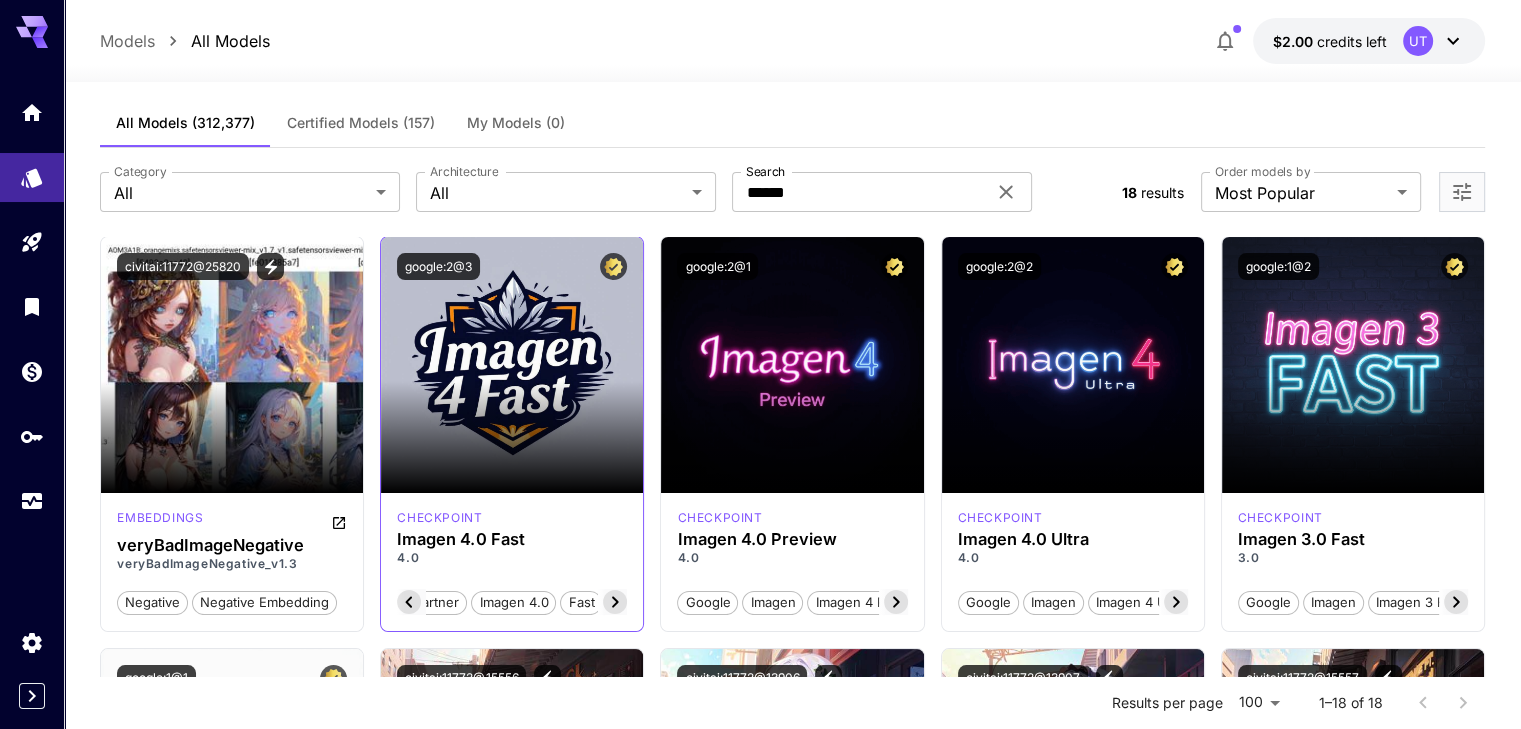 click 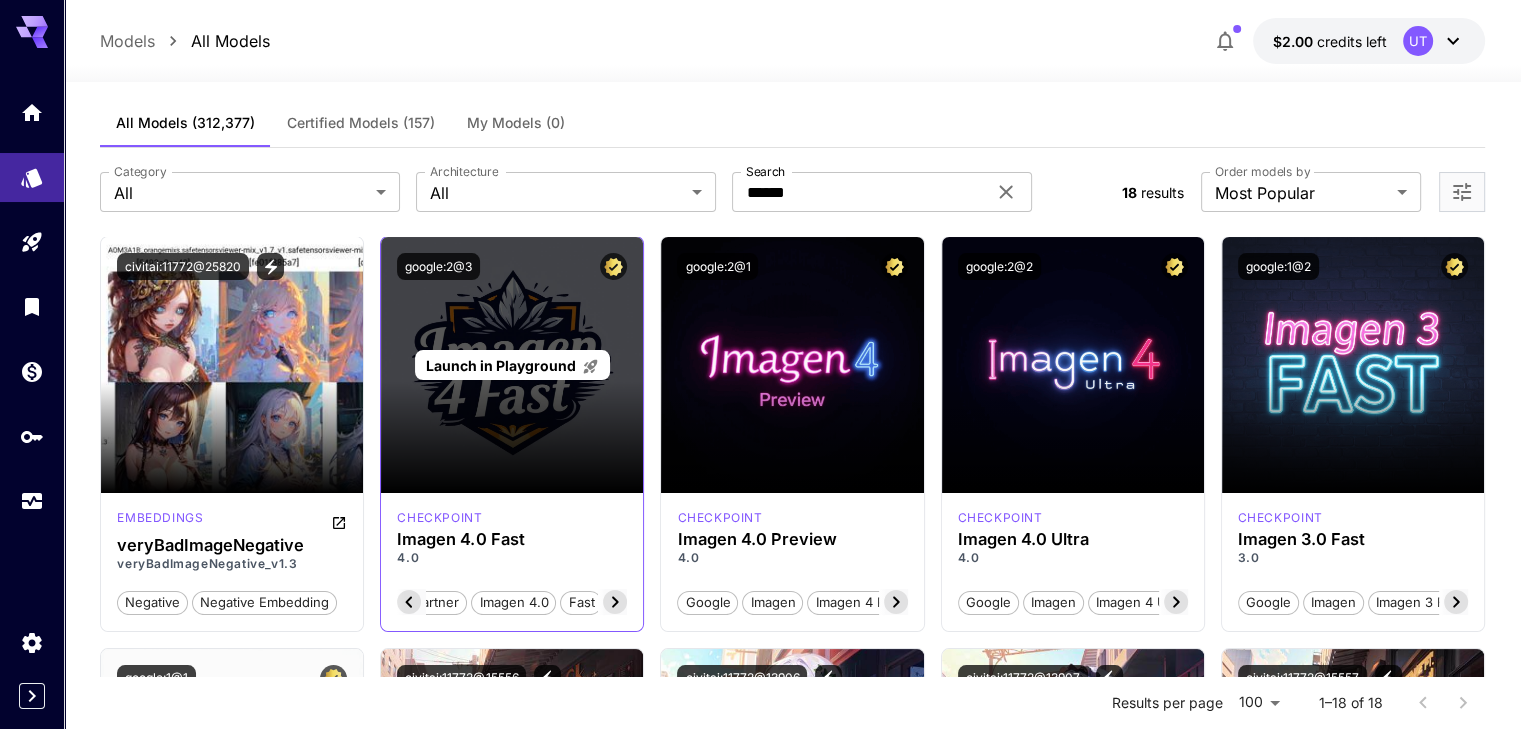 click on "Launch in Playground" at bounding box center (501, 365) 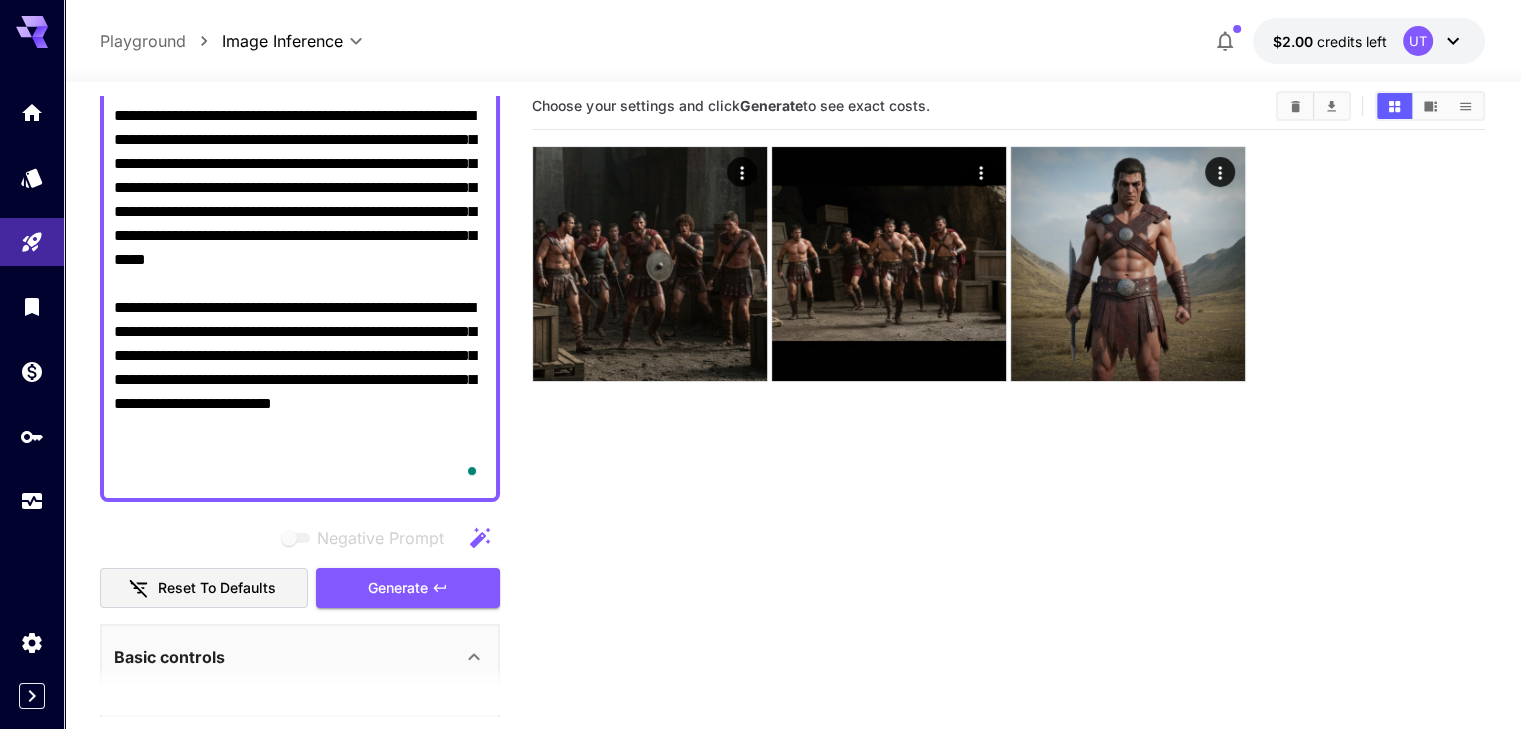 scroll, scrollTop: 807, scrollLeft: 0, axis: vertical 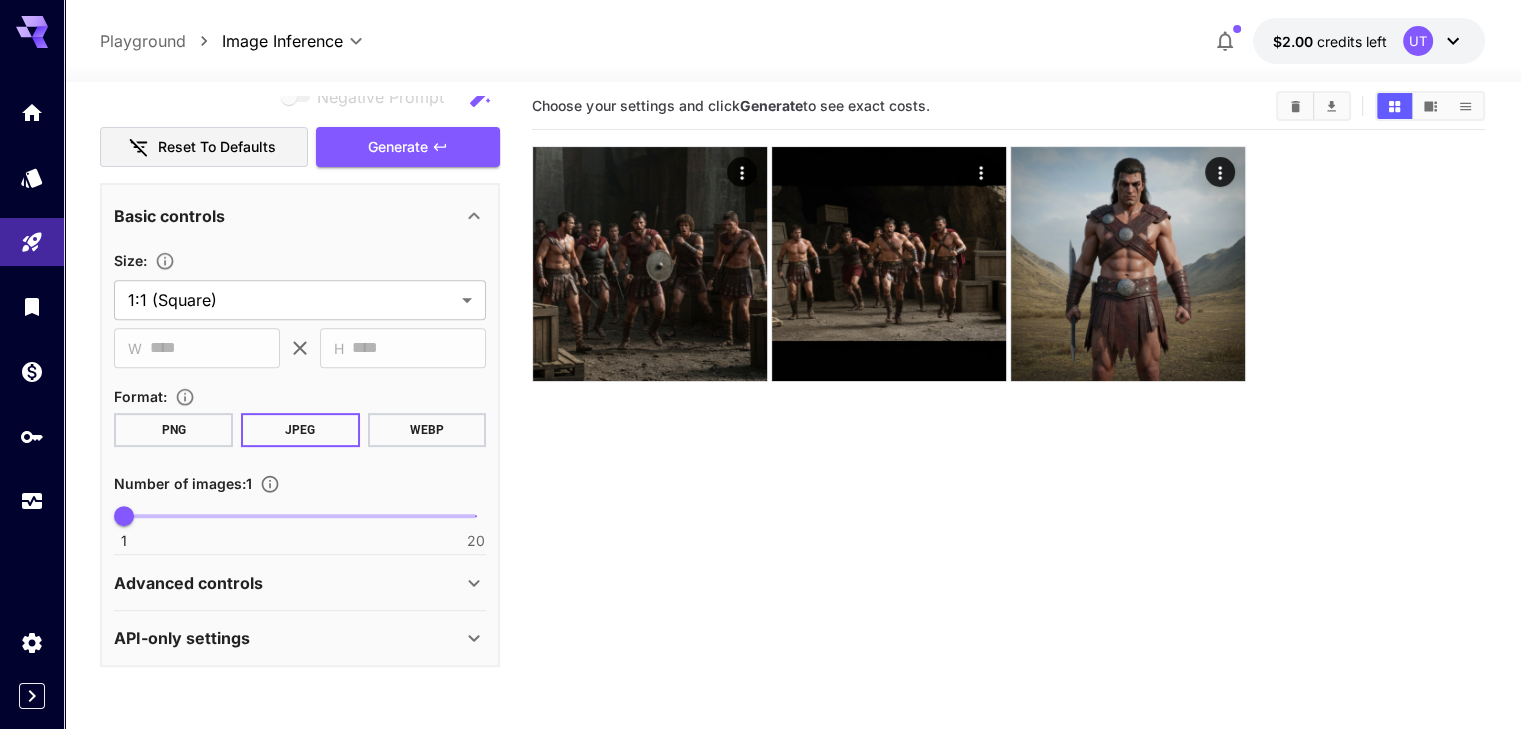 click on "API-only settings" at bounding box center (288, 638) 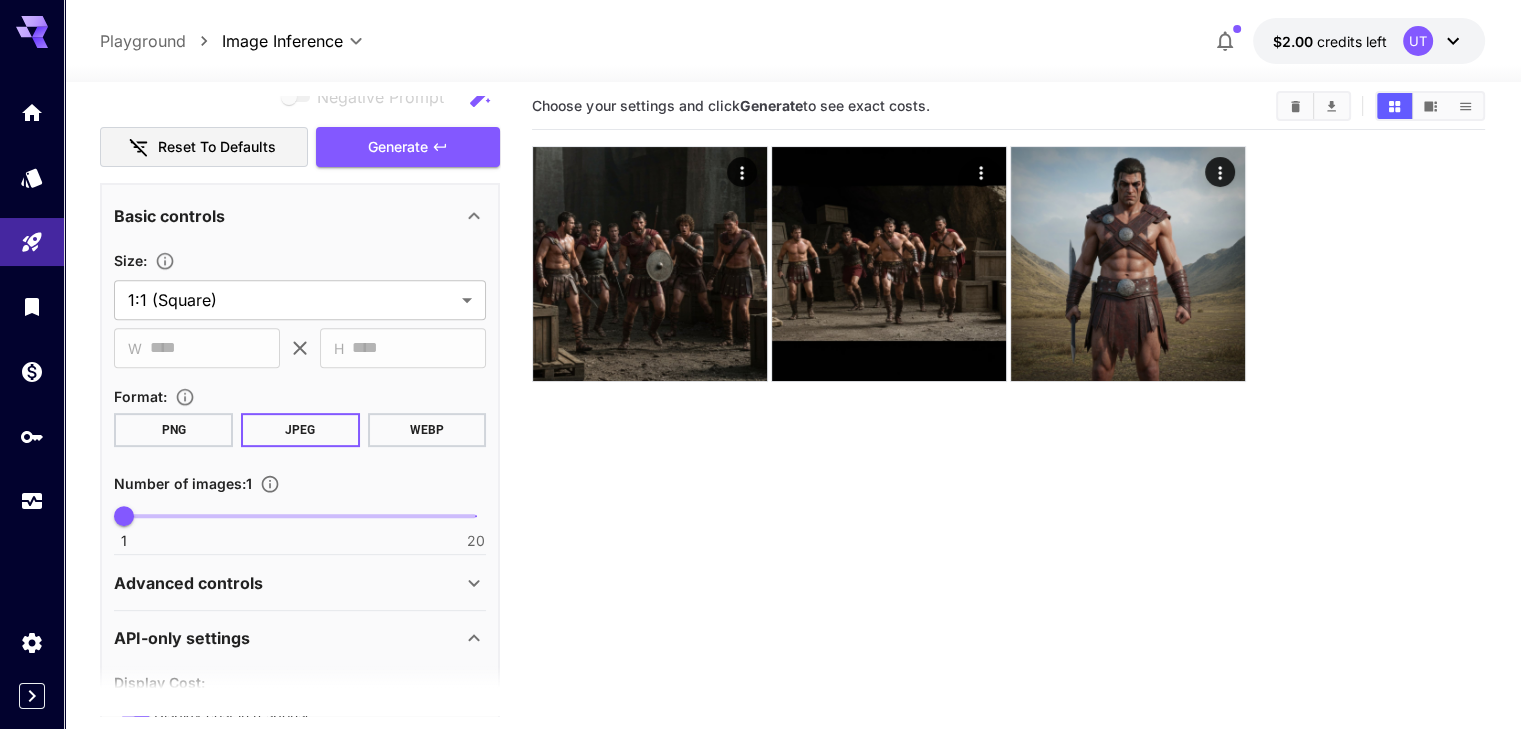 scroll, scrollTop: 807, scrollLeft: 0, axis: vertical 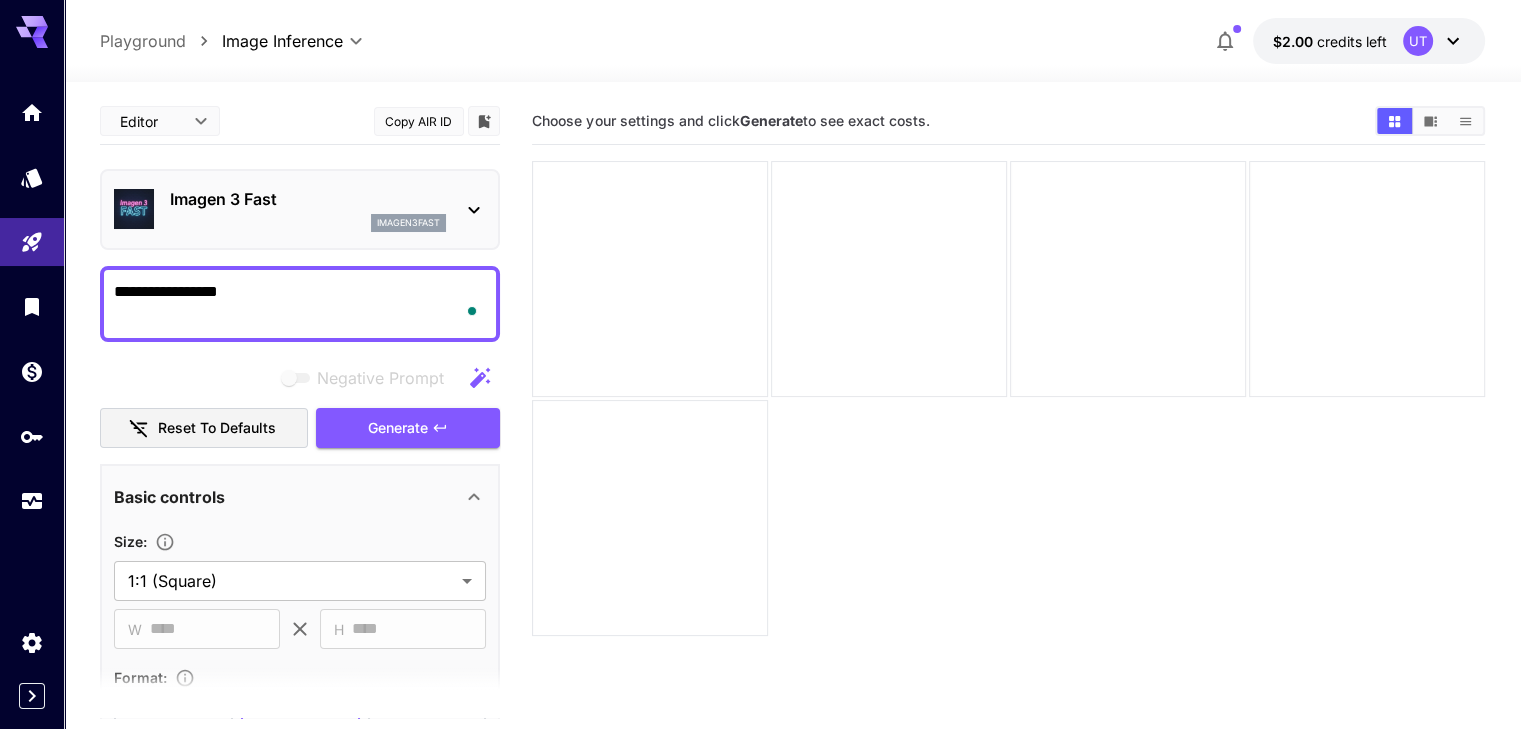 paste on "**********" 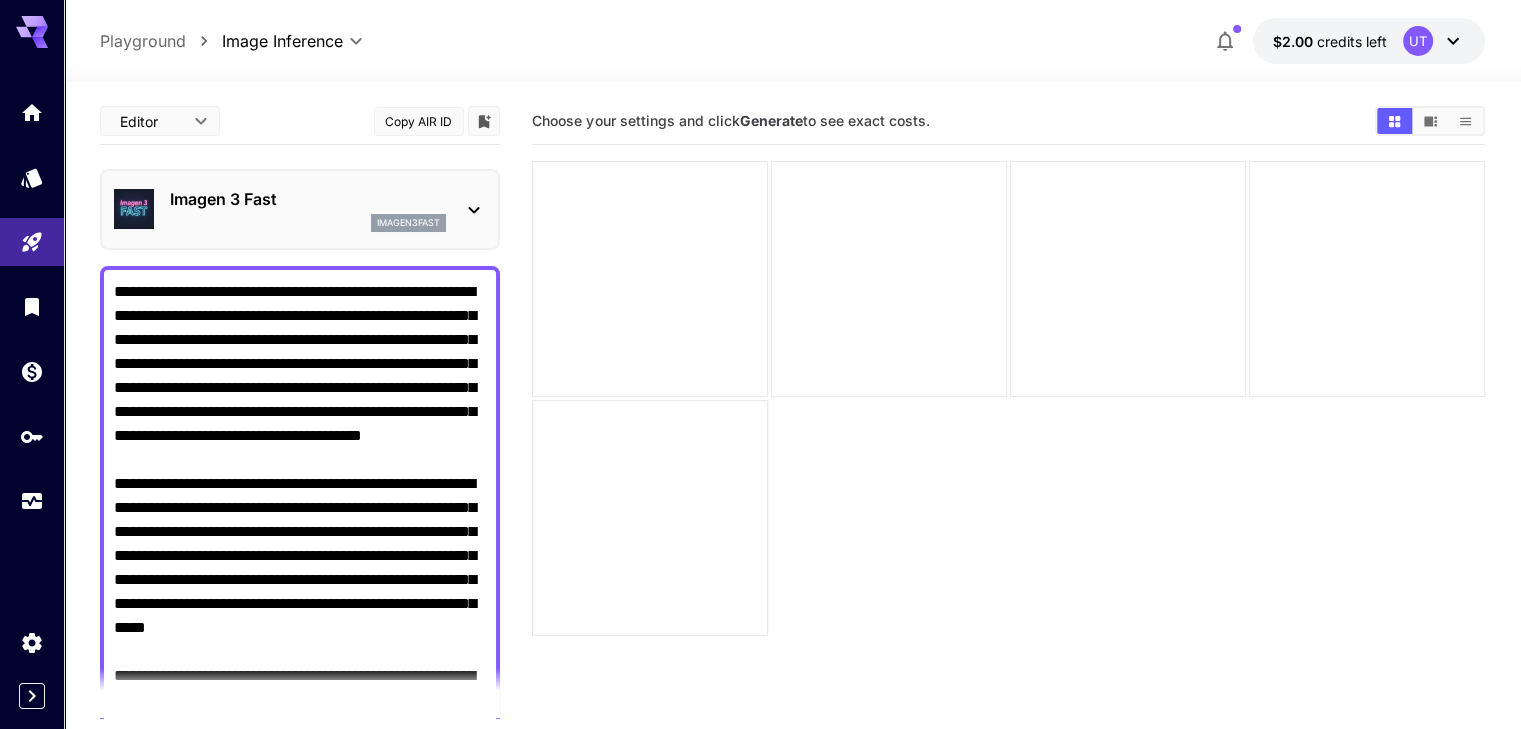 scroll, scrollTop: 135, scrollLeft: 0, axis: vertical 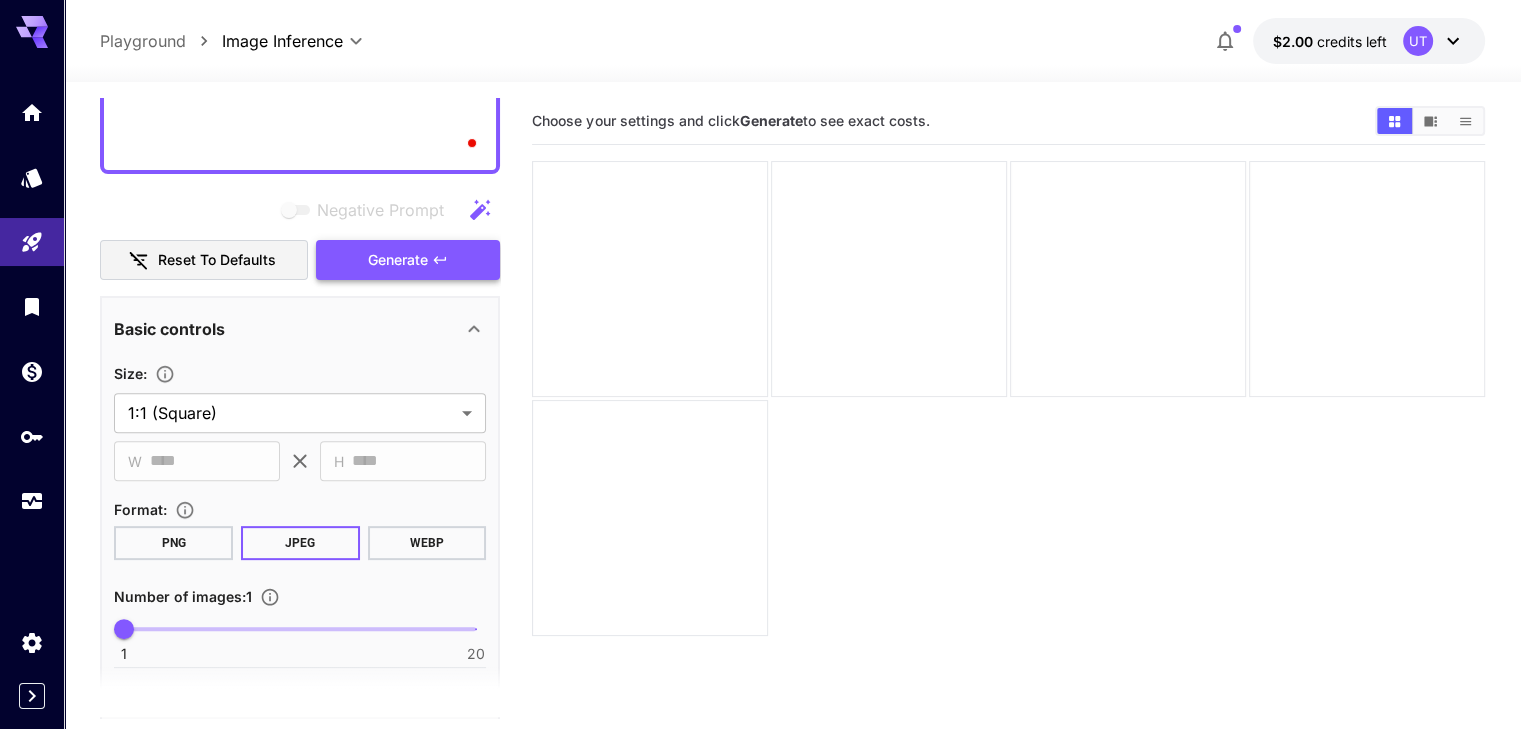 type on "**********" 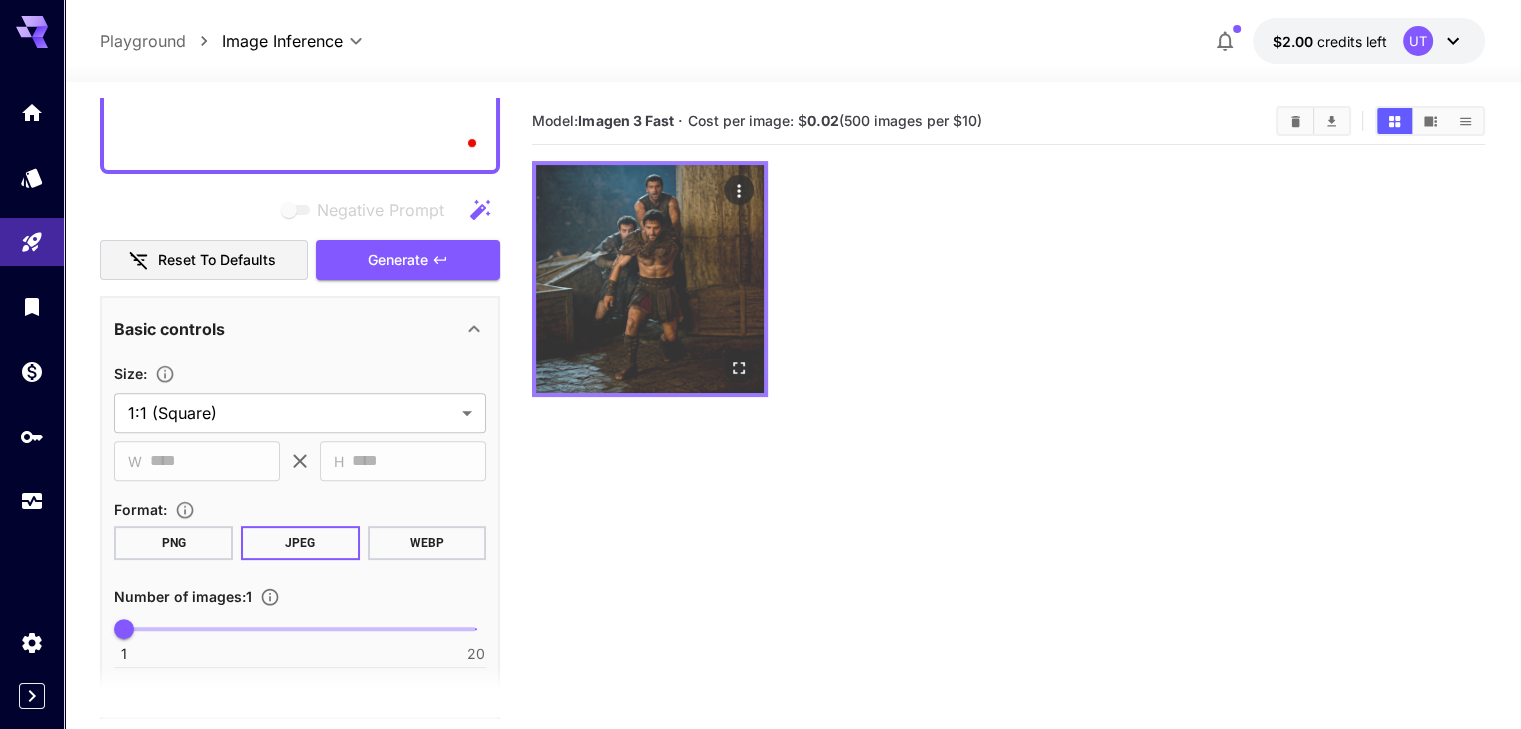 click at bounding box center [650, 279] 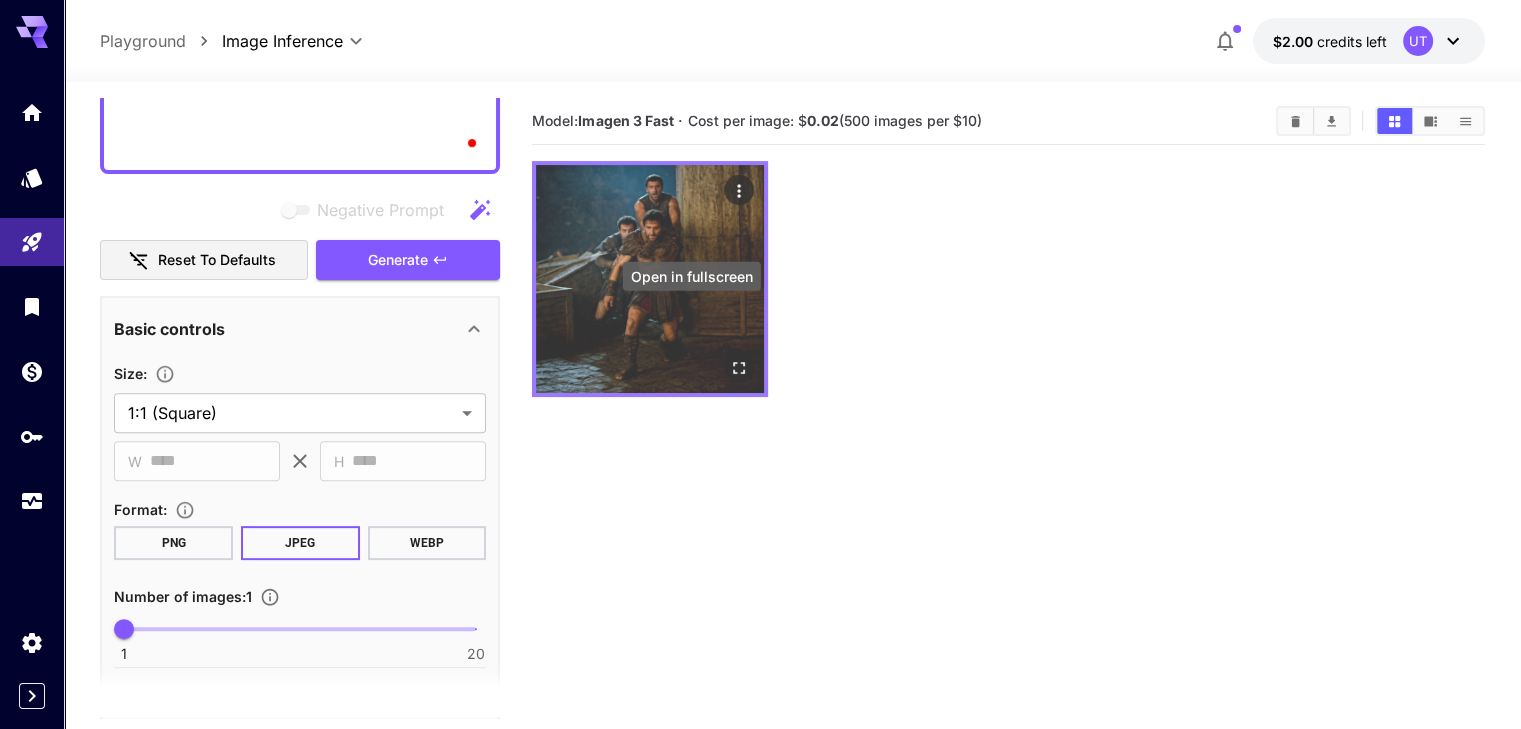 click 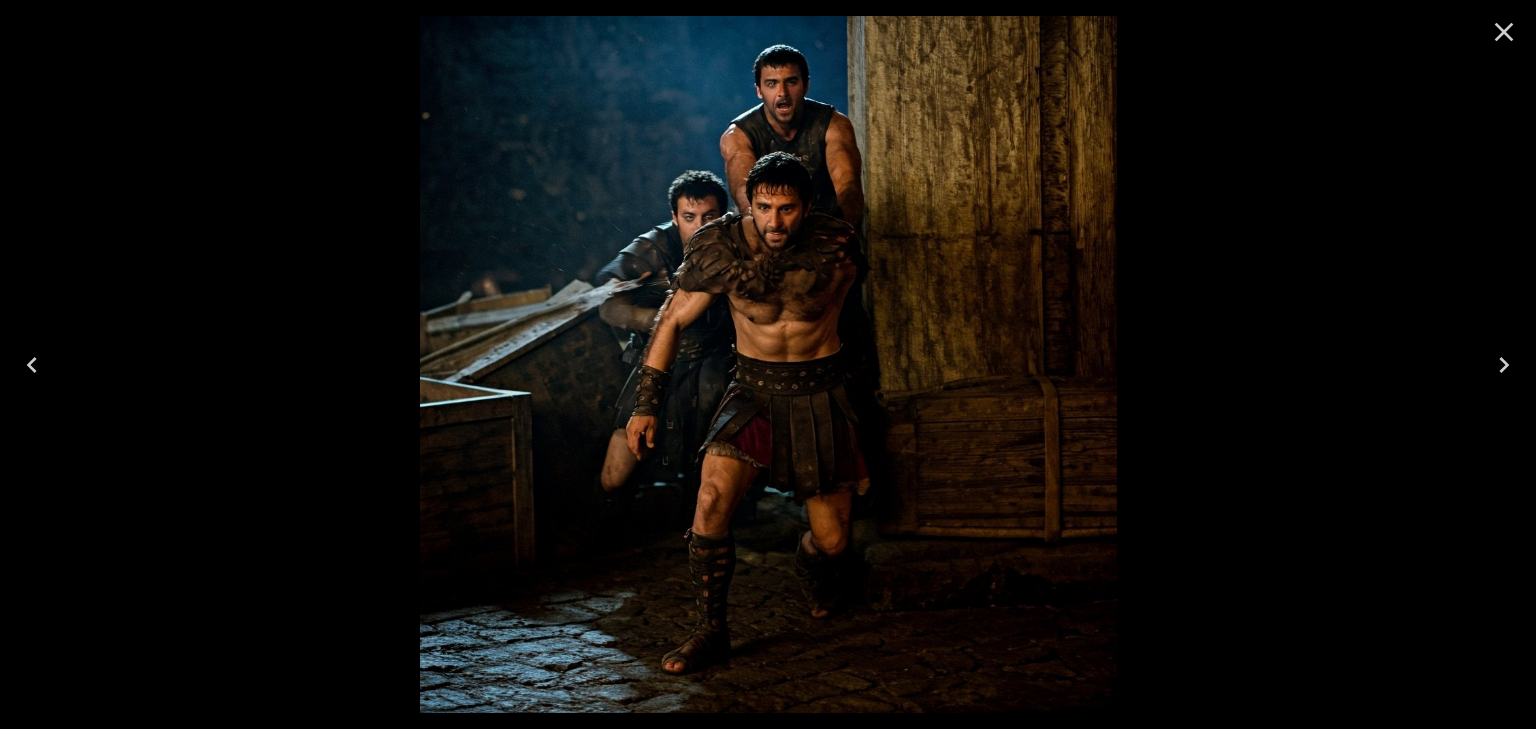 click 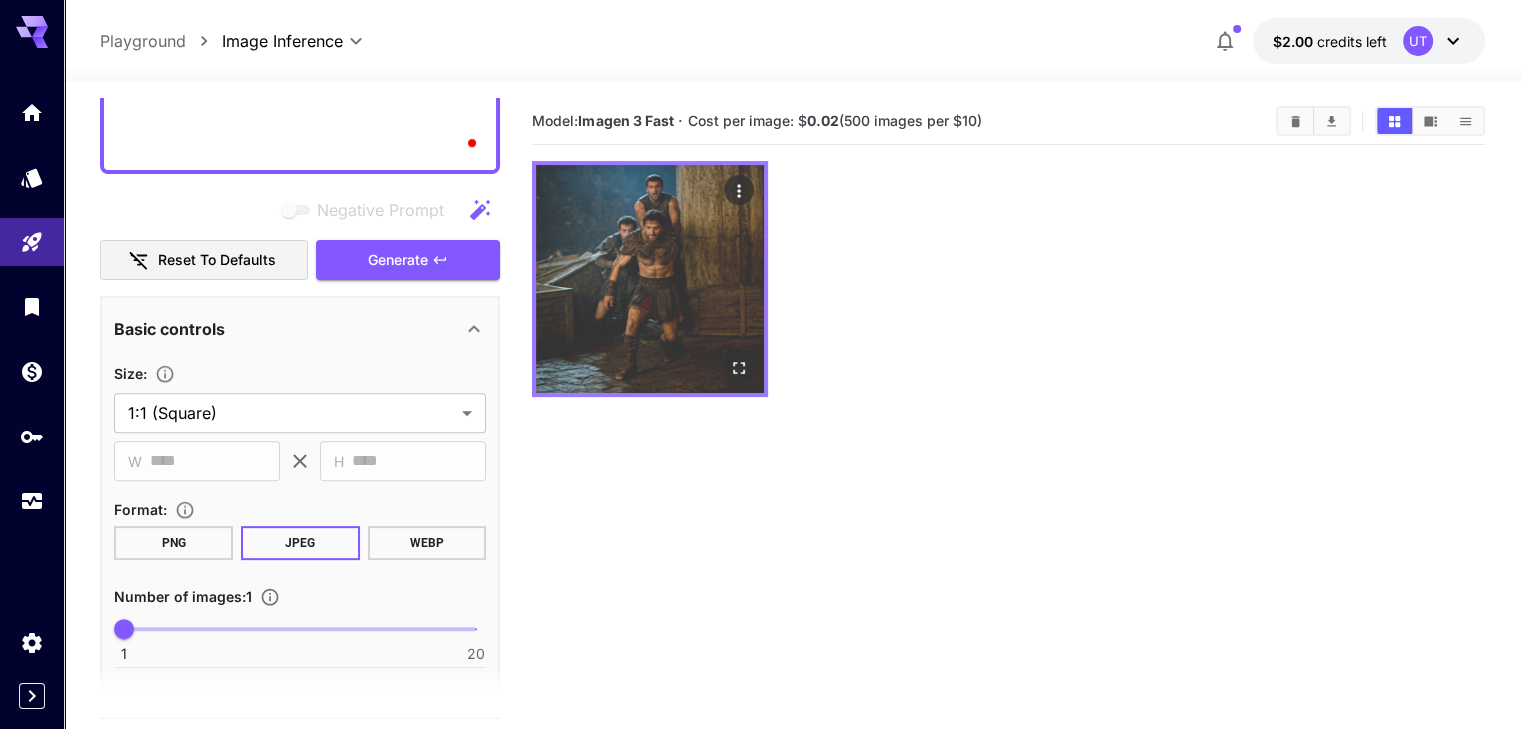 click at bounding box center [650, 279] 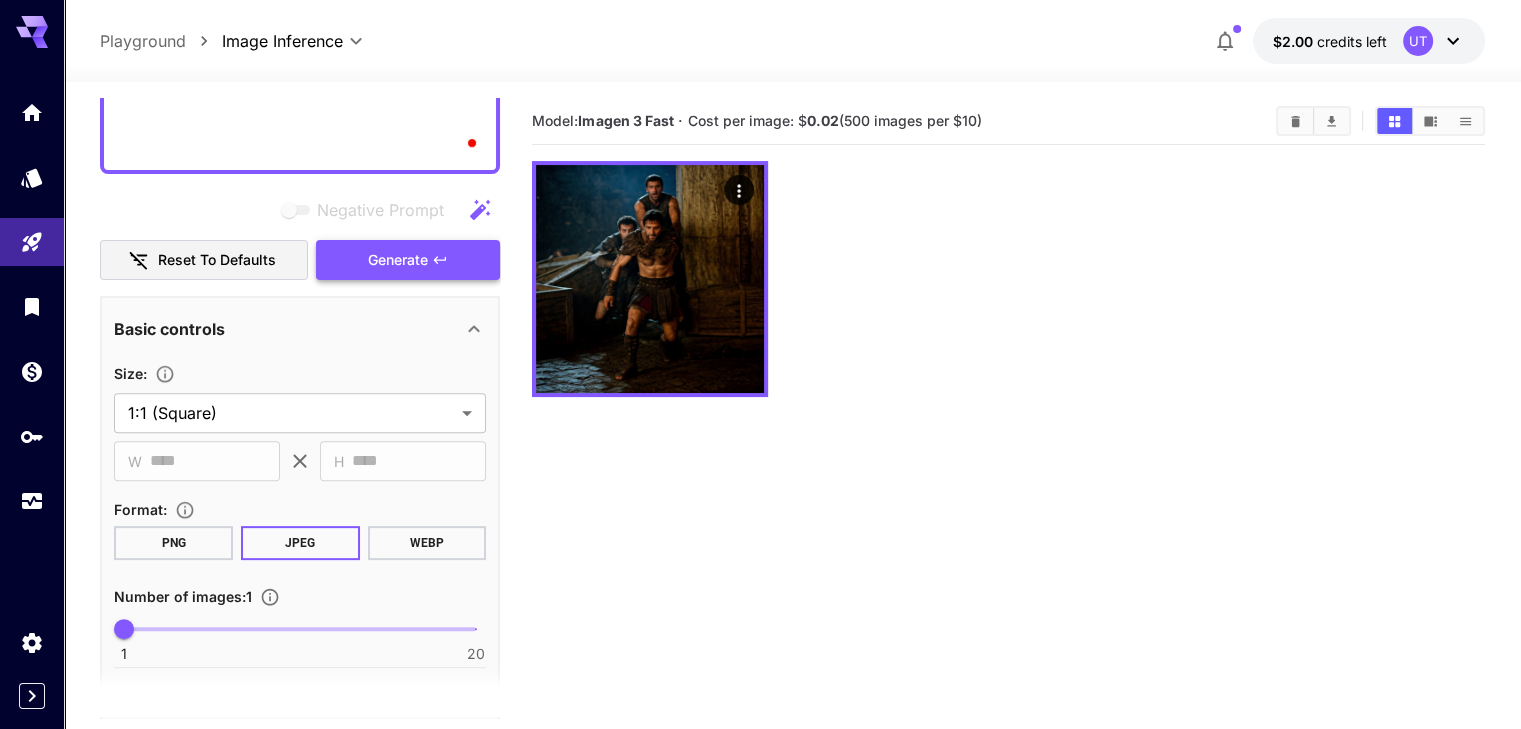 click on "Generate" at bounding box center [398, 260] 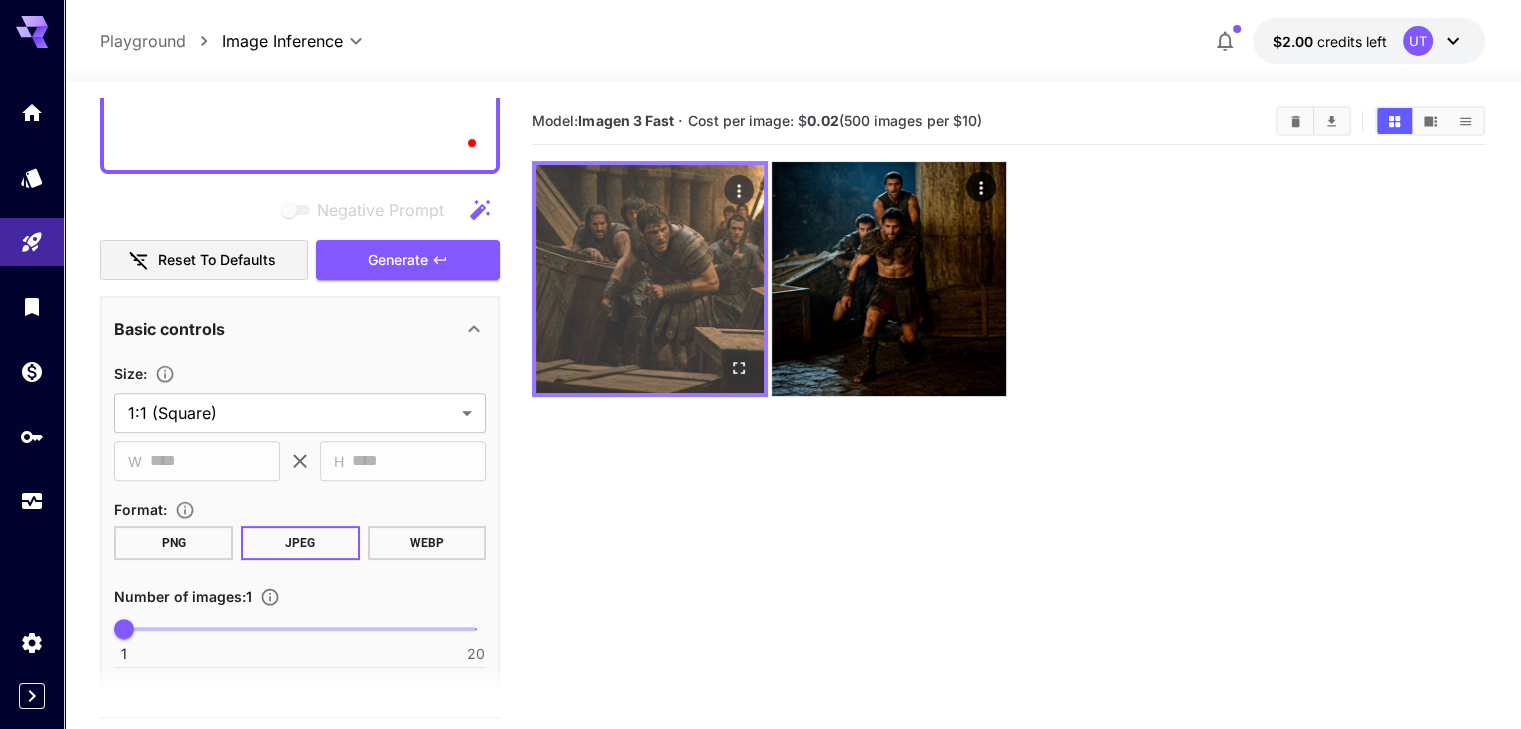 click at bounding box center [650, 279] 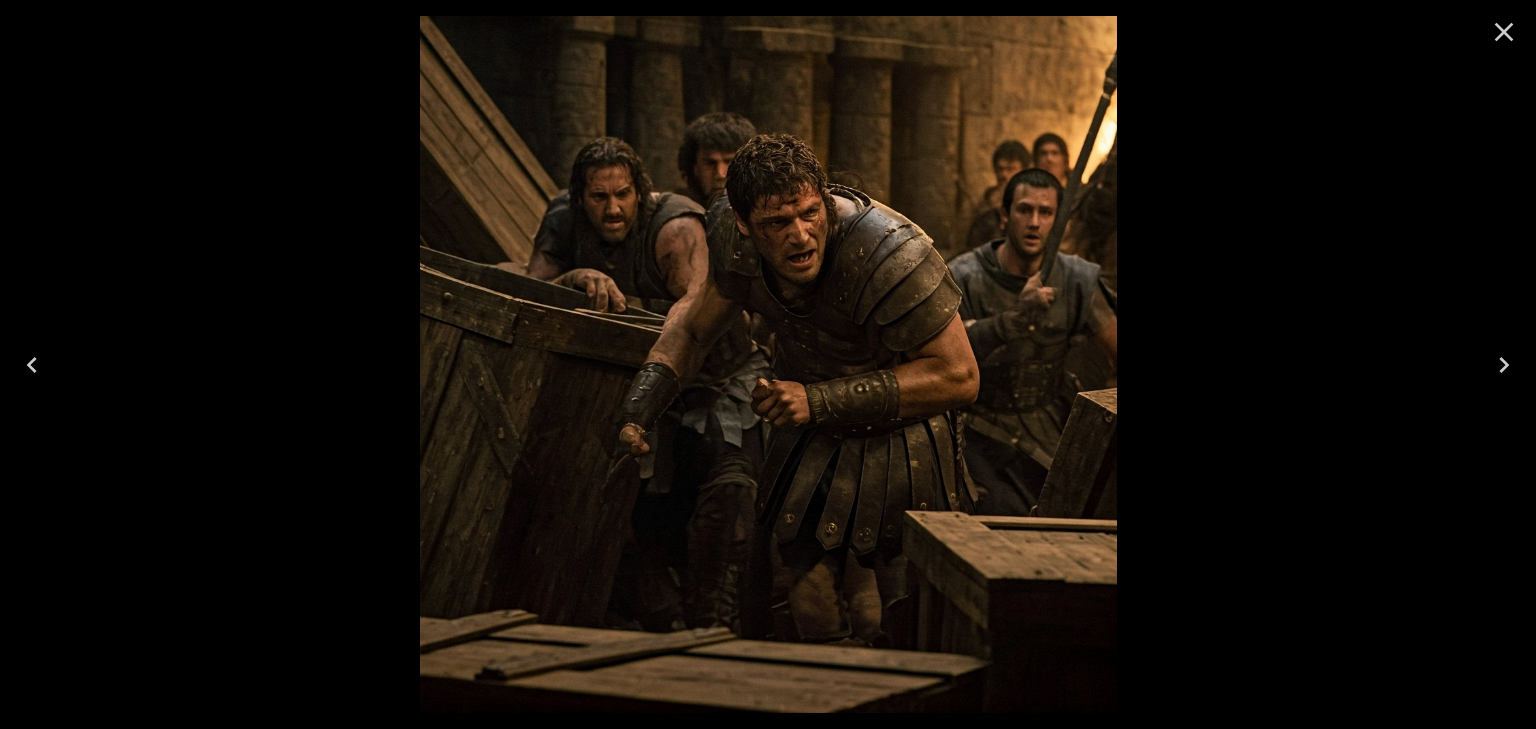 click 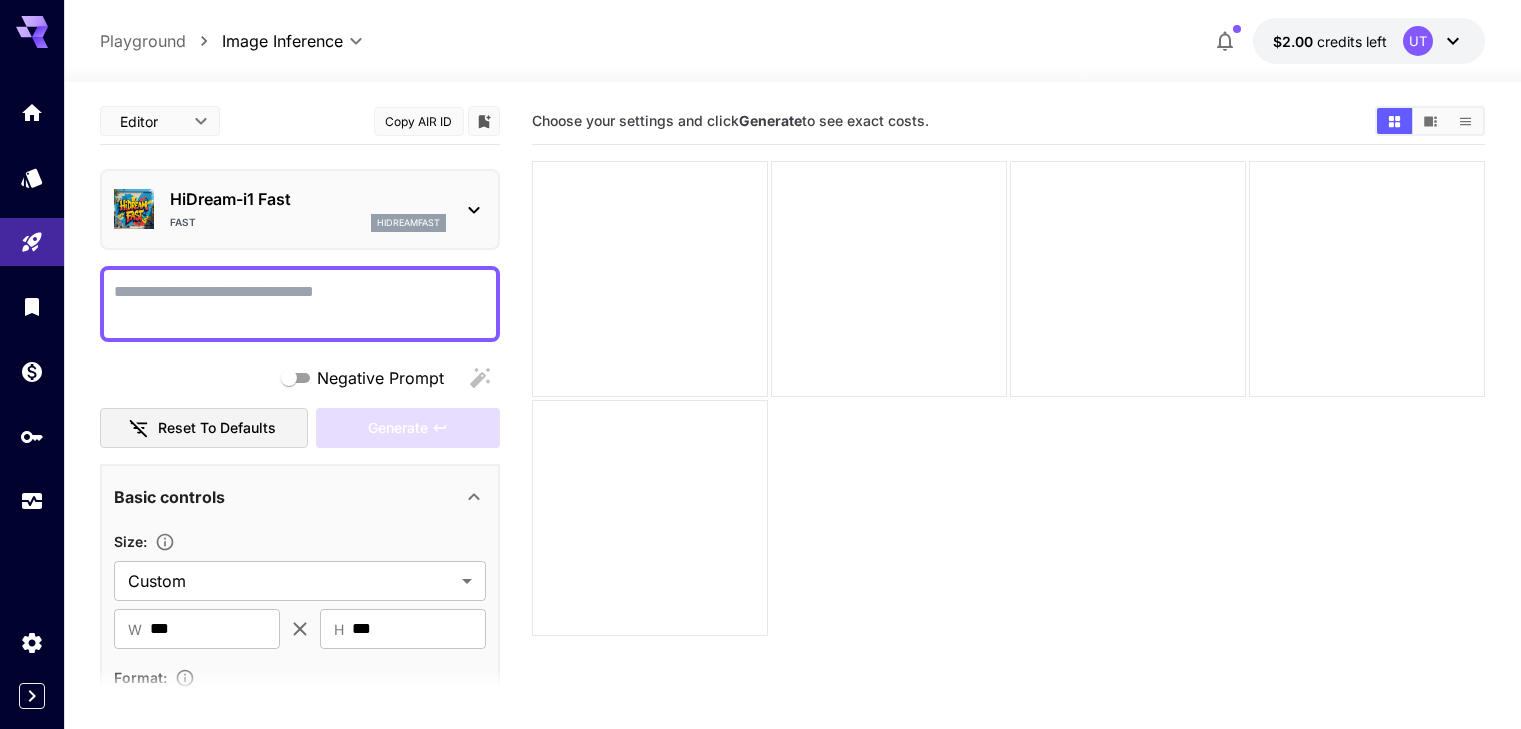 scroll, scrollTop: 0, scrollLeft: 0, axis: both 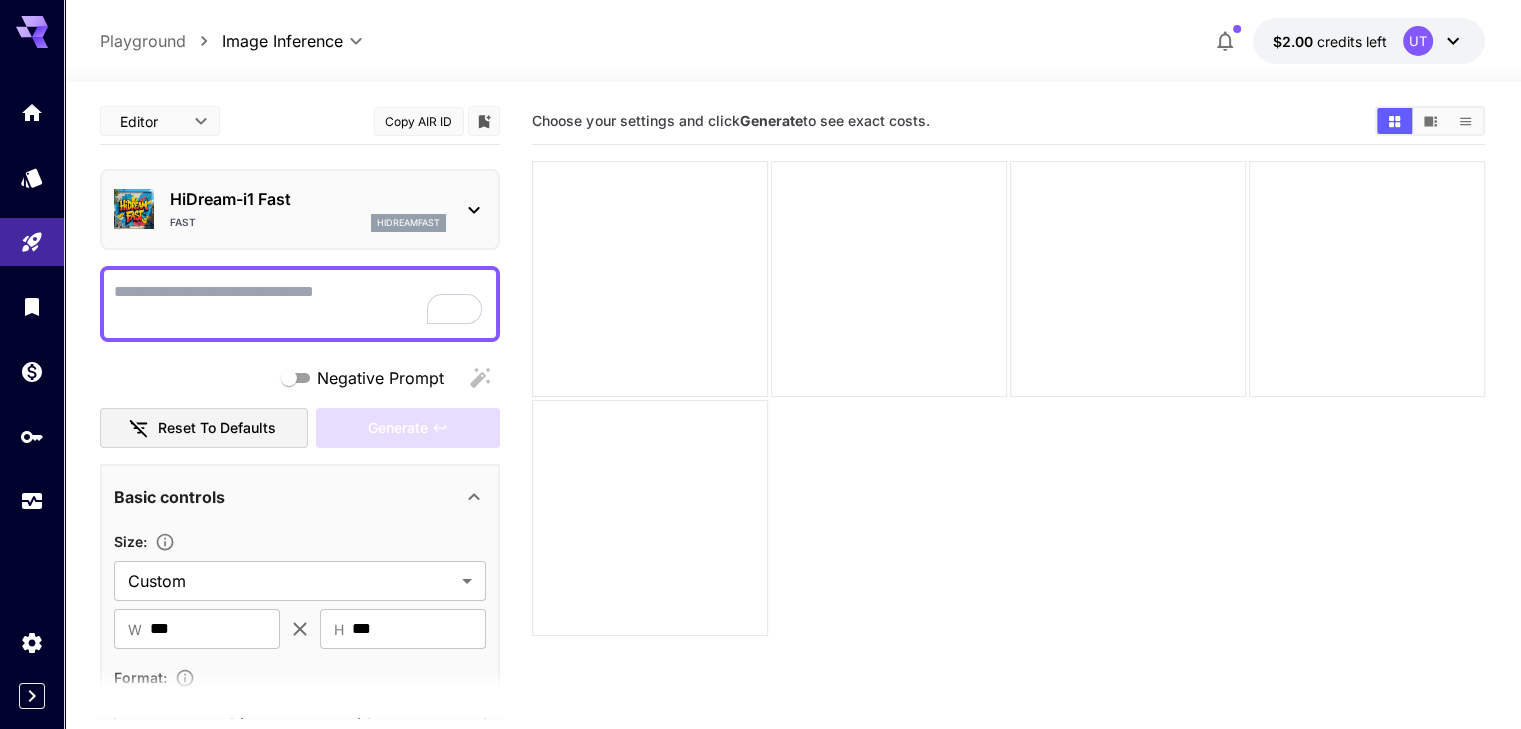 paste on "**********" 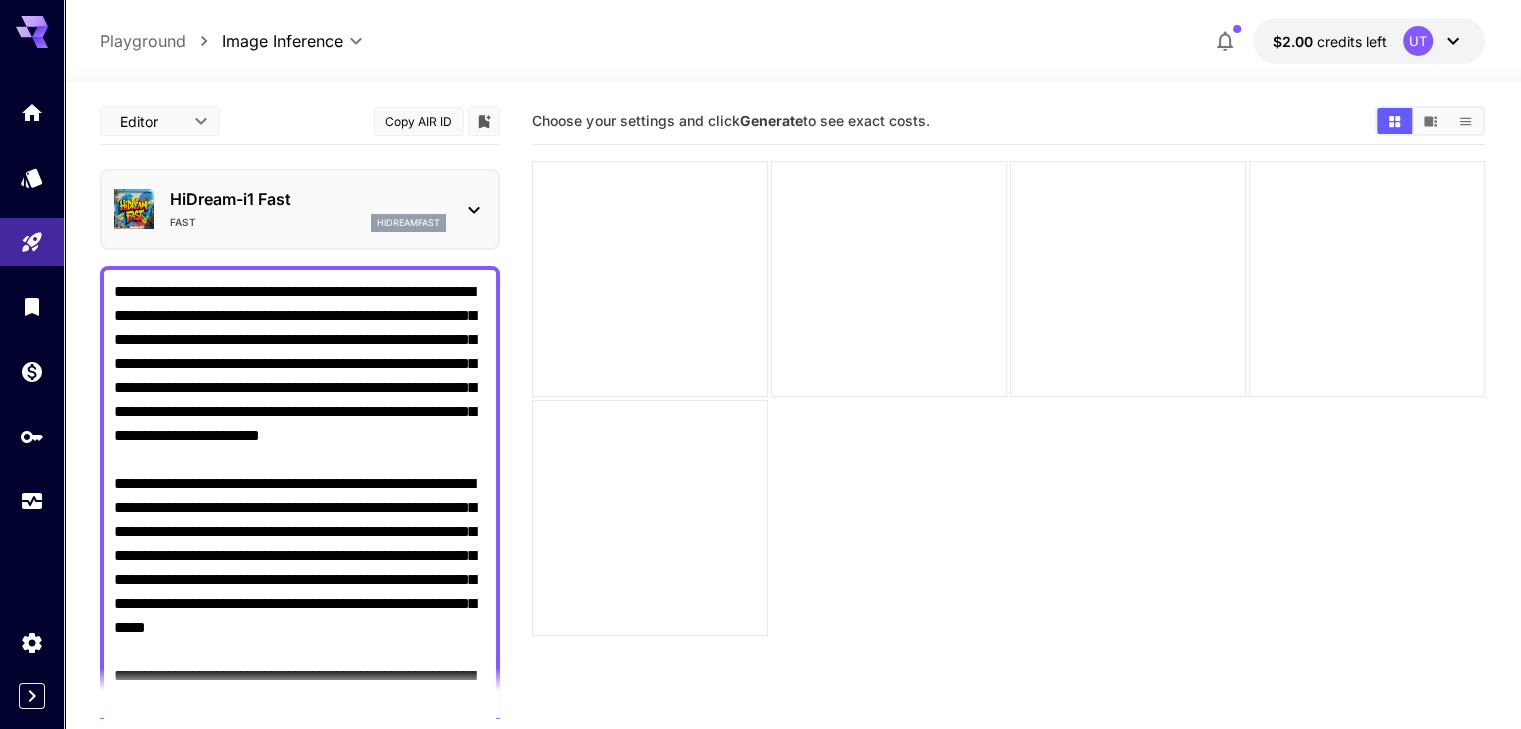scroll, scrollTop: 135, scrollLeft: 0, axis: vertical 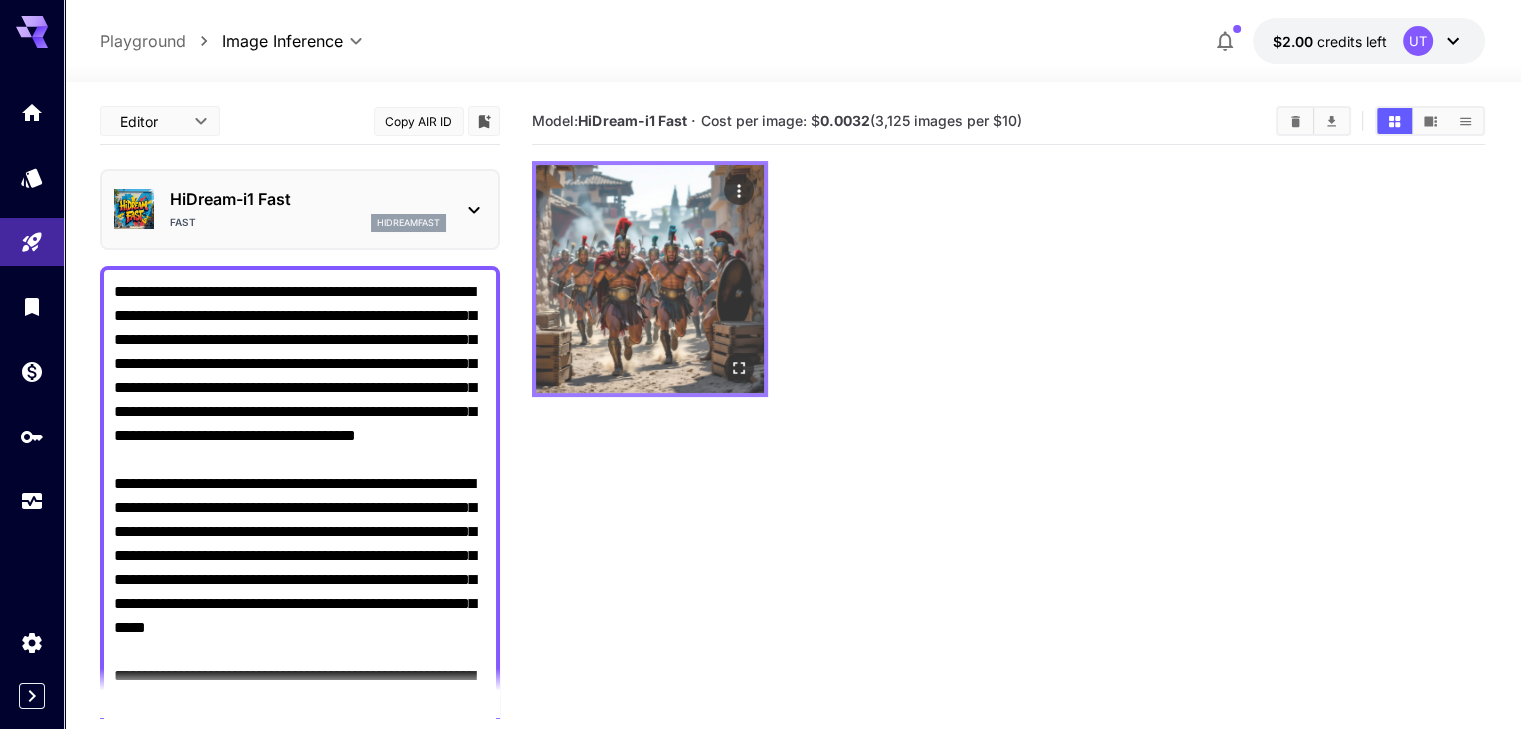 type on "**********" 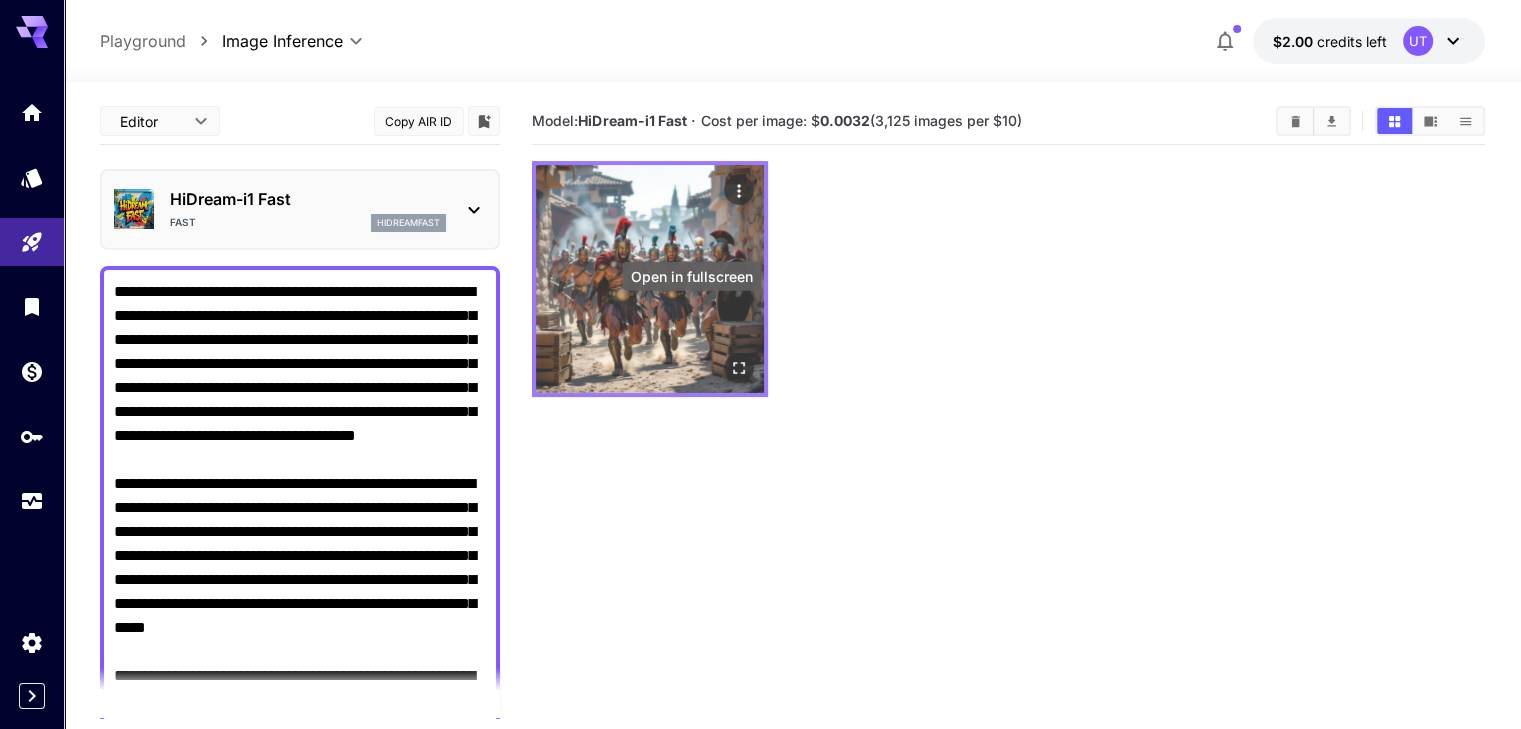 click 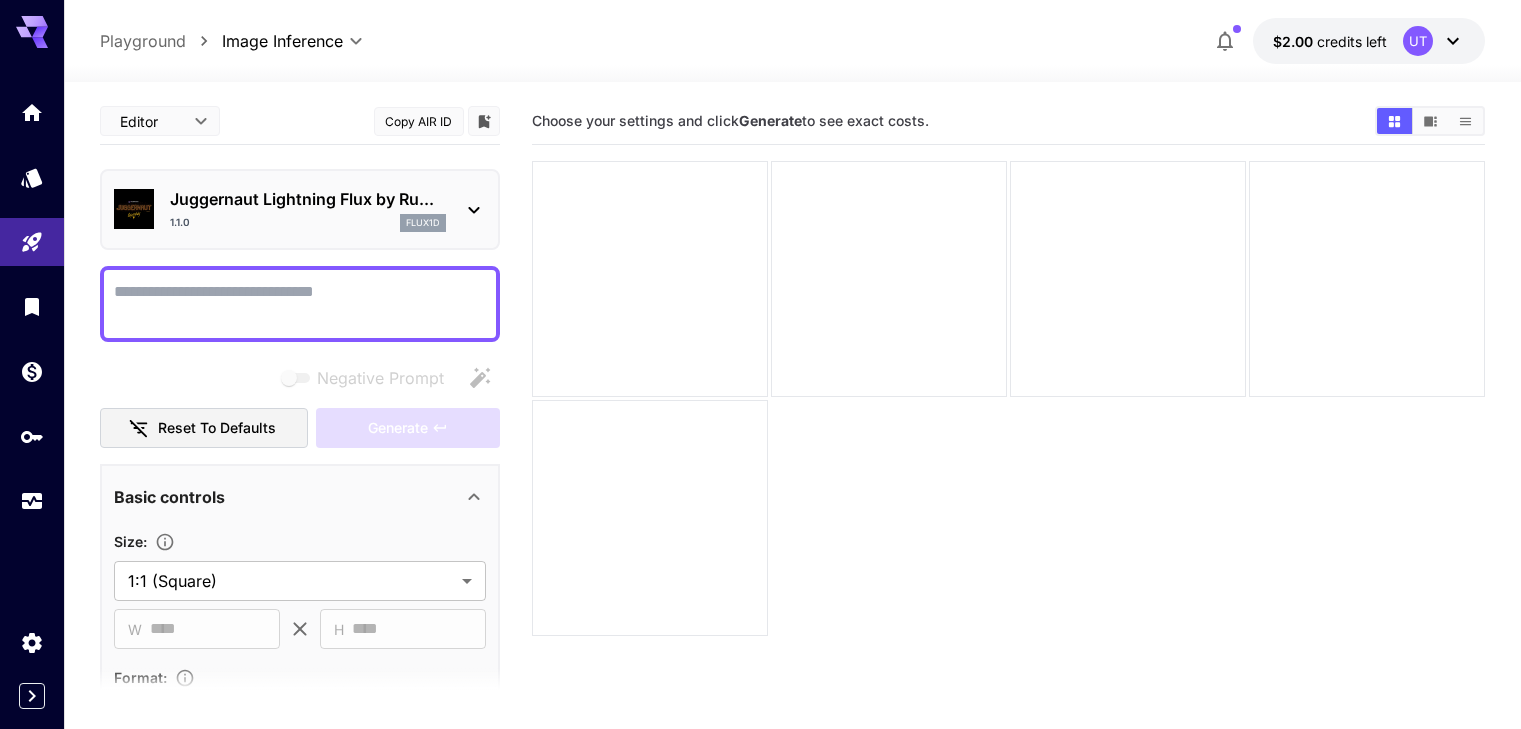 scroll, scrollTop: 0, scrollLeft: 0, axis: both 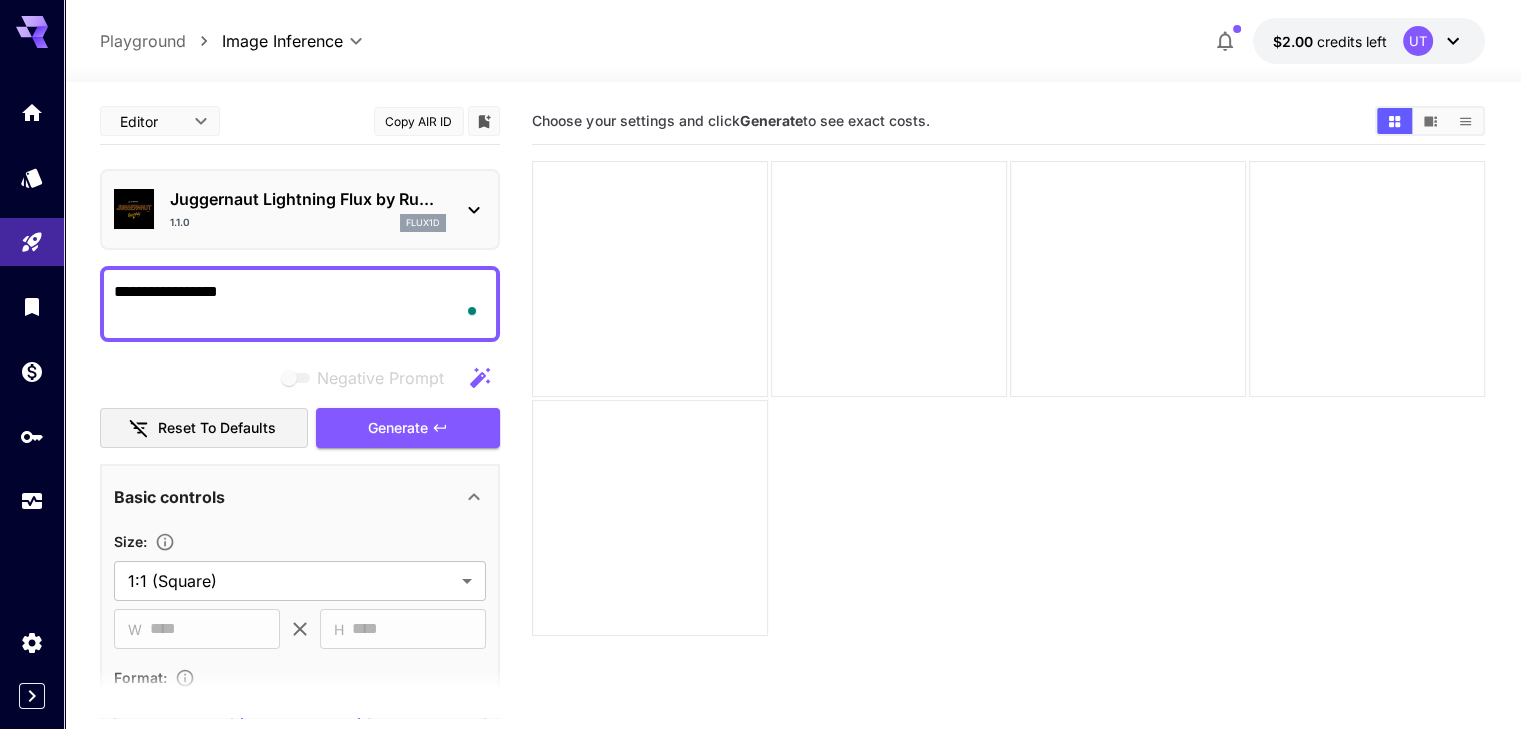 paste on "**********" 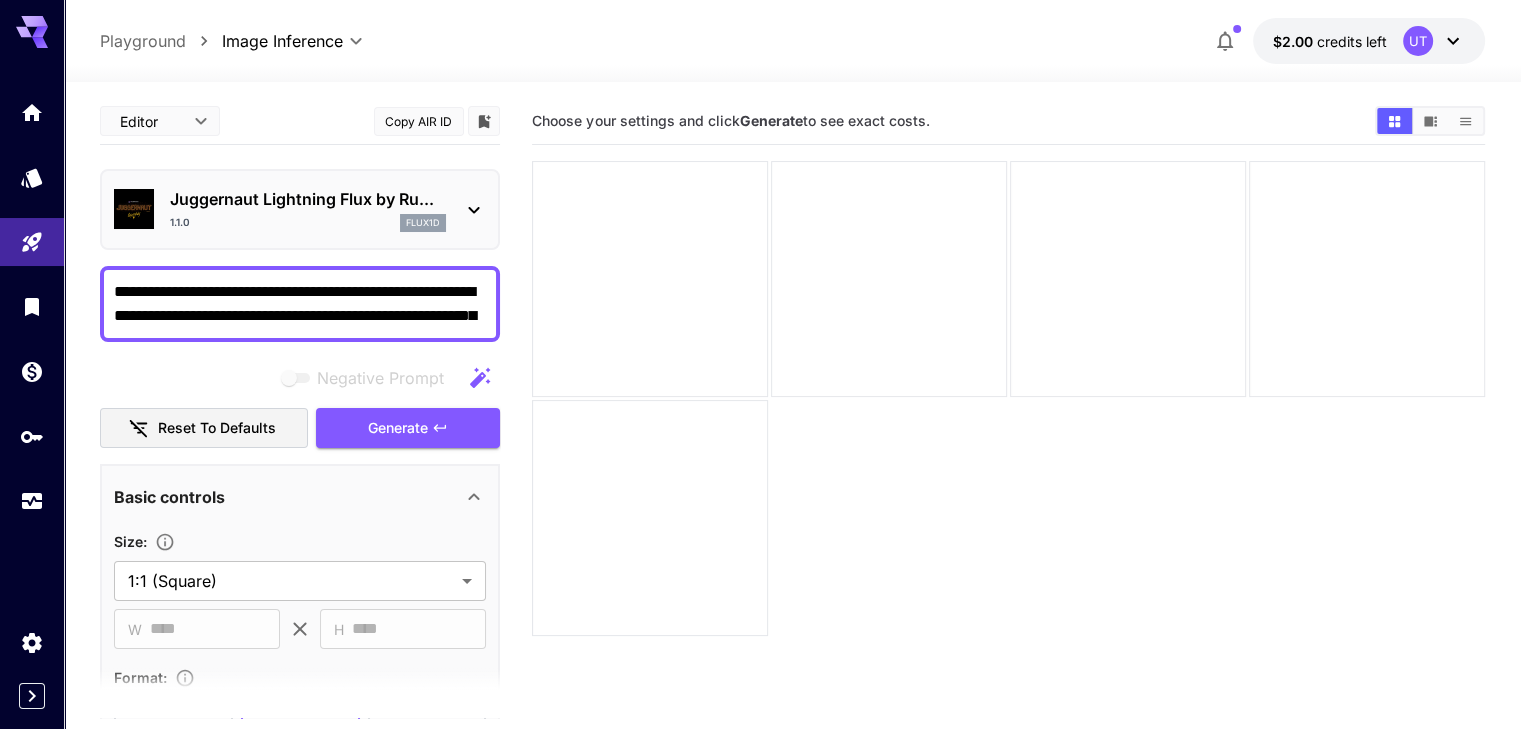 scroll, scrollTop: 135, scrollLeft: 0, axis: vertical 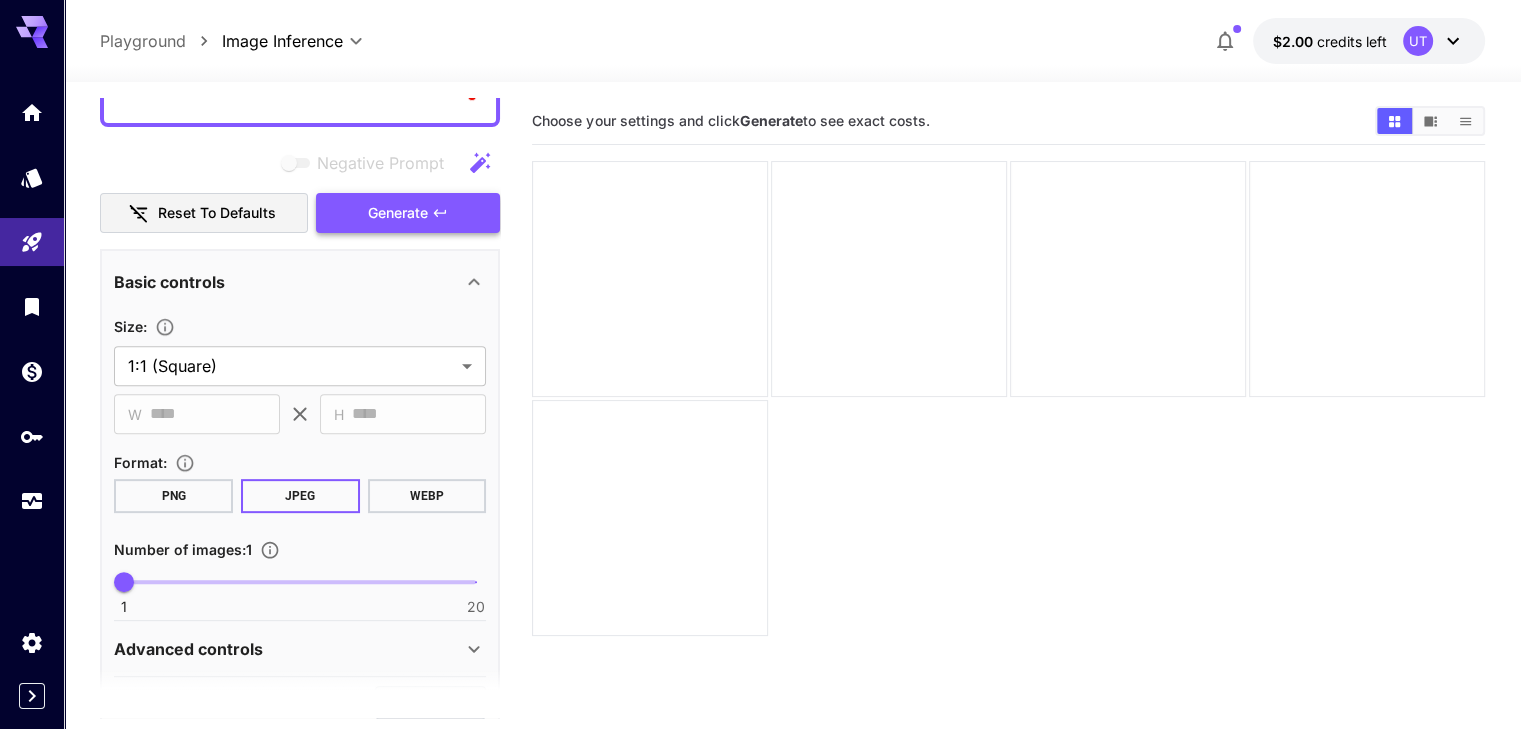 type on "**********" 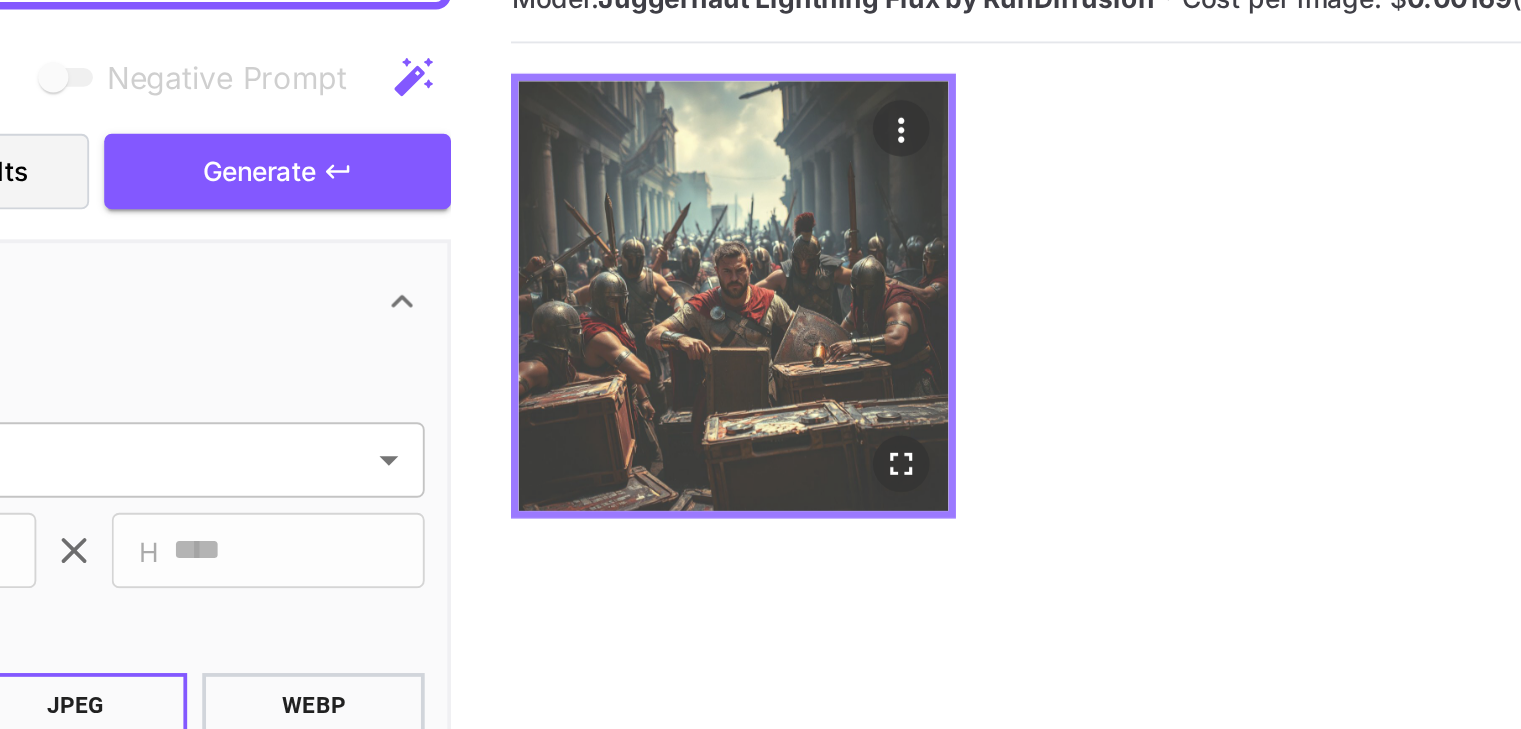 click at bounding box center [650, 279] 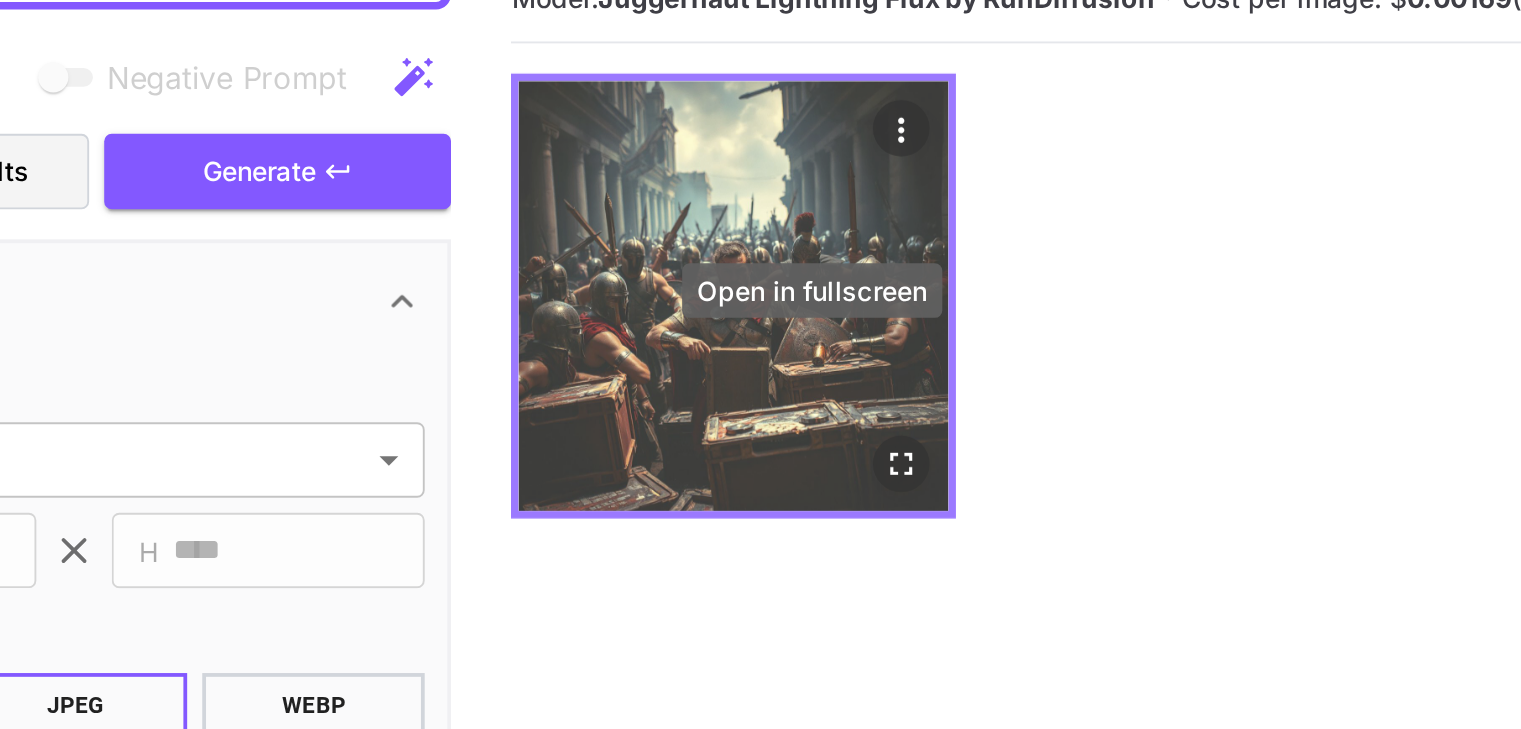 click 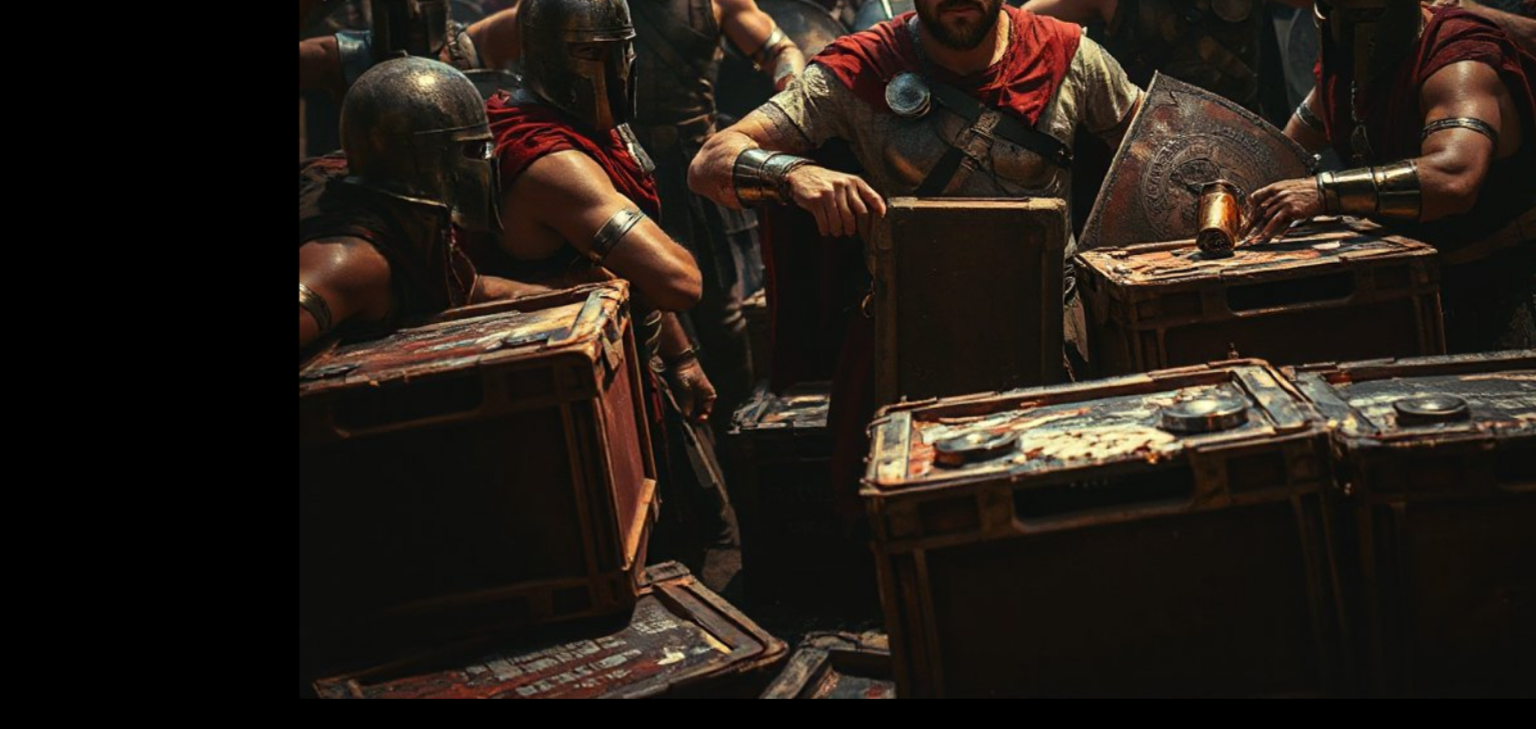 scroll, scrollTop: 0, scrollLeft: 0, axis: both 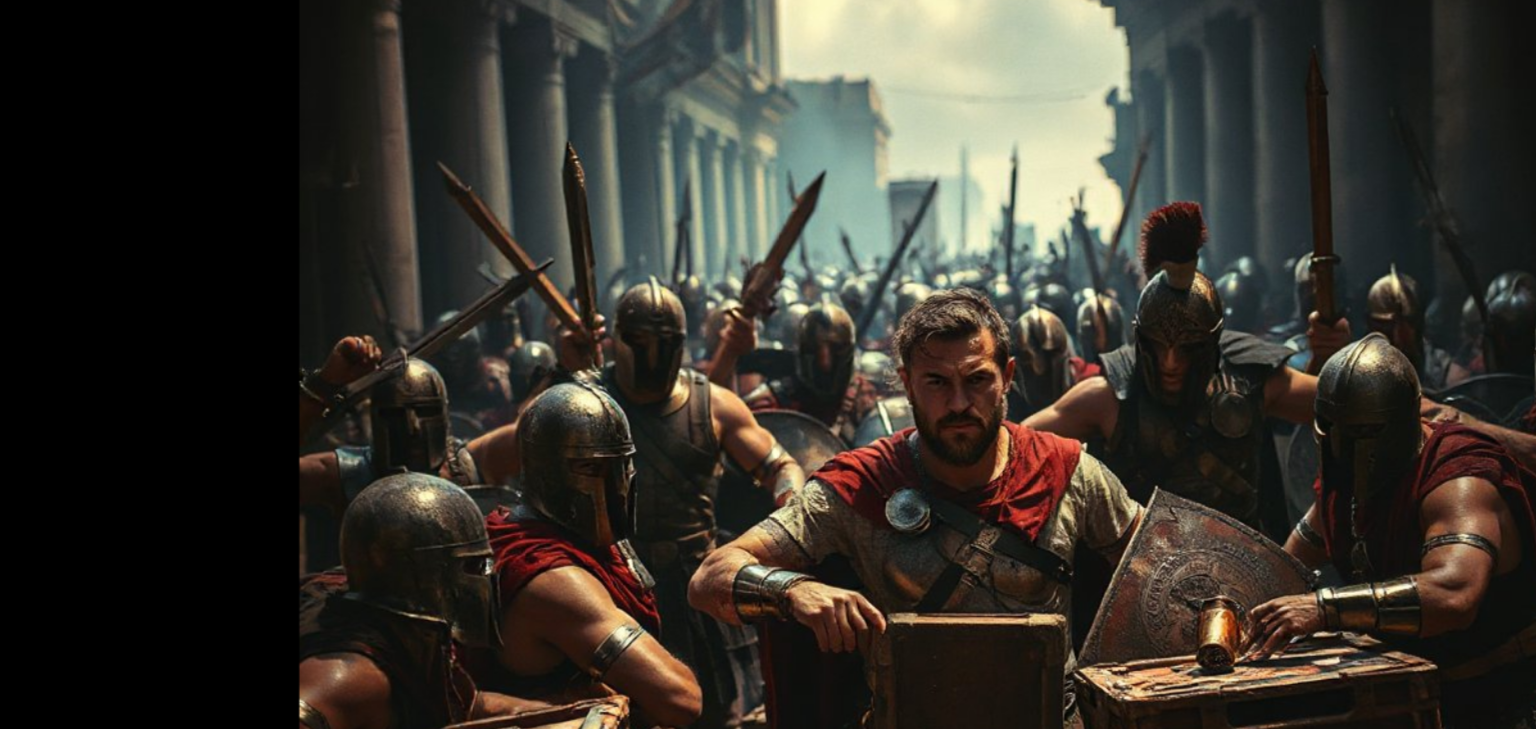 click at bounding box center [768, 364] 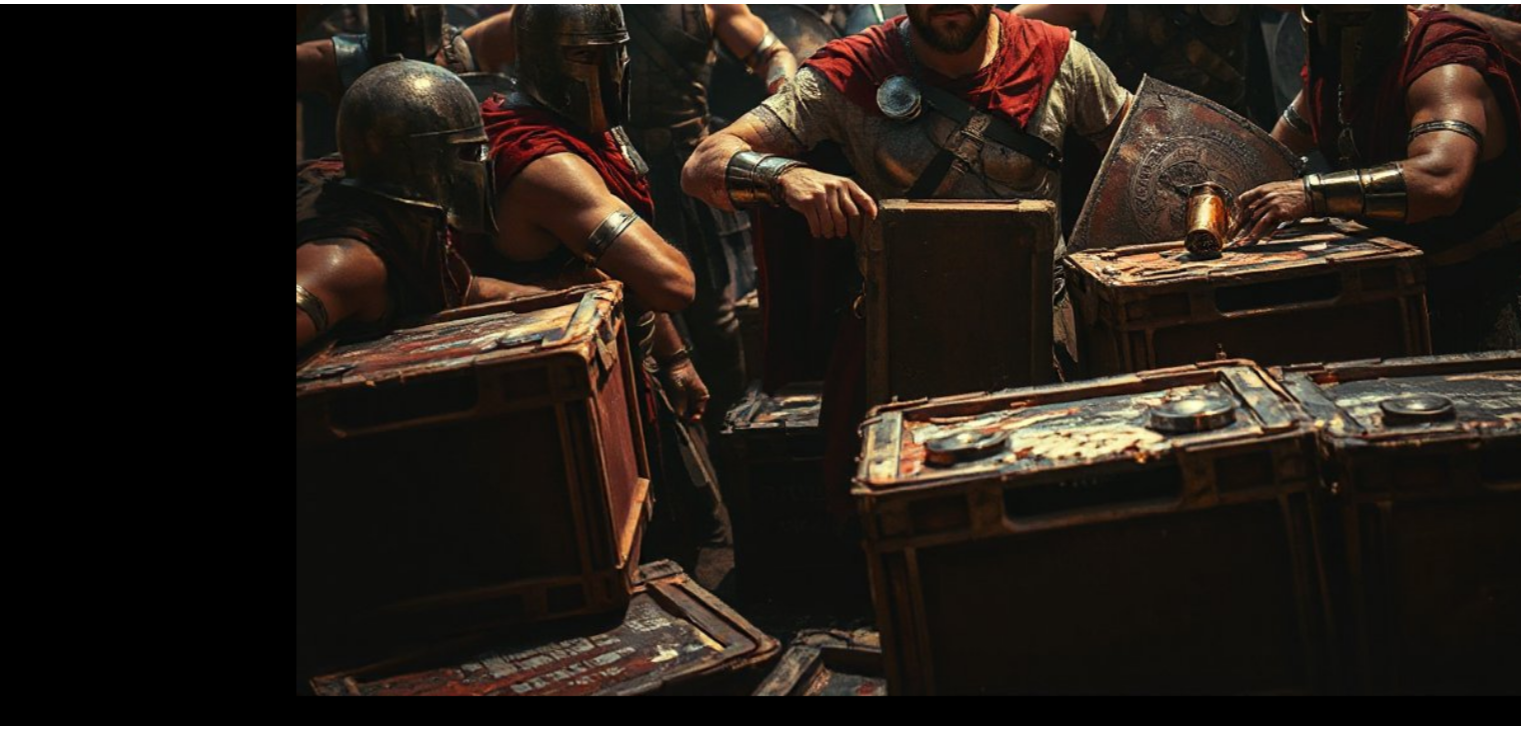 scroll, scrollTop: 0, scrollLeft: 0, axis: both 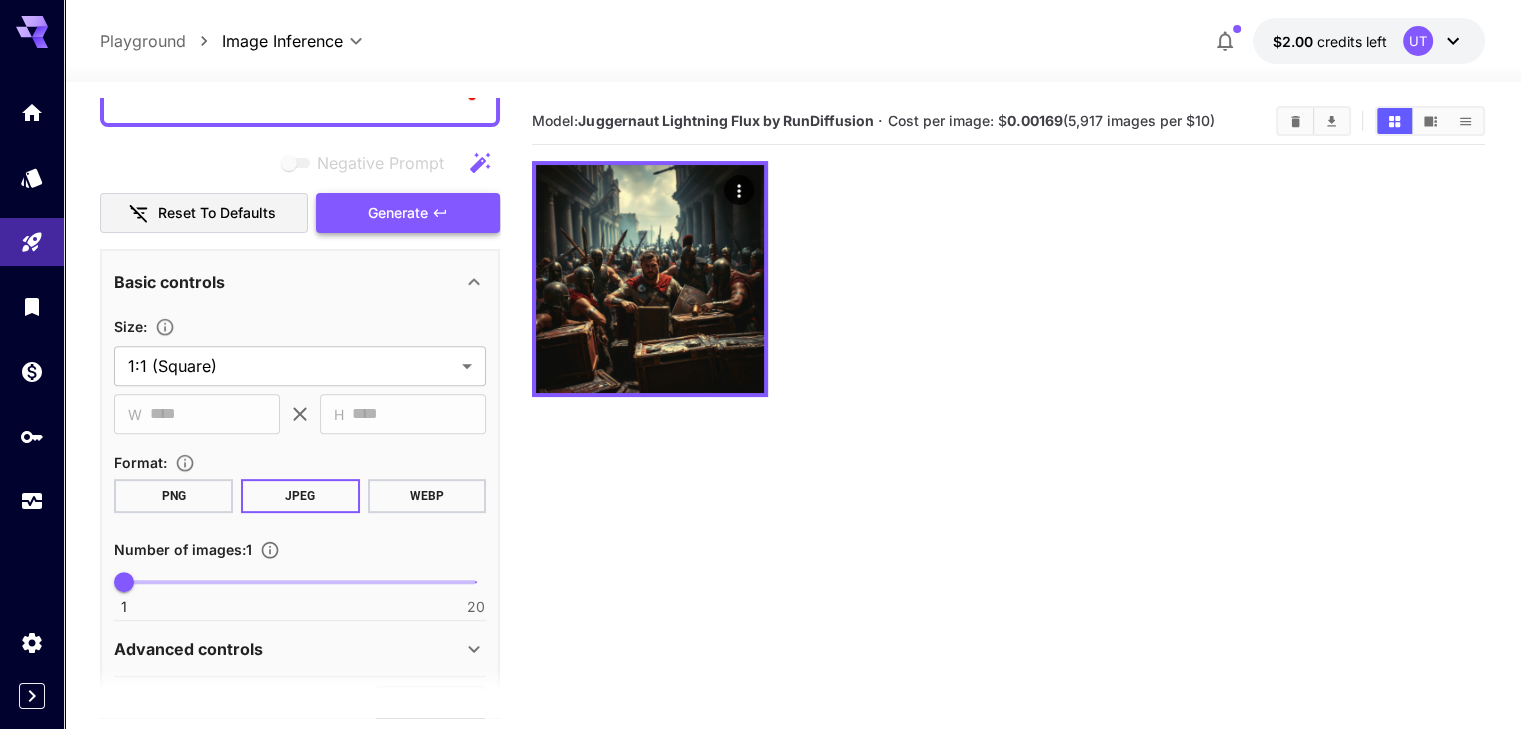 click on "Generate" at bounding box center (398, 213) 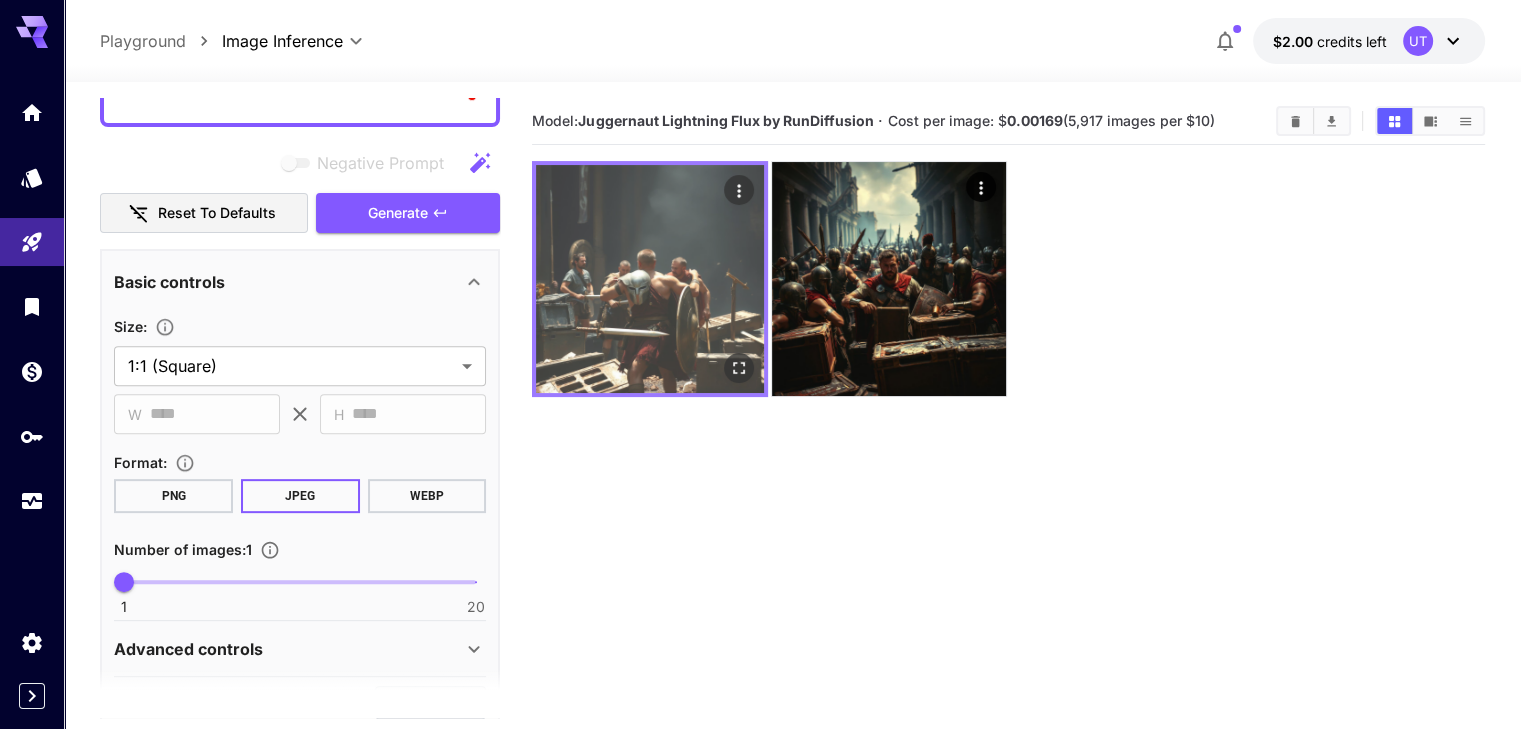click at bounding box center [650, 279] 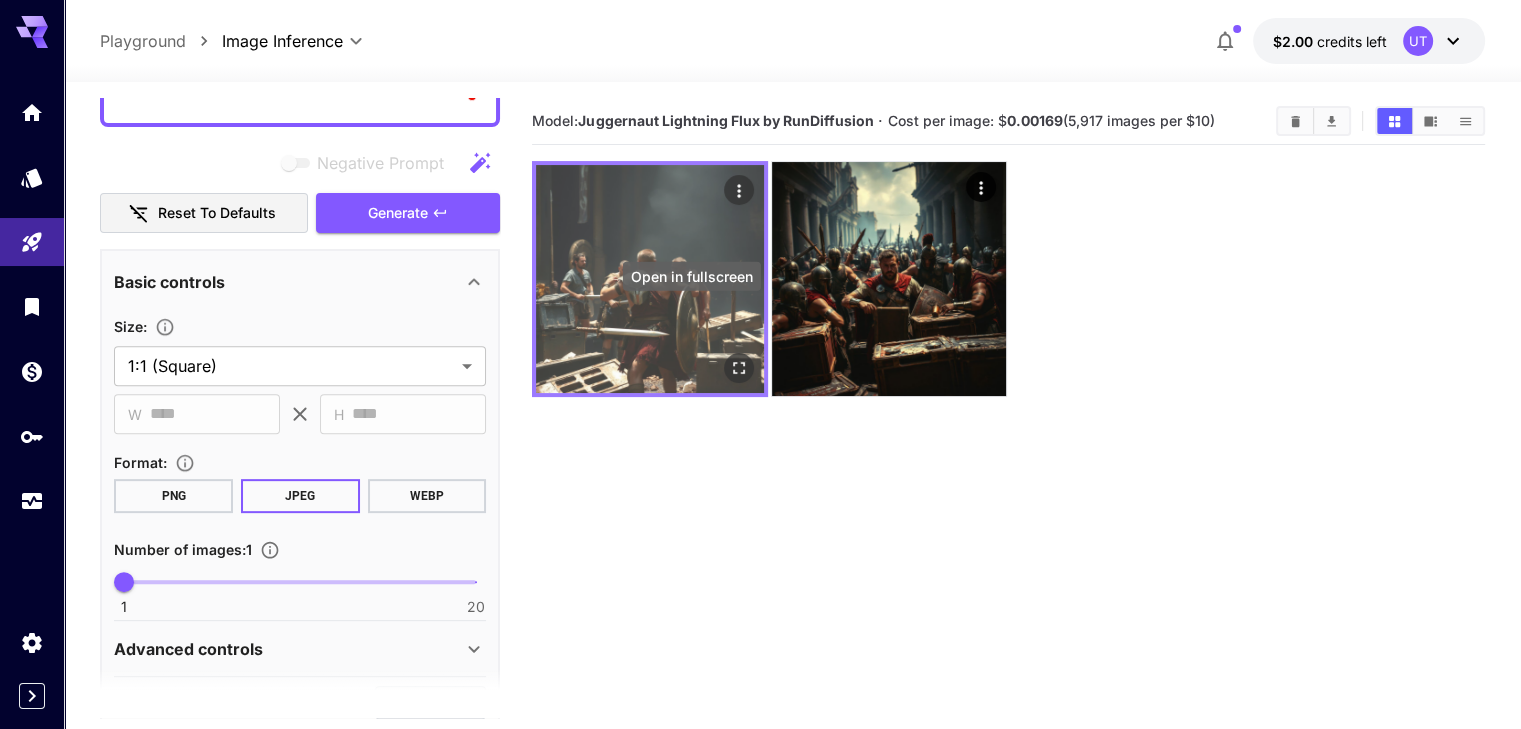 click 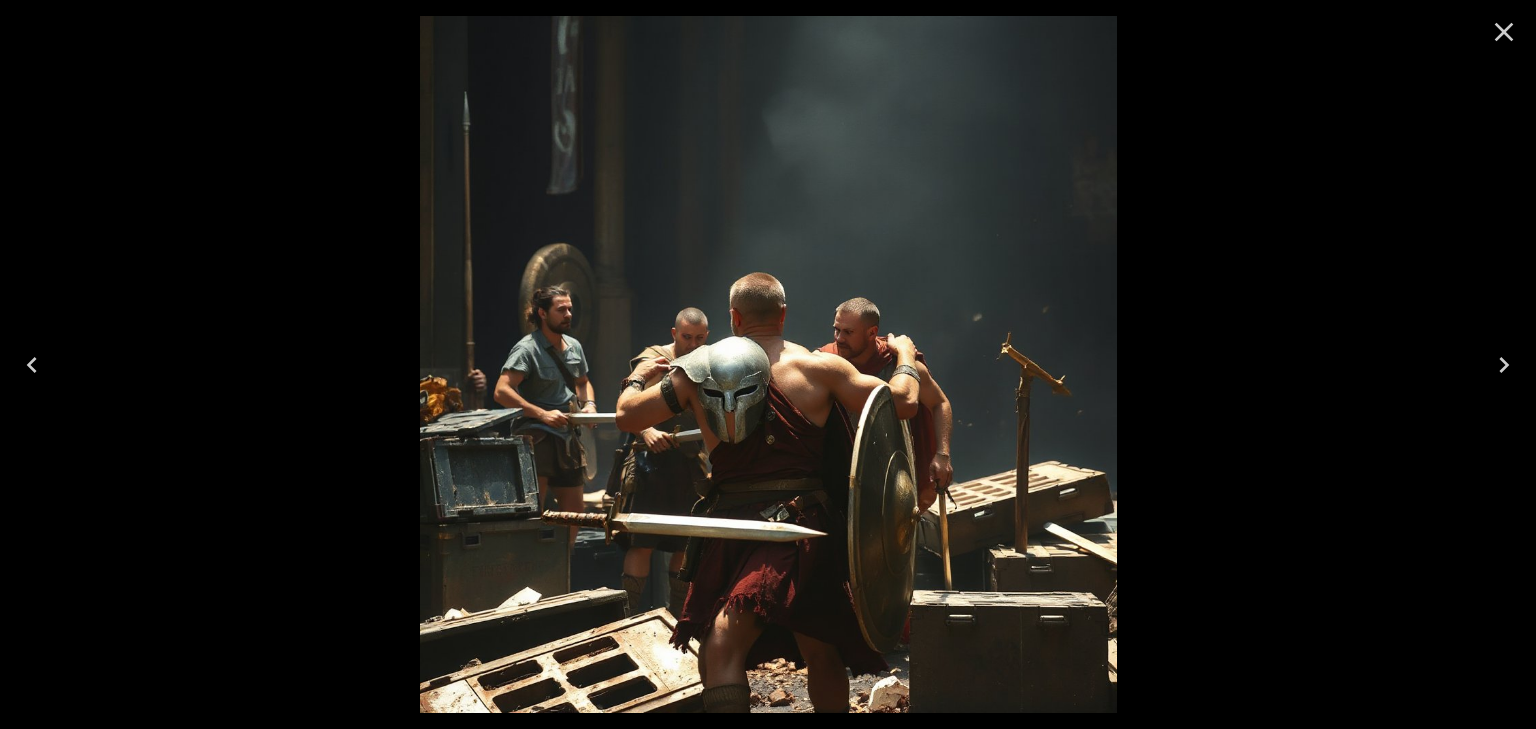 click 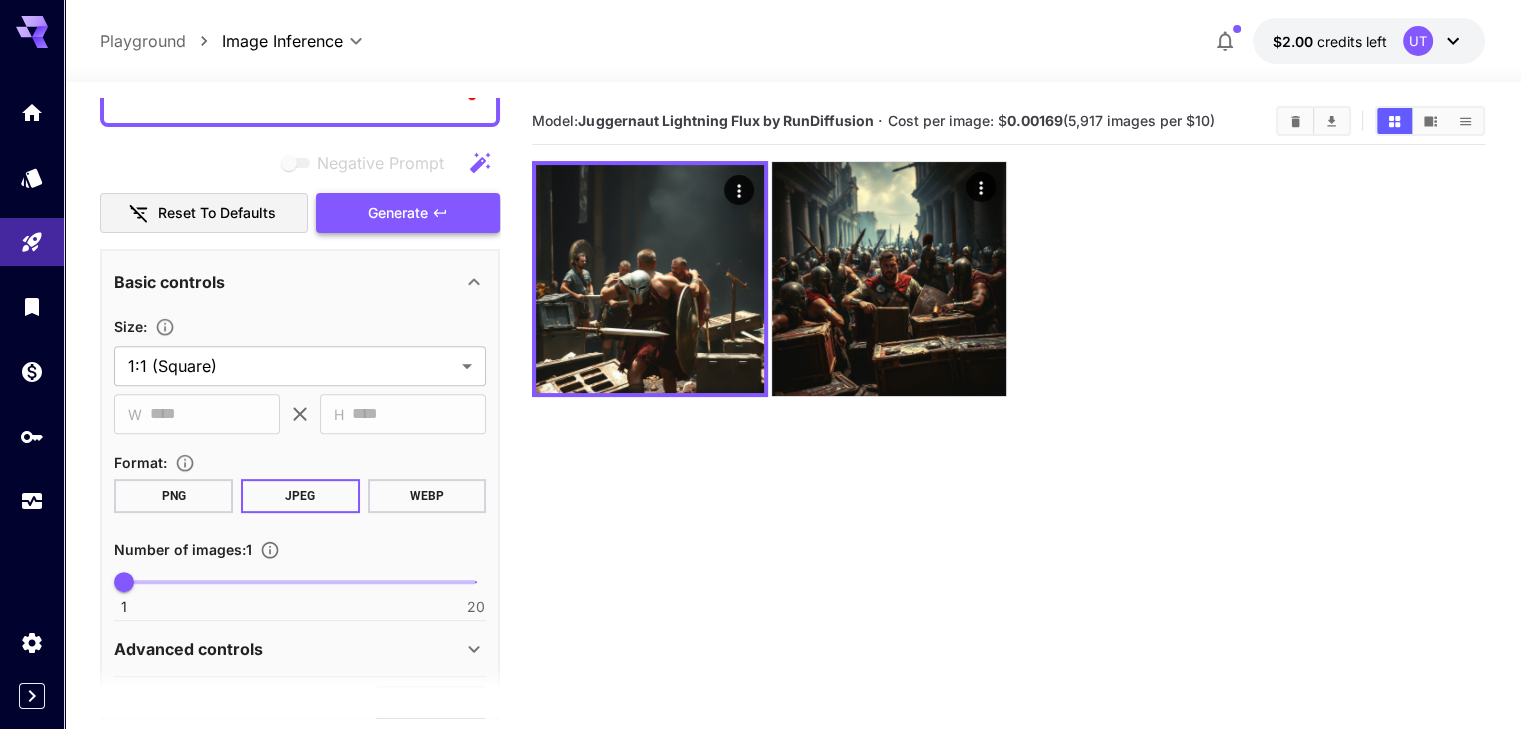 click on "Generate" at bounding box center [408, 213] 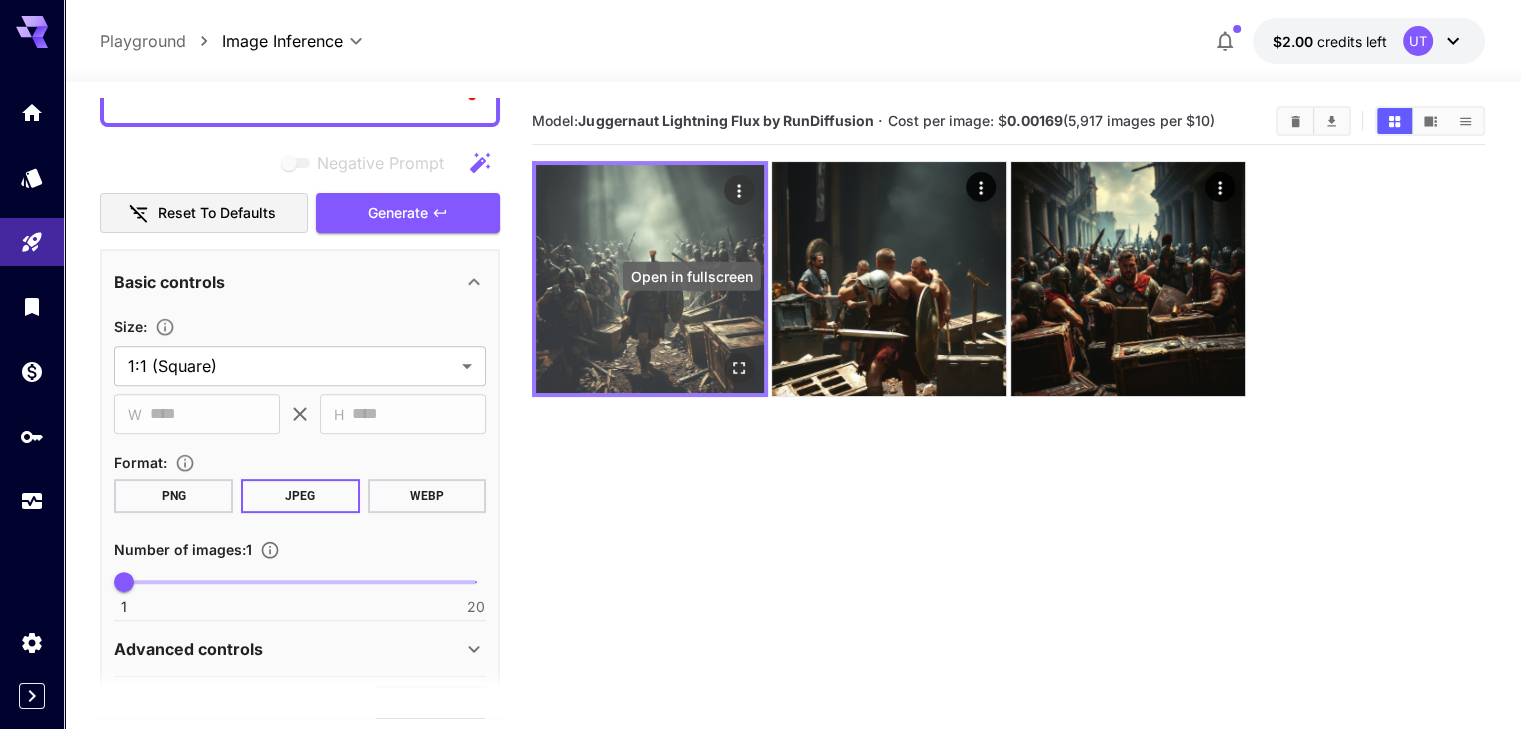 click 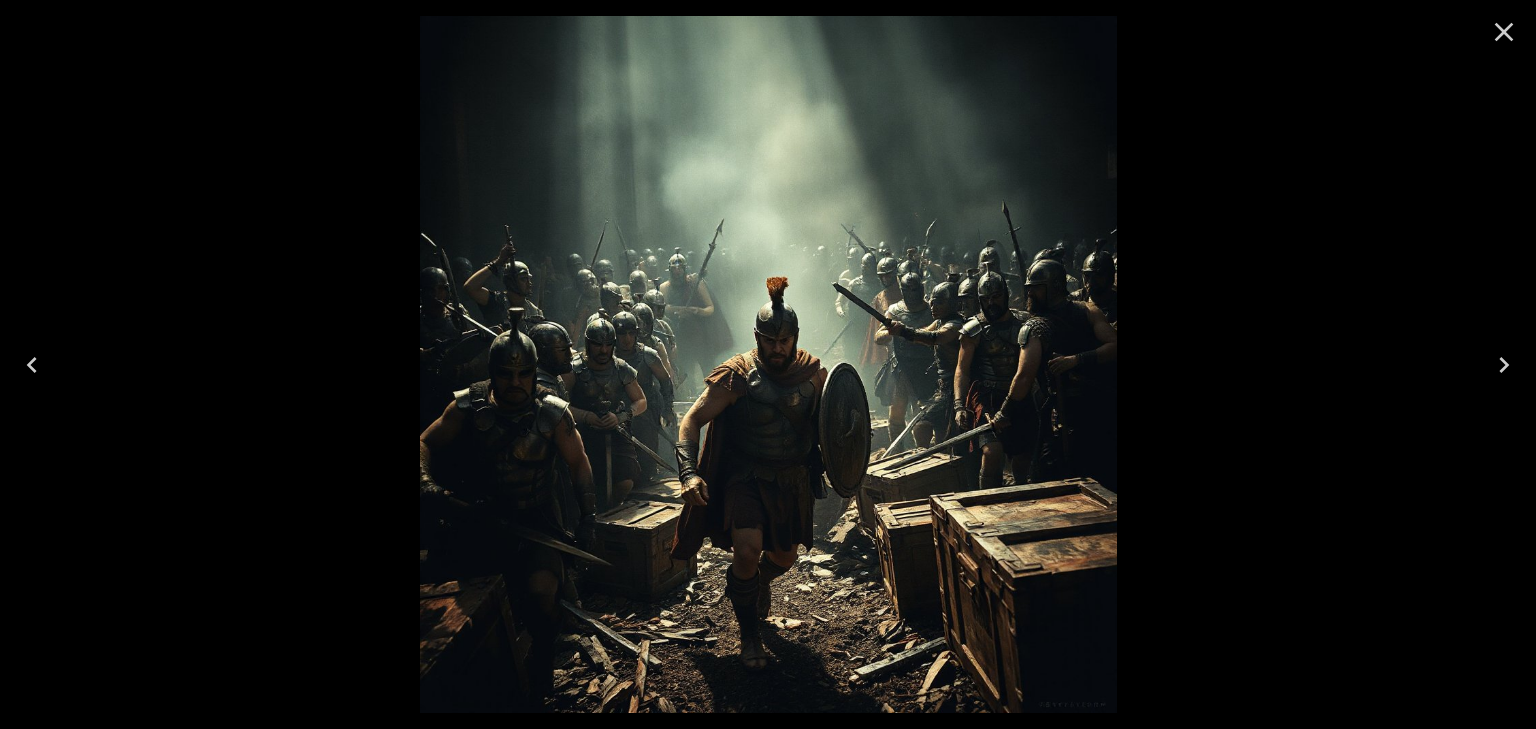 click at bounding box center [1504, 32] 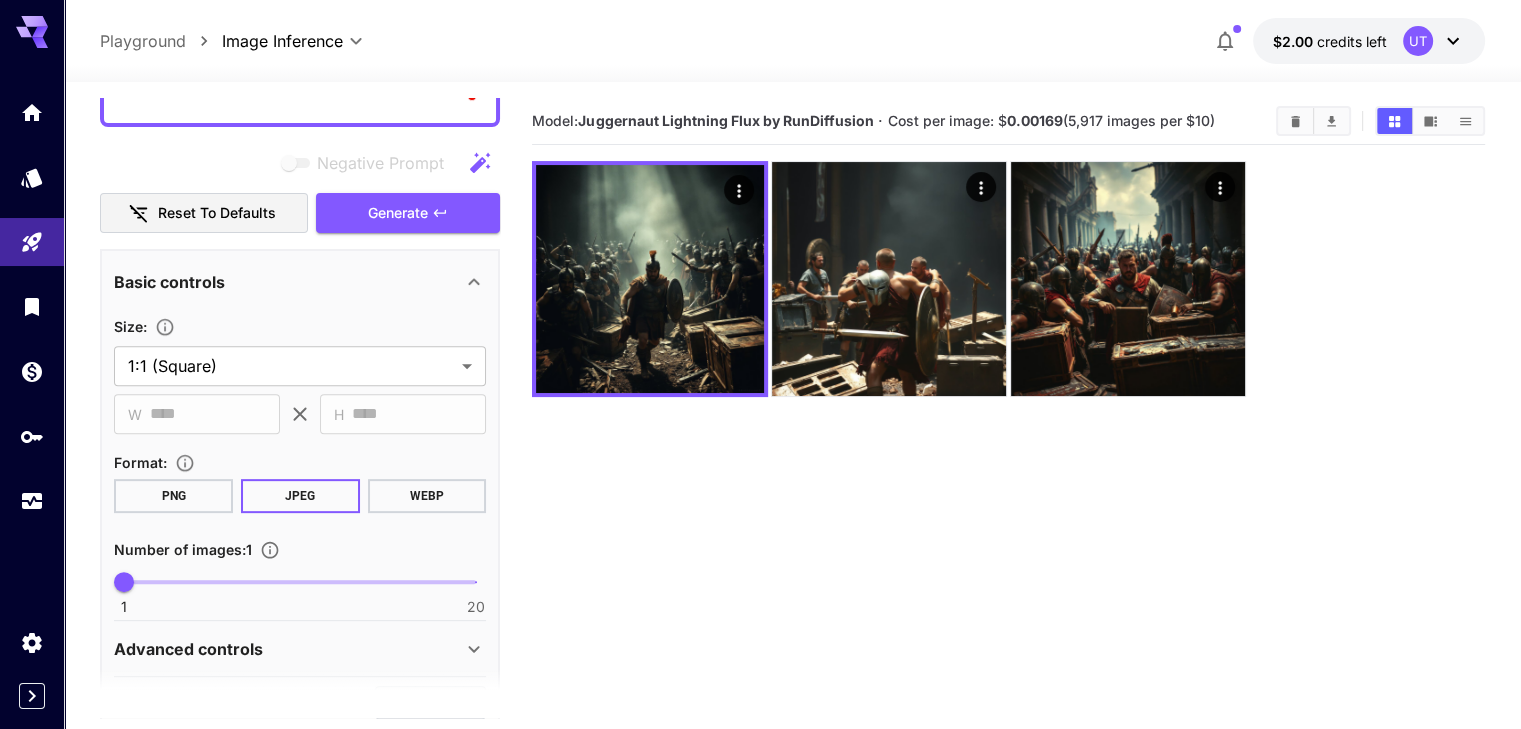 scroll, scrollTop: 743, scrollLeft: 0, axis: vertical 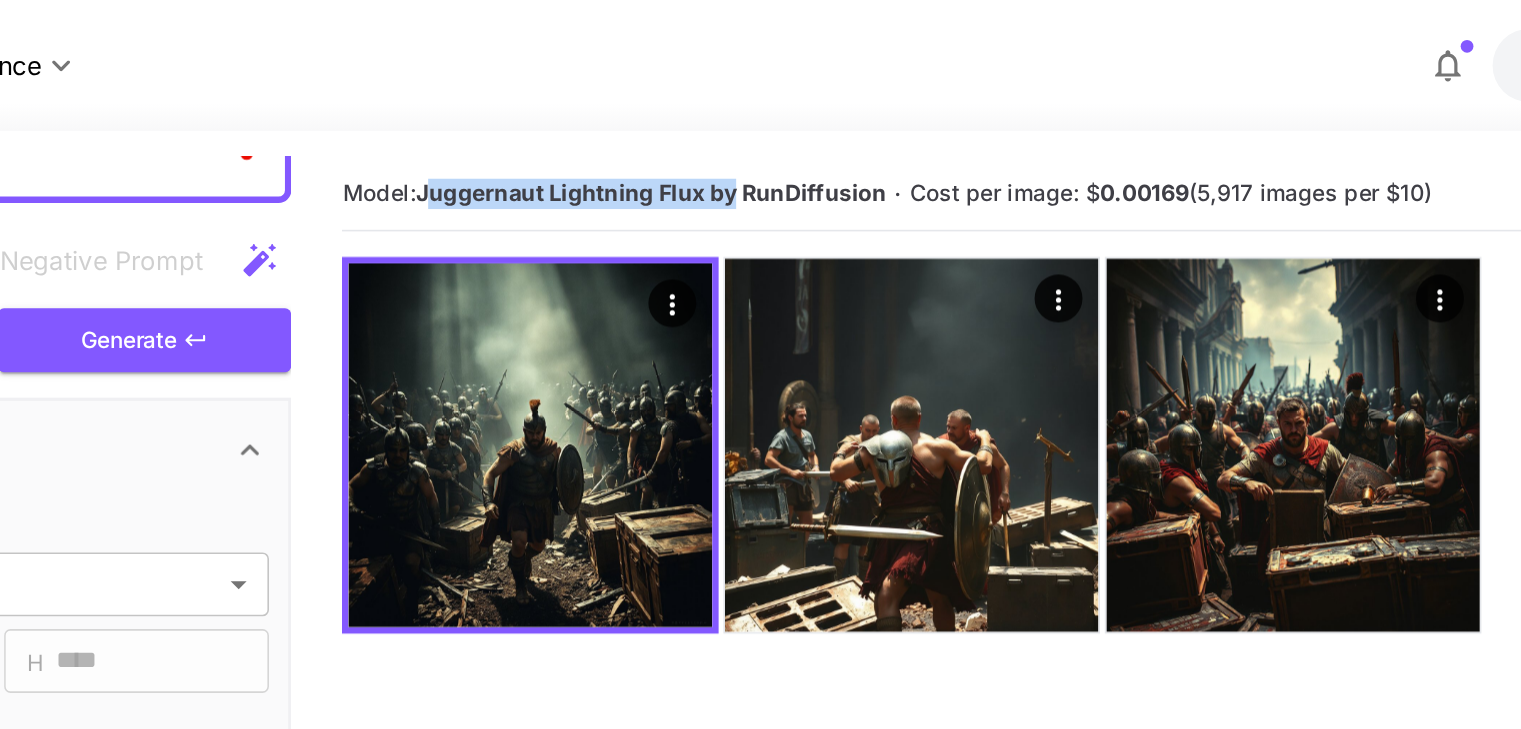 drag, startPoint x: 585, startPoint y: 118, endPoint x: 809, endPoint y: 120, distance: 224.00893 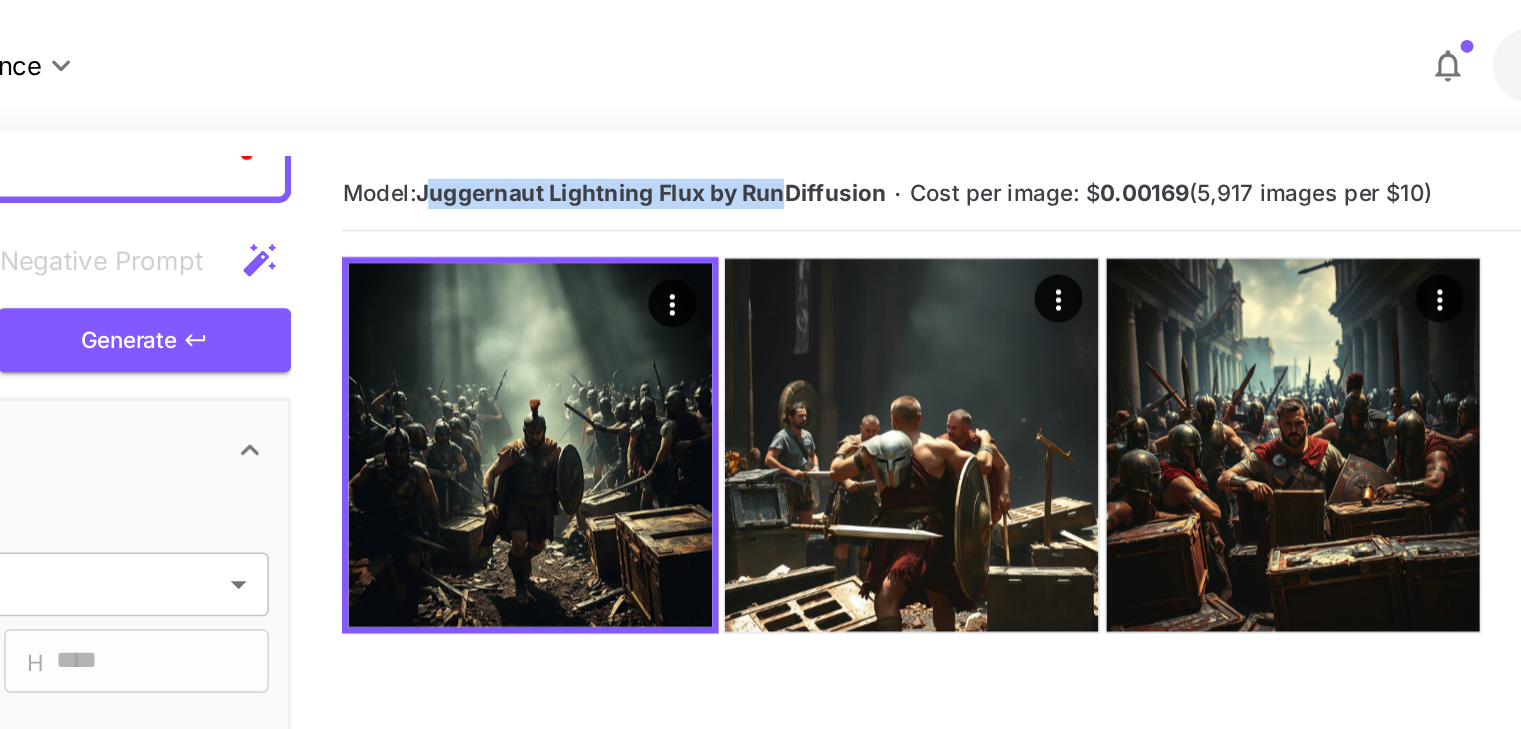click on "Juggernaut Lightning Flux by RunDiffusion" at bounding box center [725, 120] 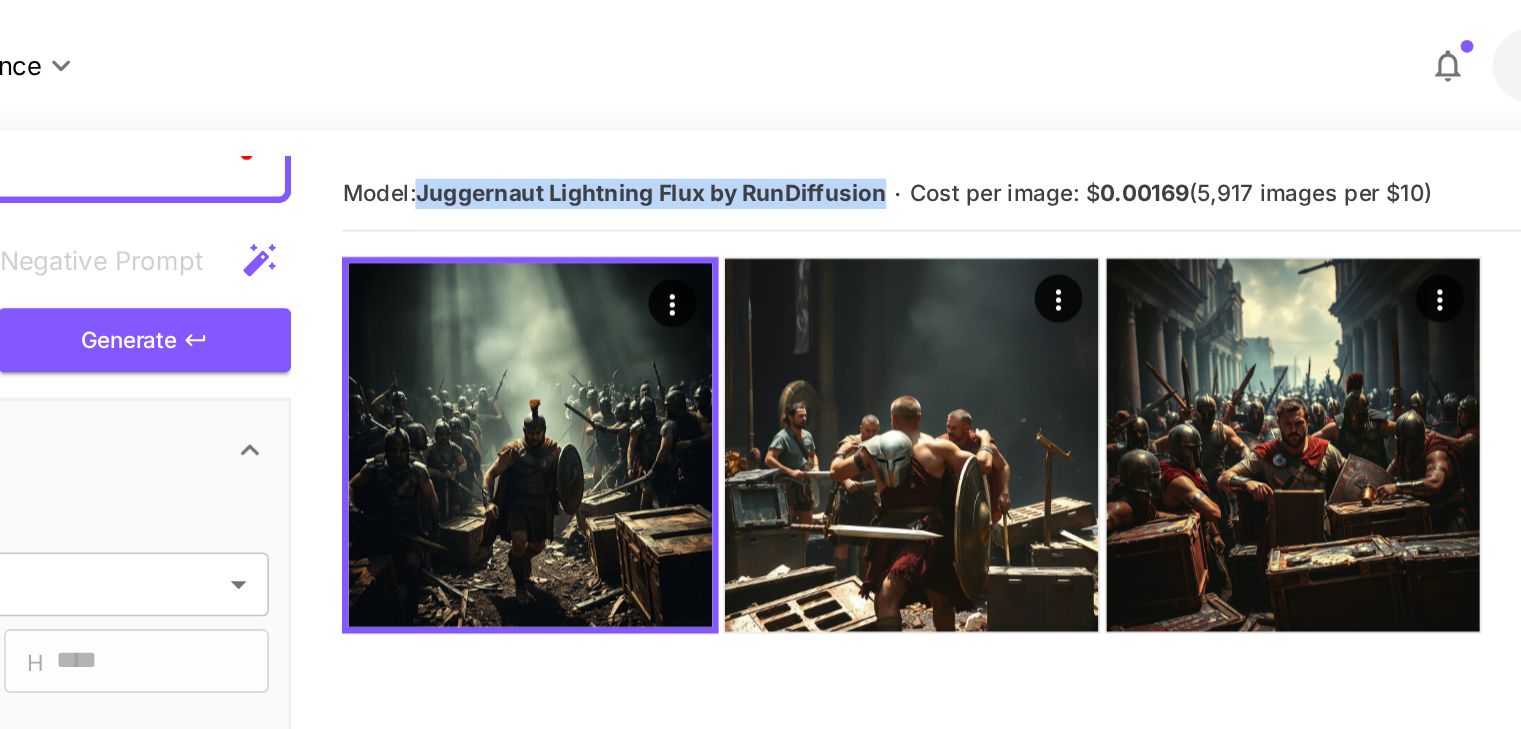drag, startPoint x: 871, startPoint y: 119, endPoint x: 584, endPoint y: 114, distance: 287.04355 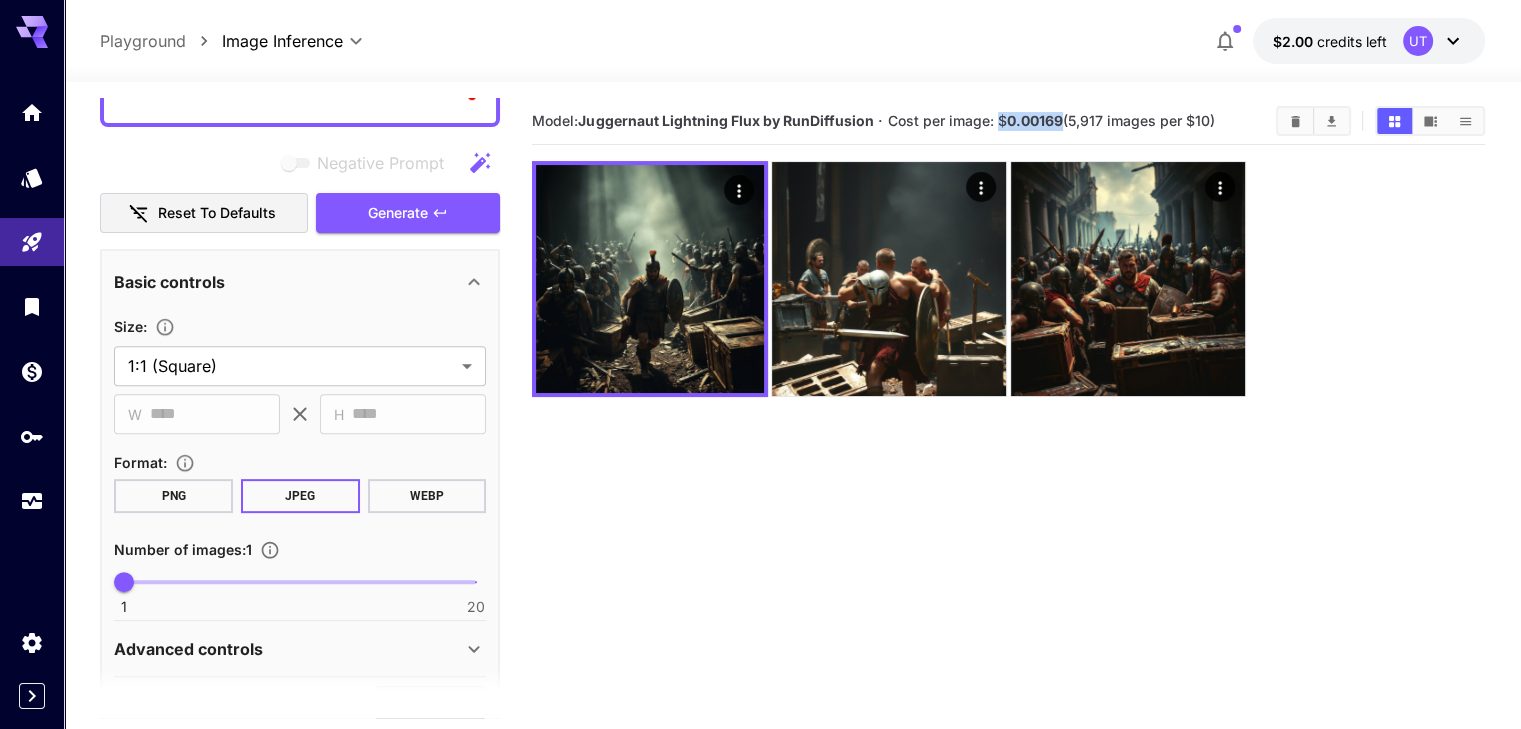 drag, startPoint x: 1000, startPoint y: 119, endPoint x: 1061, endPoint y: 120, distance: 61.008198 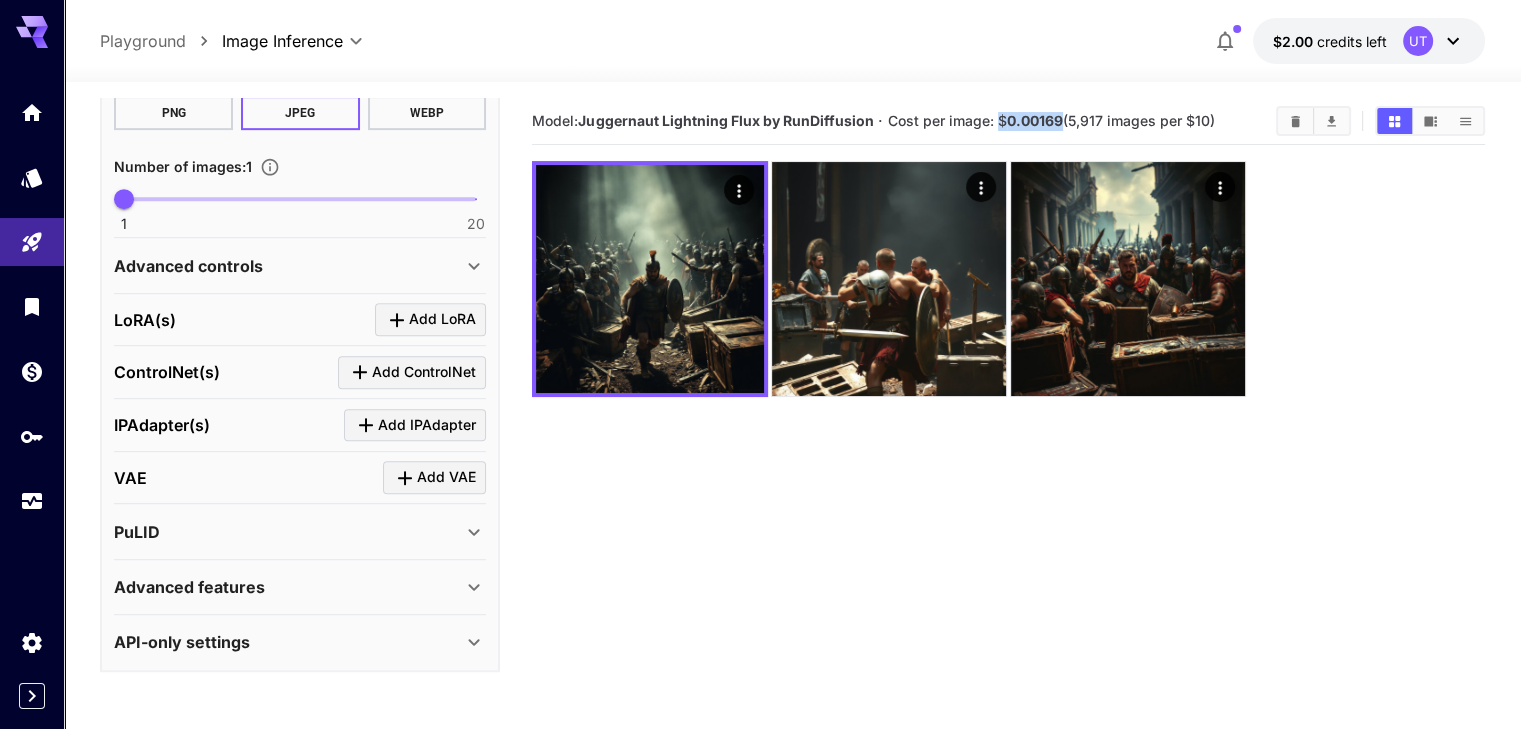 scroll, scrollTop: 158, scrollLeft: 0, axis: vertical 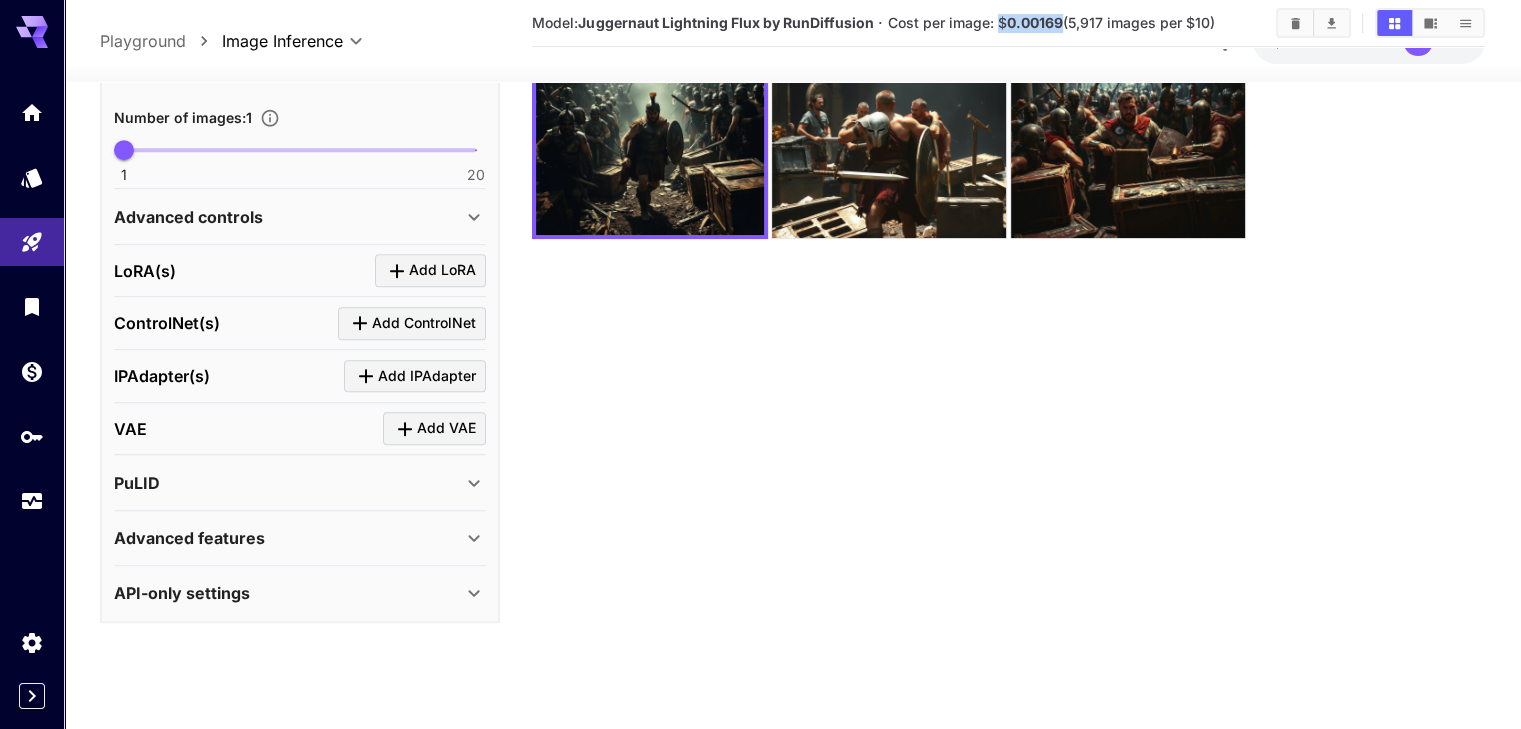 click on "API-only settings" at bounding box center [288, 594] 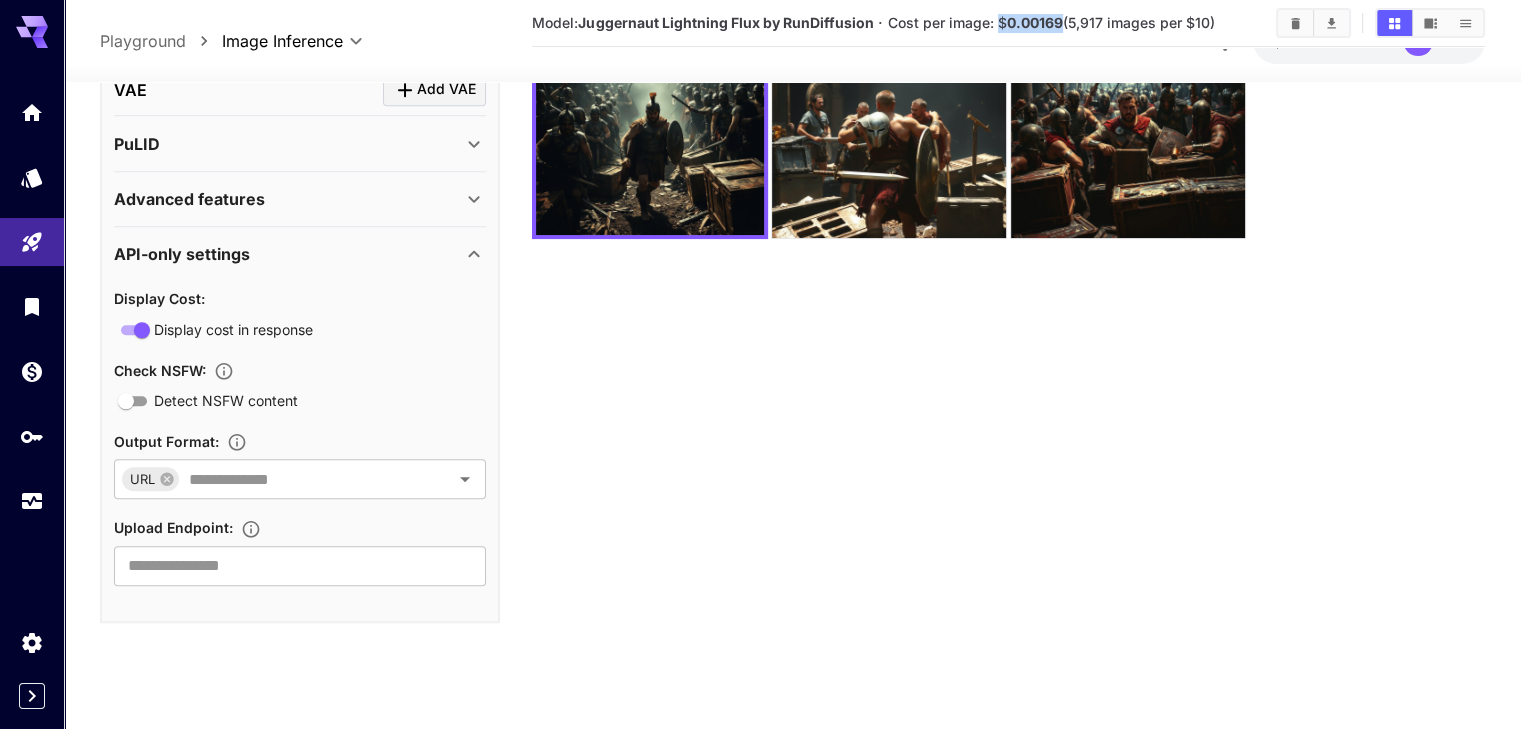 scroll, scrollTop: 1466, scrollLeft: 0, axis: vertical 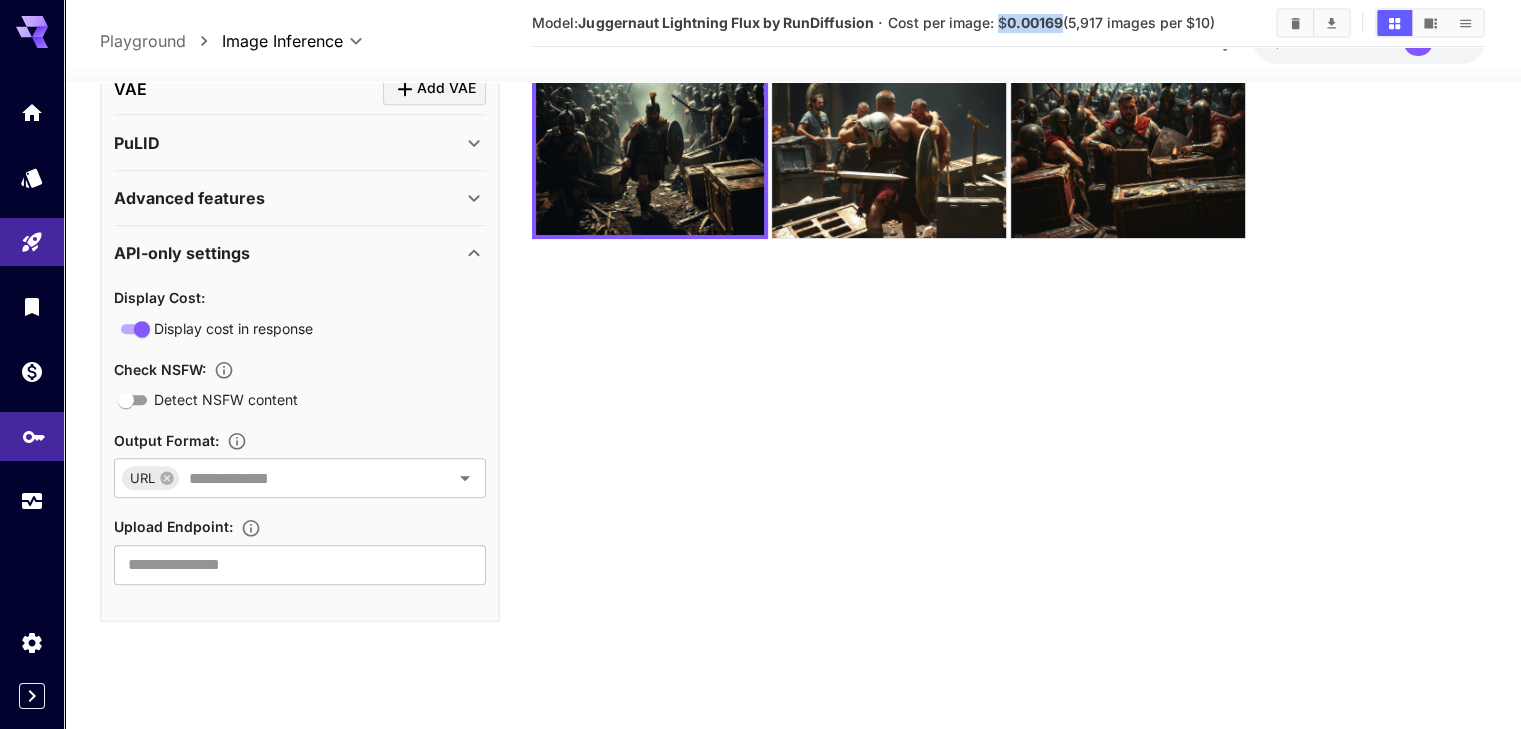 click at bounding box center (32, 436) 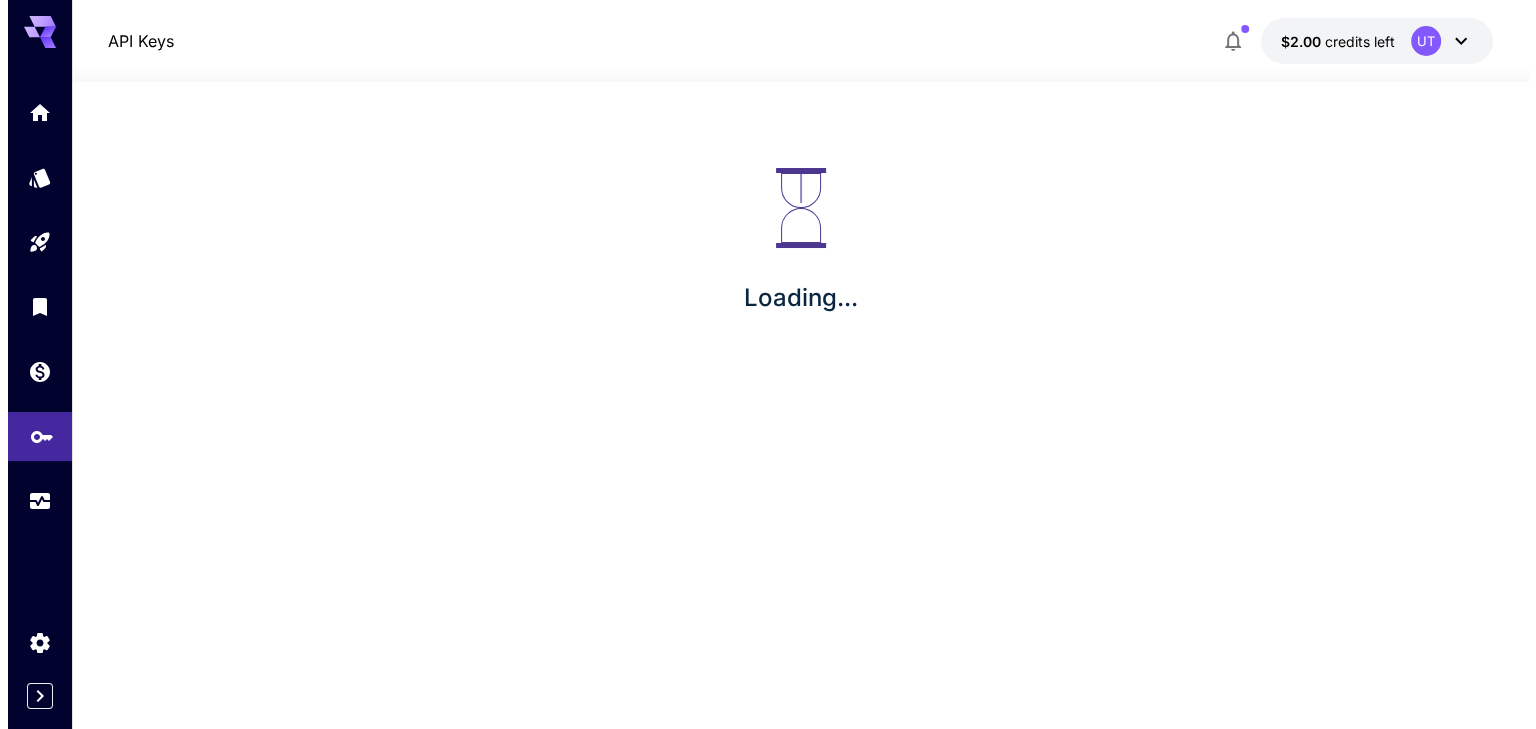 scroll, scrollTop: 0, scrollLeft: 0, axis: both 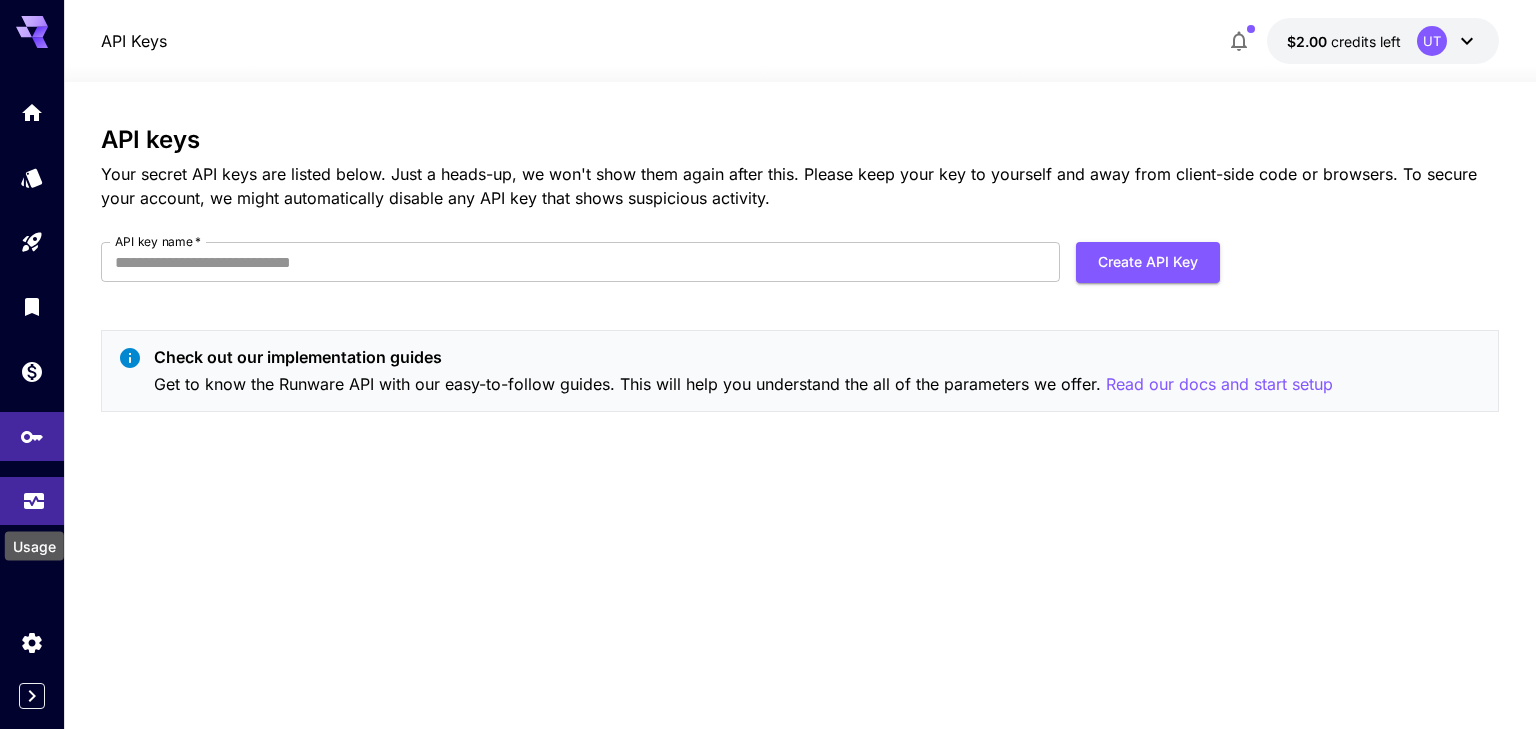 click 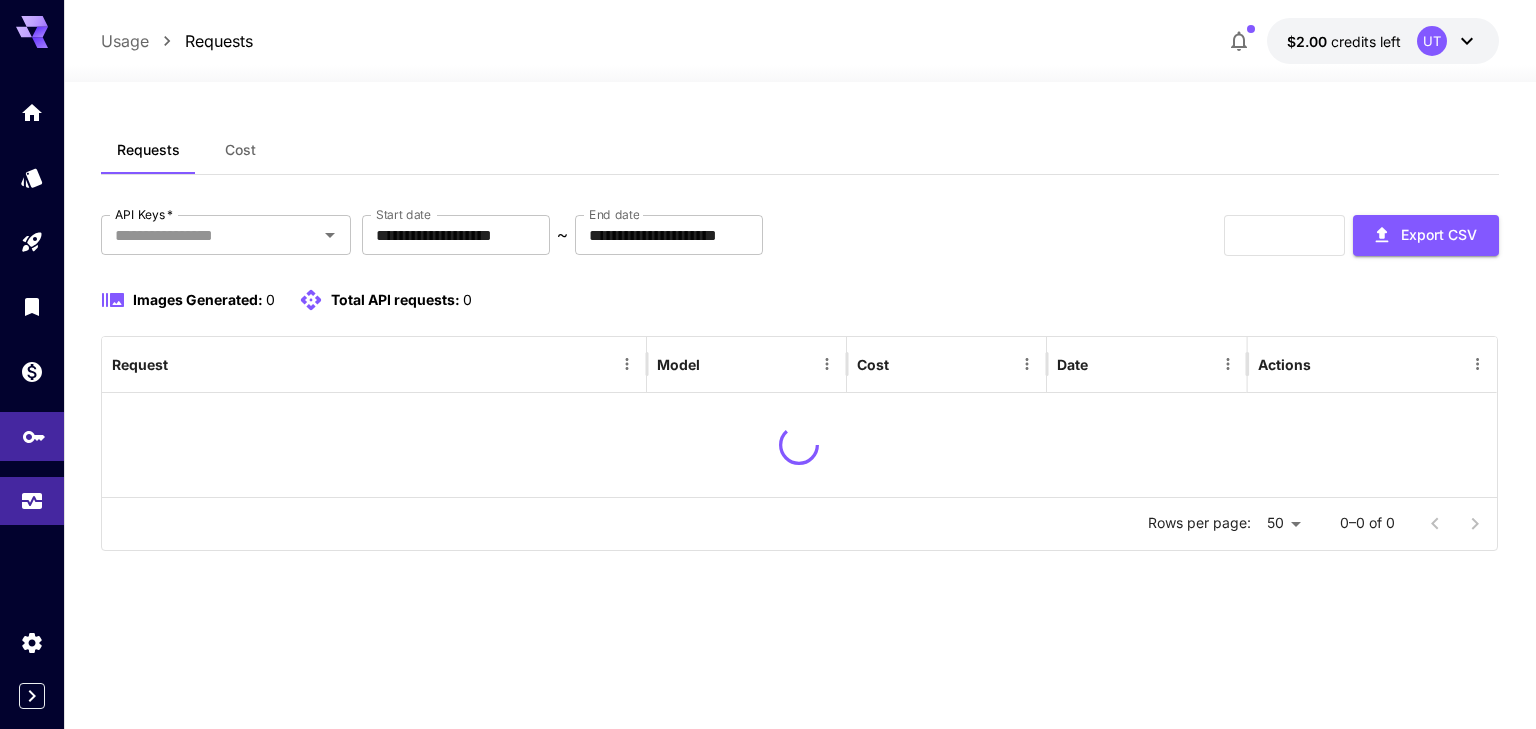click at bounding box center (32, 436) 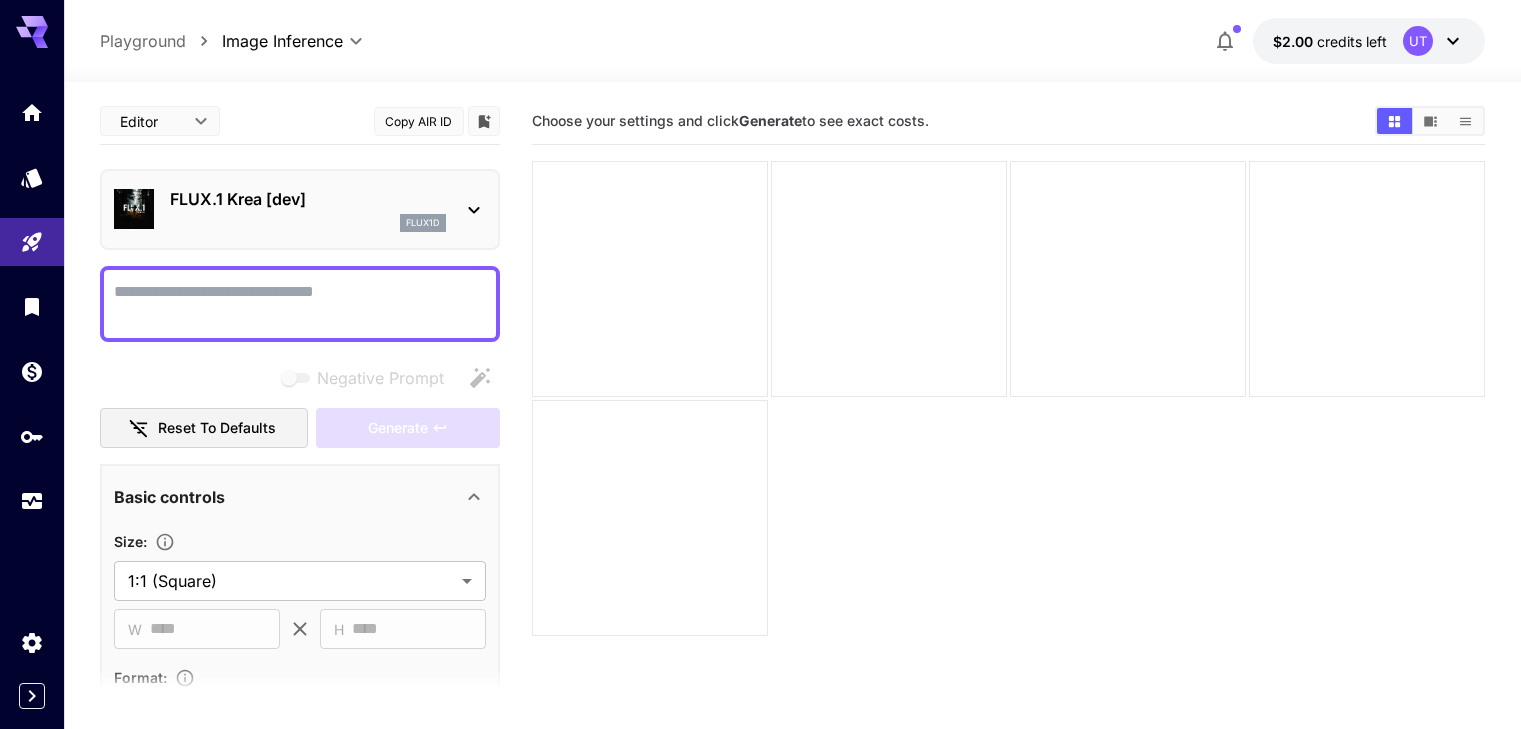 scroll, scrollTop: 0, scrollLeft: 0, axis: both 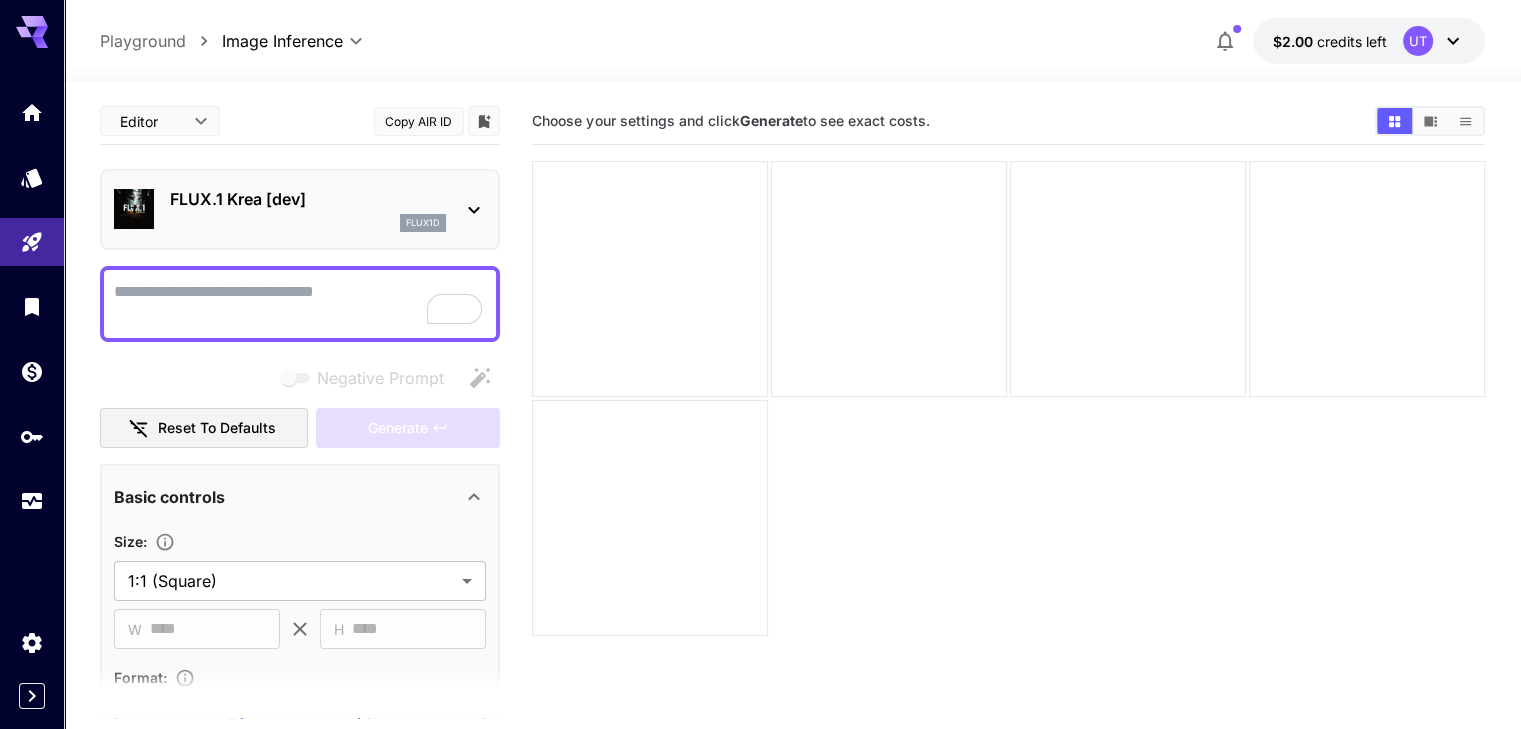 paste on "**********" 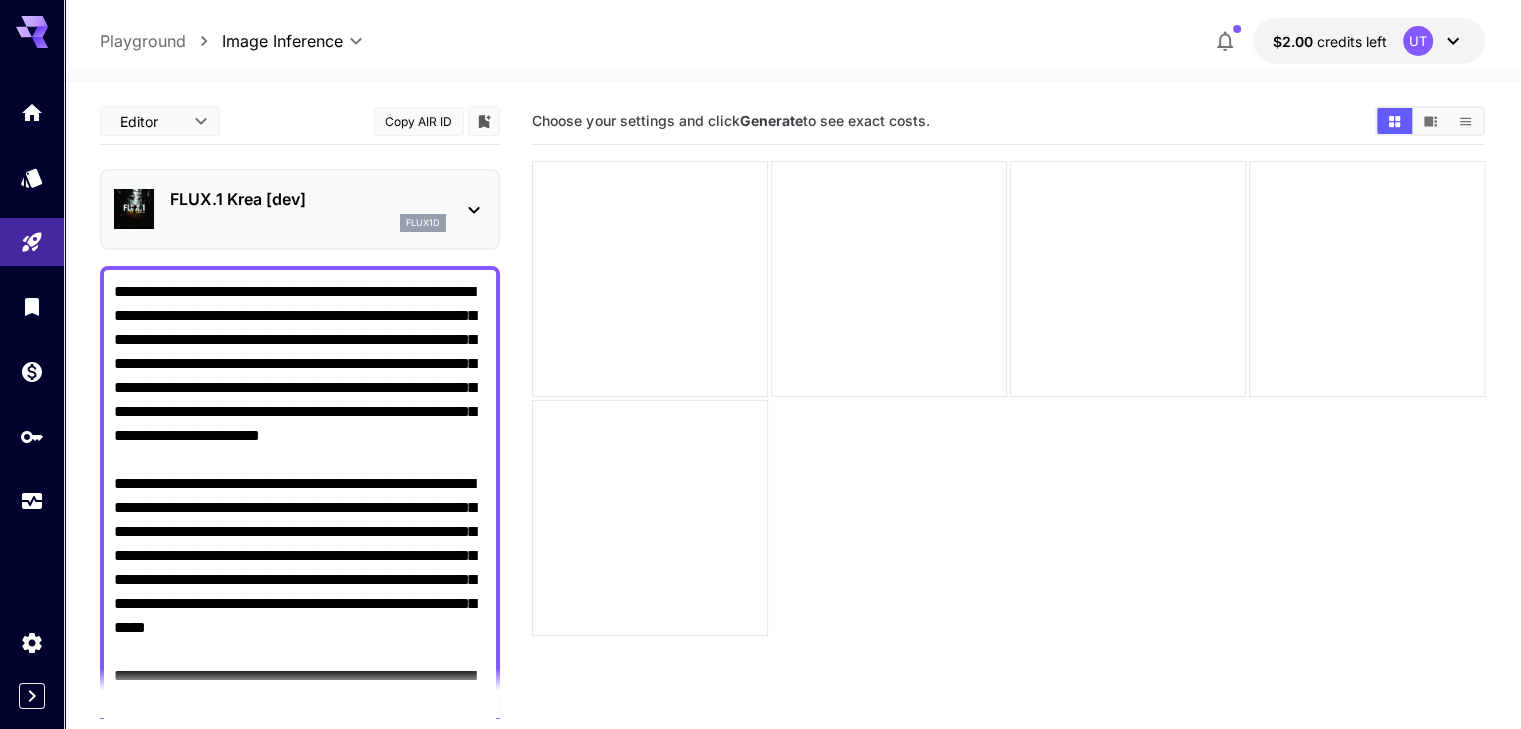 scroll, scrollTop: 135, scrollLeft: 0, axis: vertical 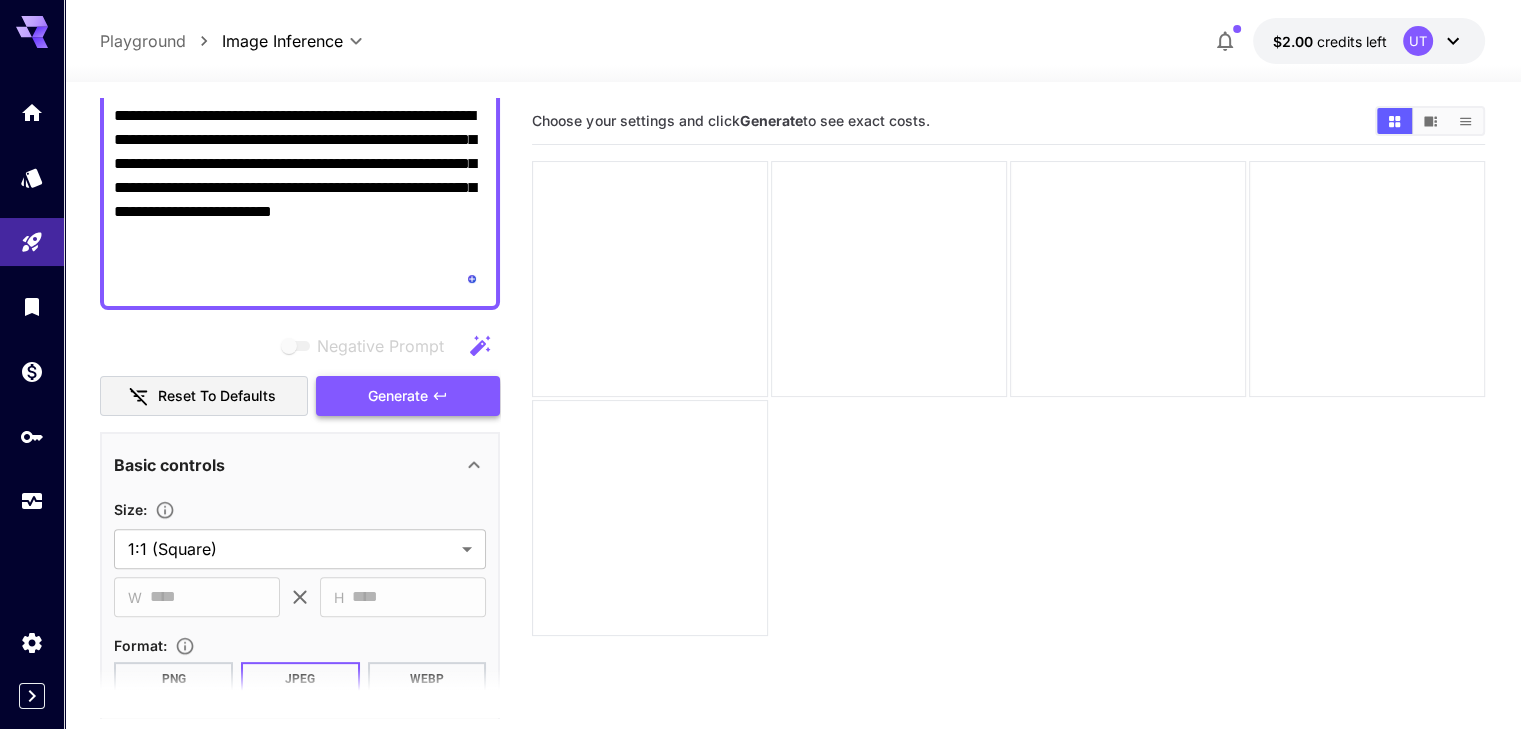 type on "**********" 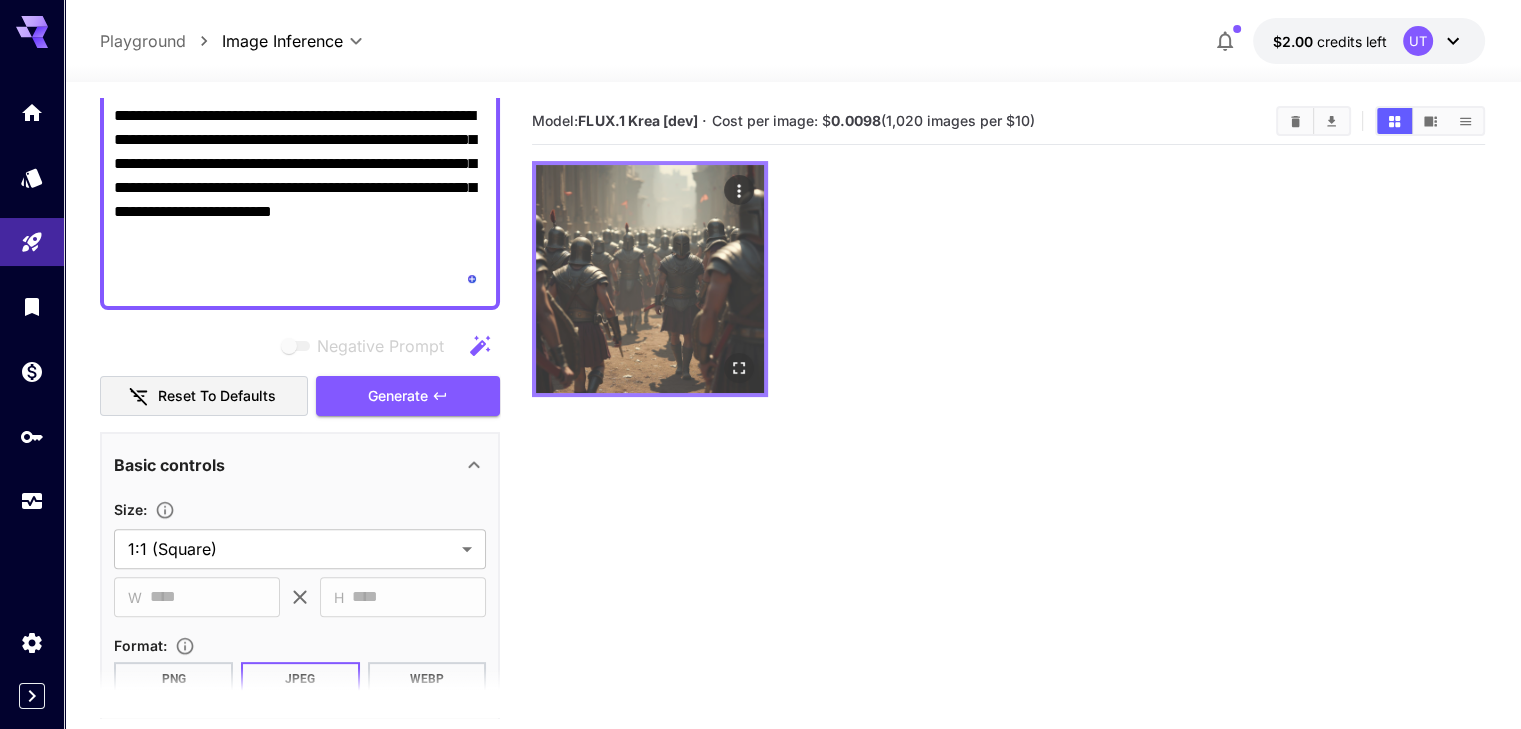 click at bounding box center [650, 279] 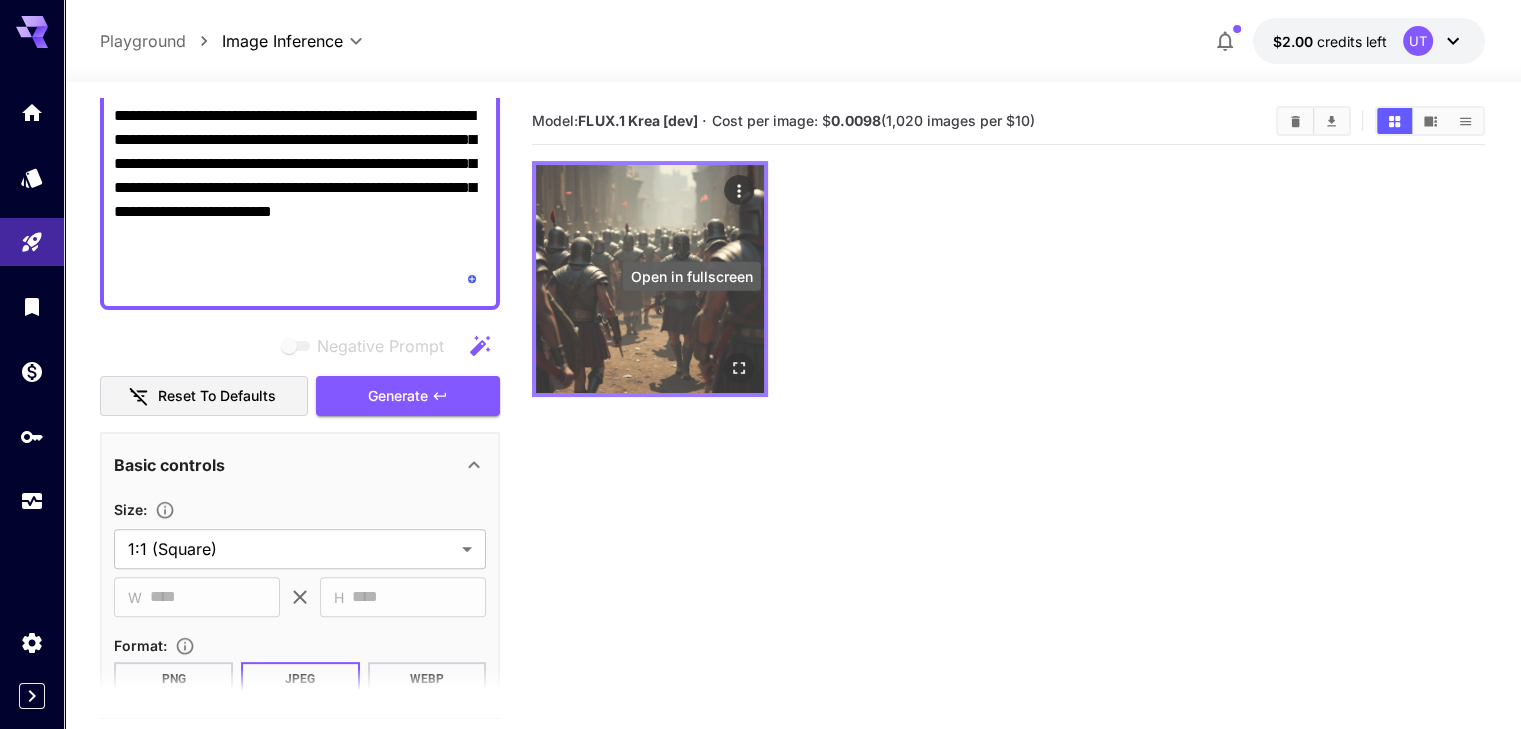 click 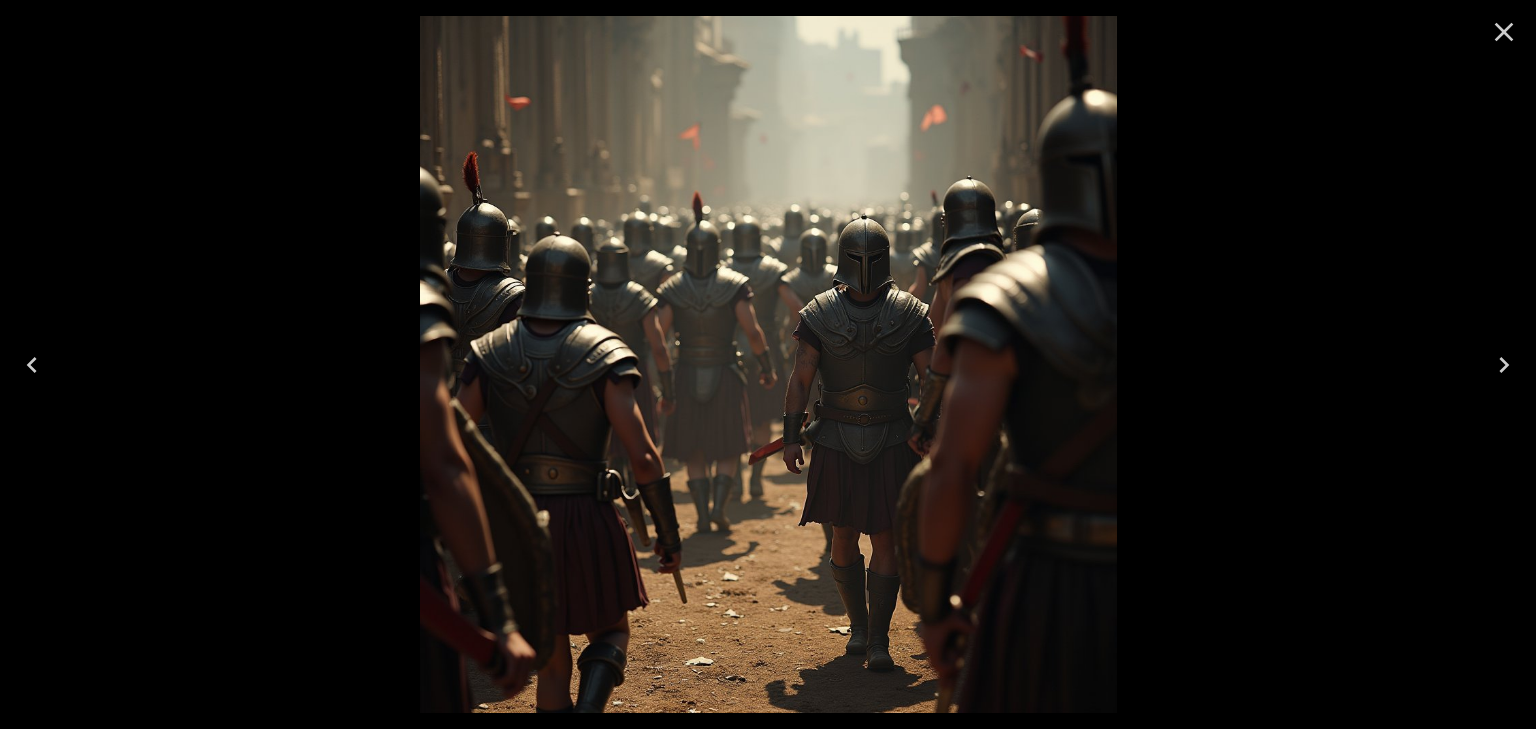 click 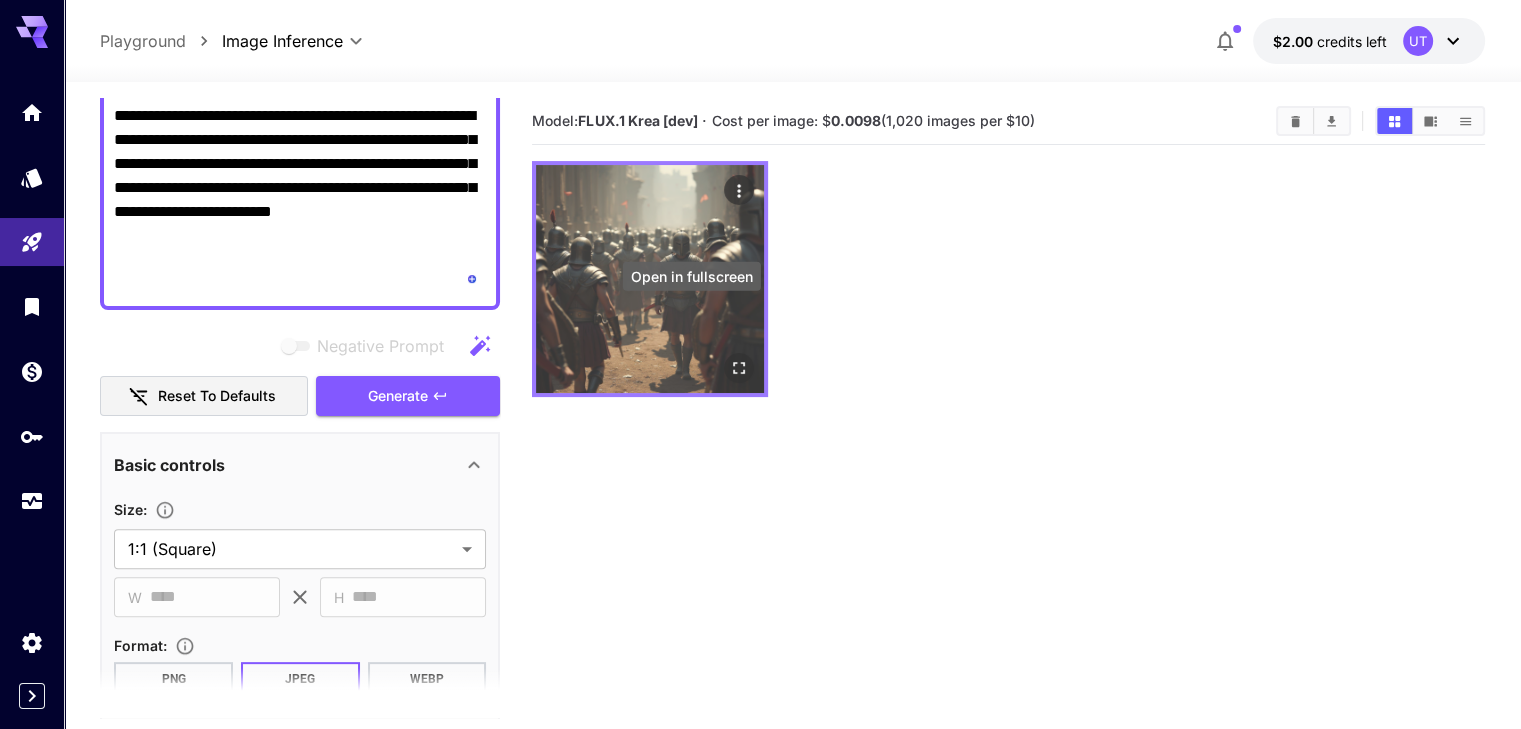 click on "Open in fullscreen" at bounding box center [692, 282] 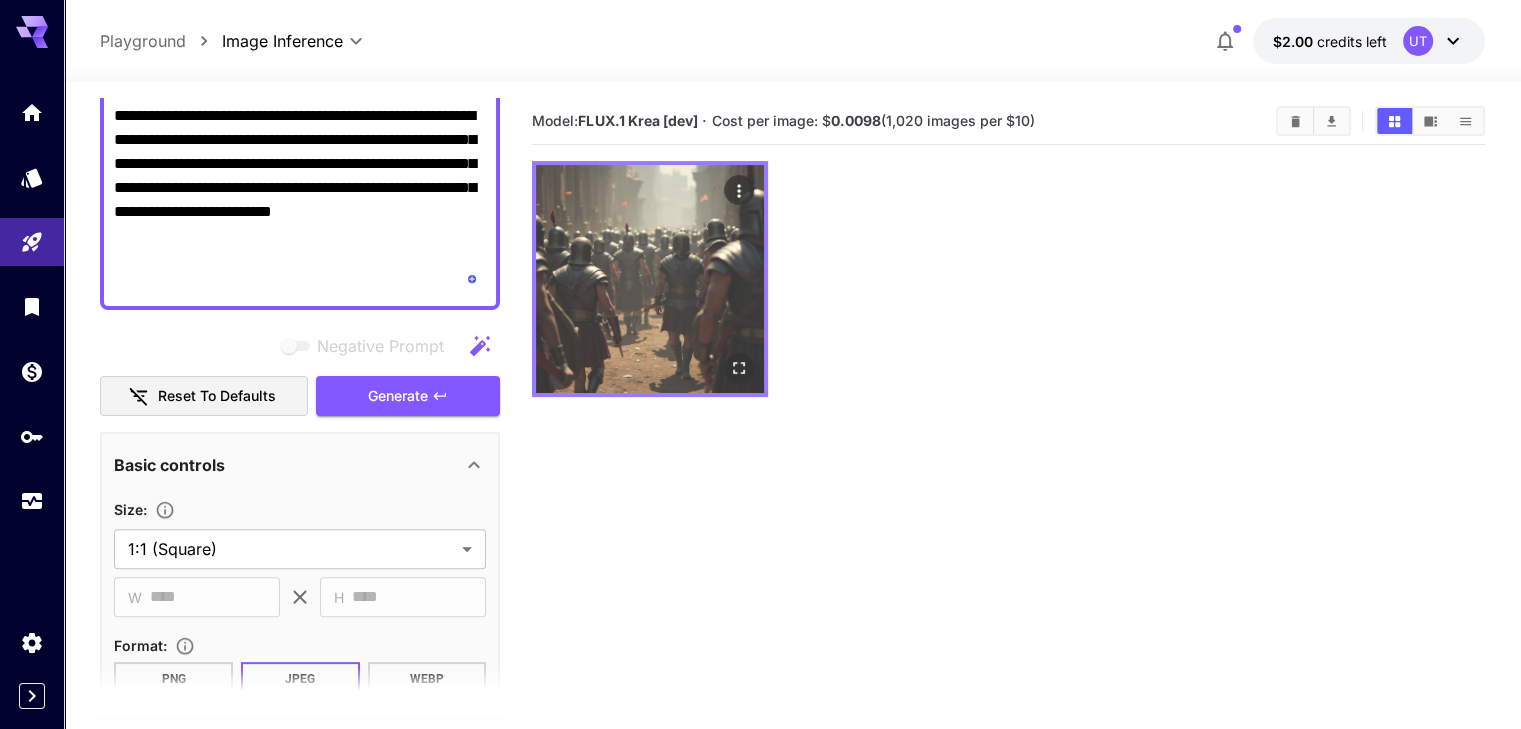 click at bounding box center (739, 368) 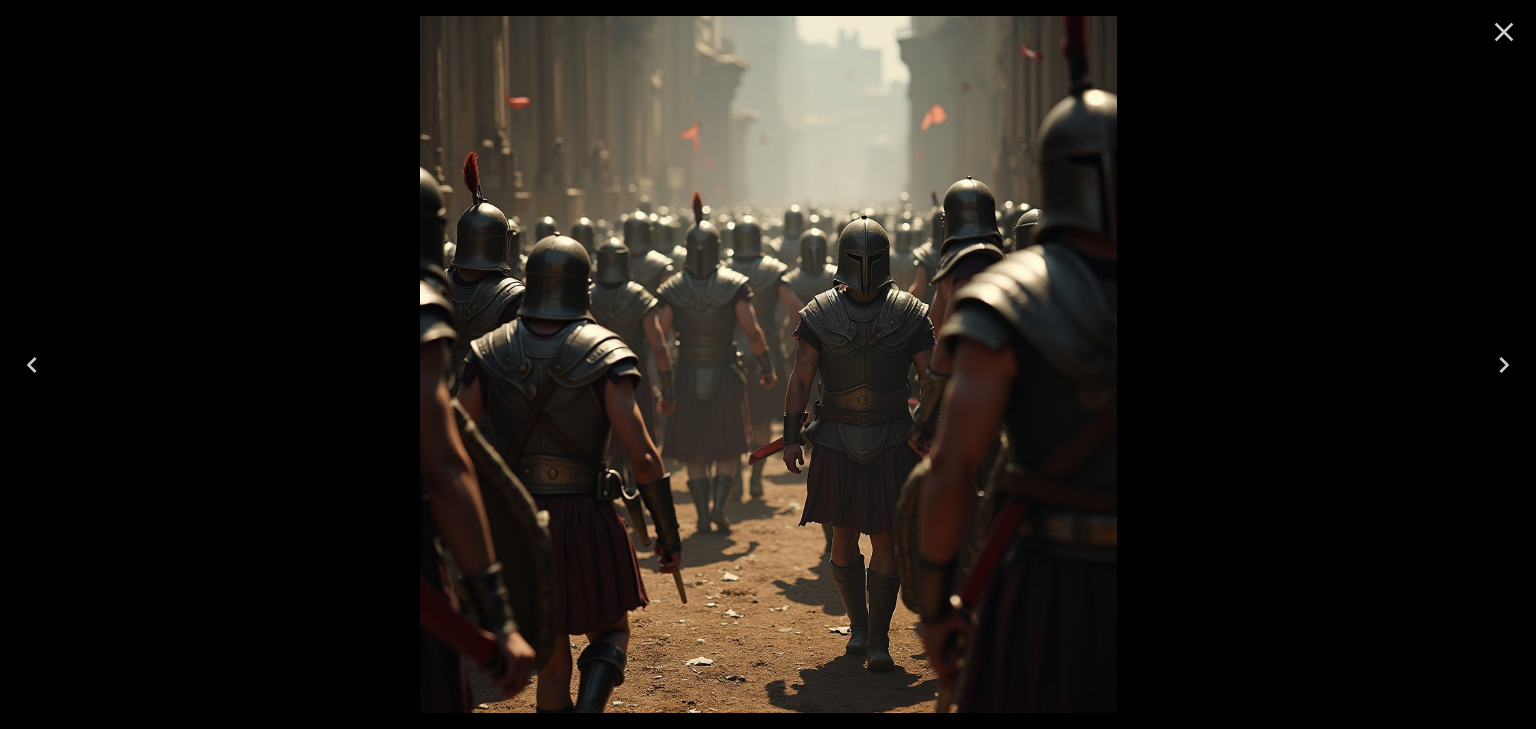 click 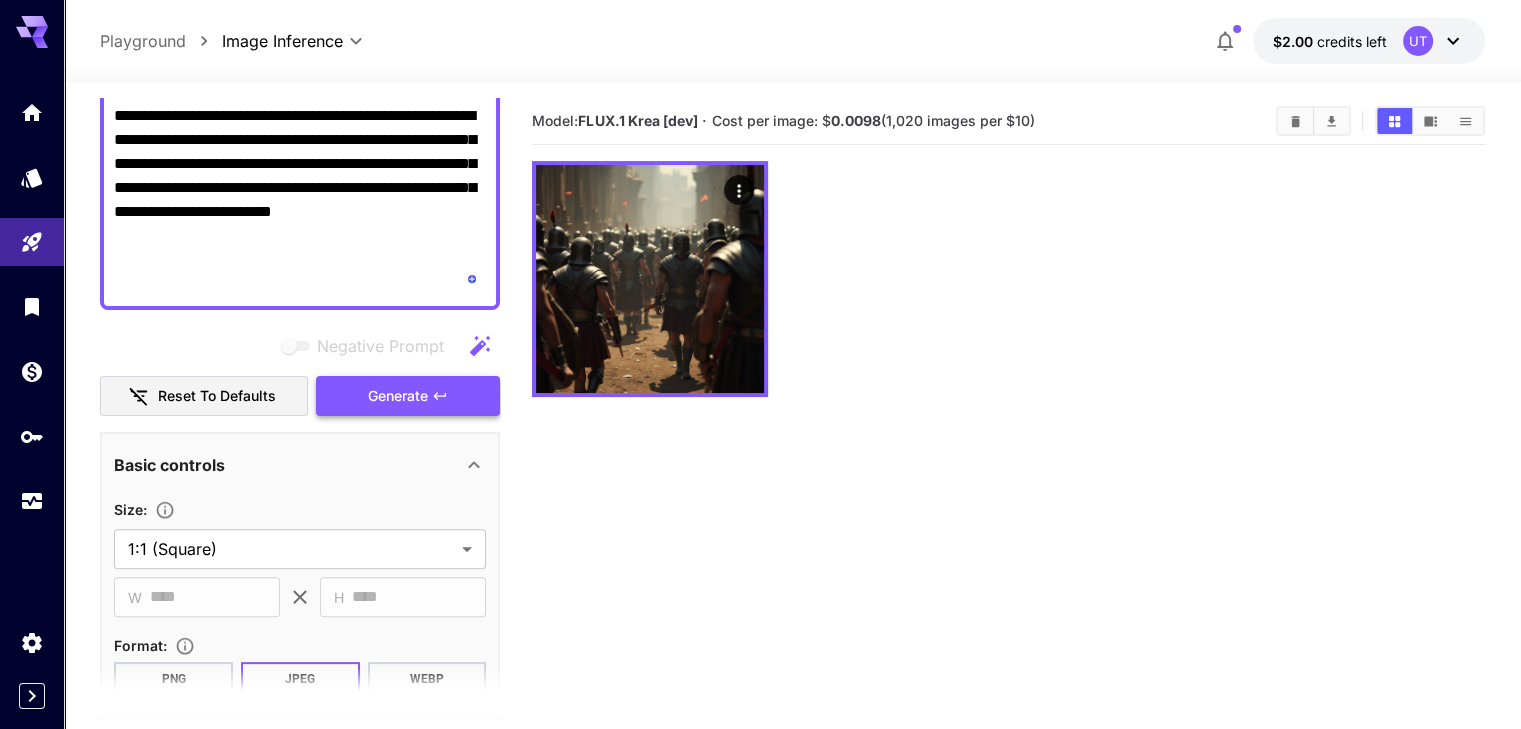 click on "Generate" at bounding box center (408, 396) 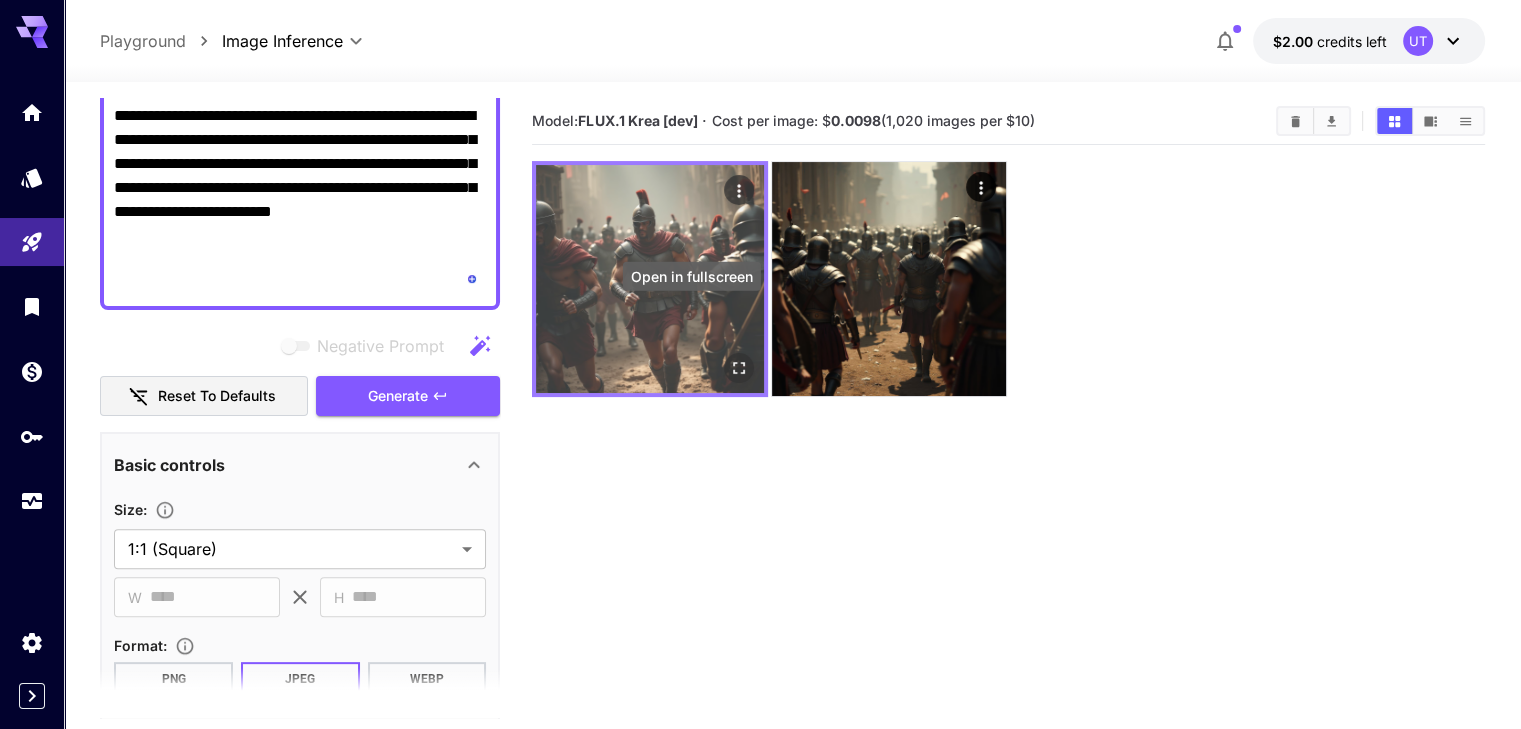 click at bounding box center [739, 368] 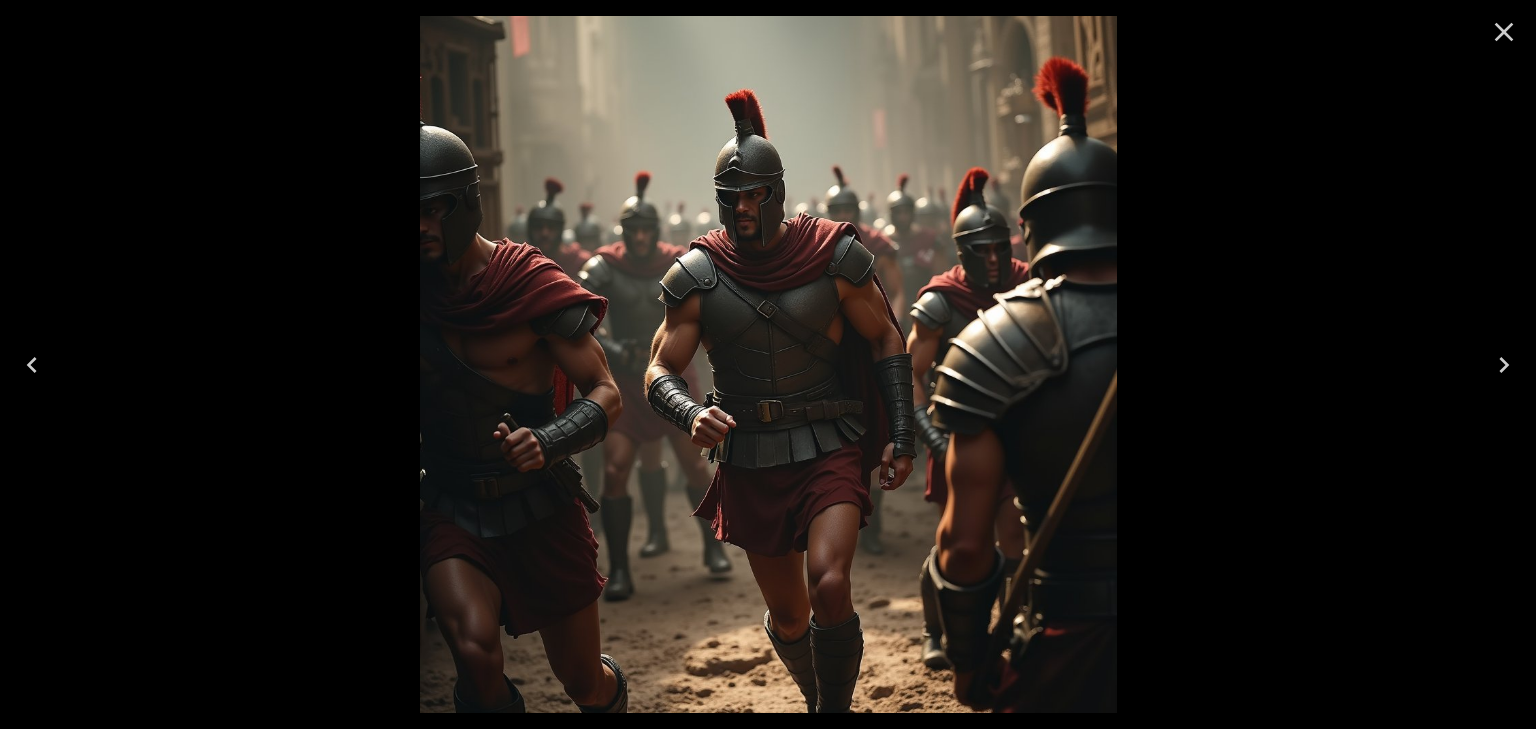 click at bounding box center [1504, 32] 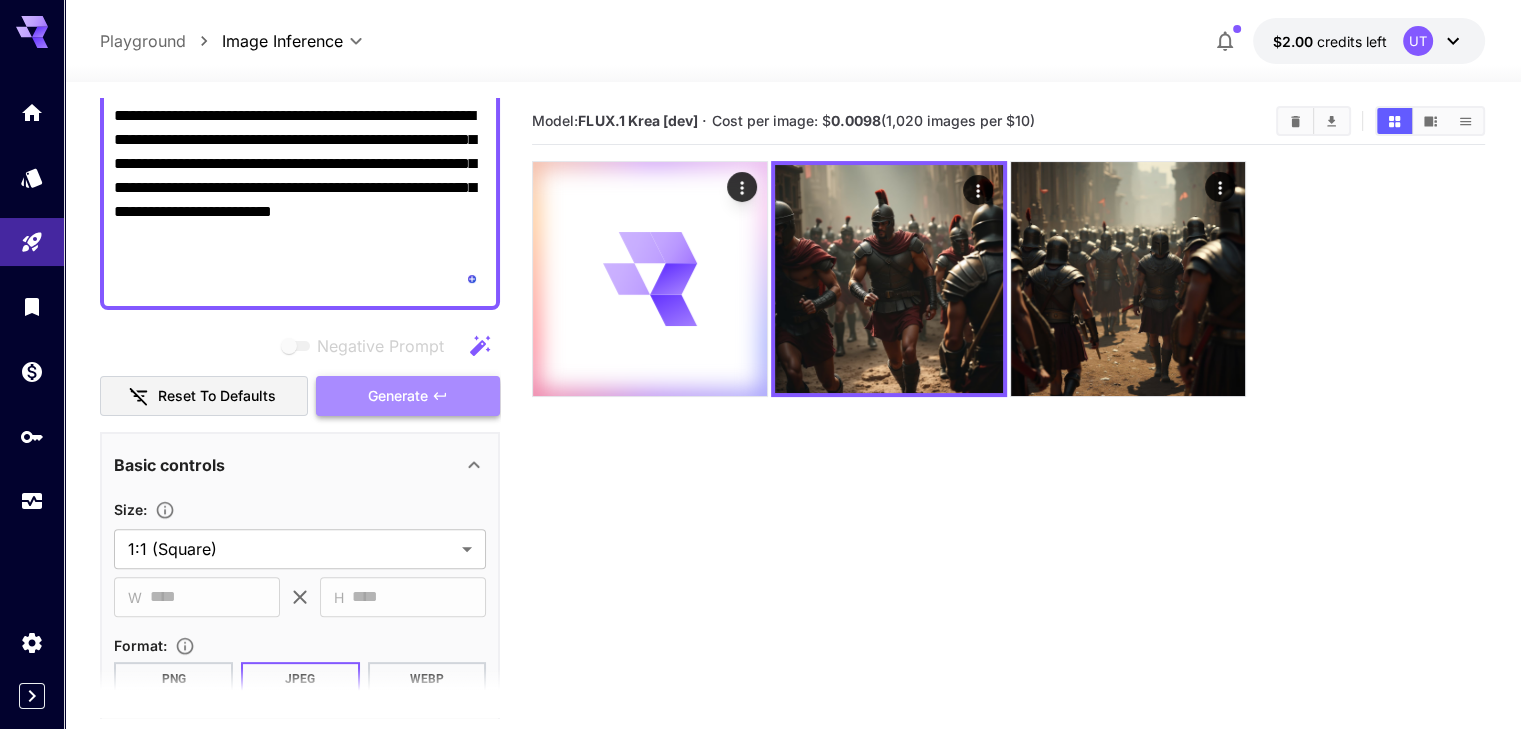click on "Generate" at bounding box center (398, 396) 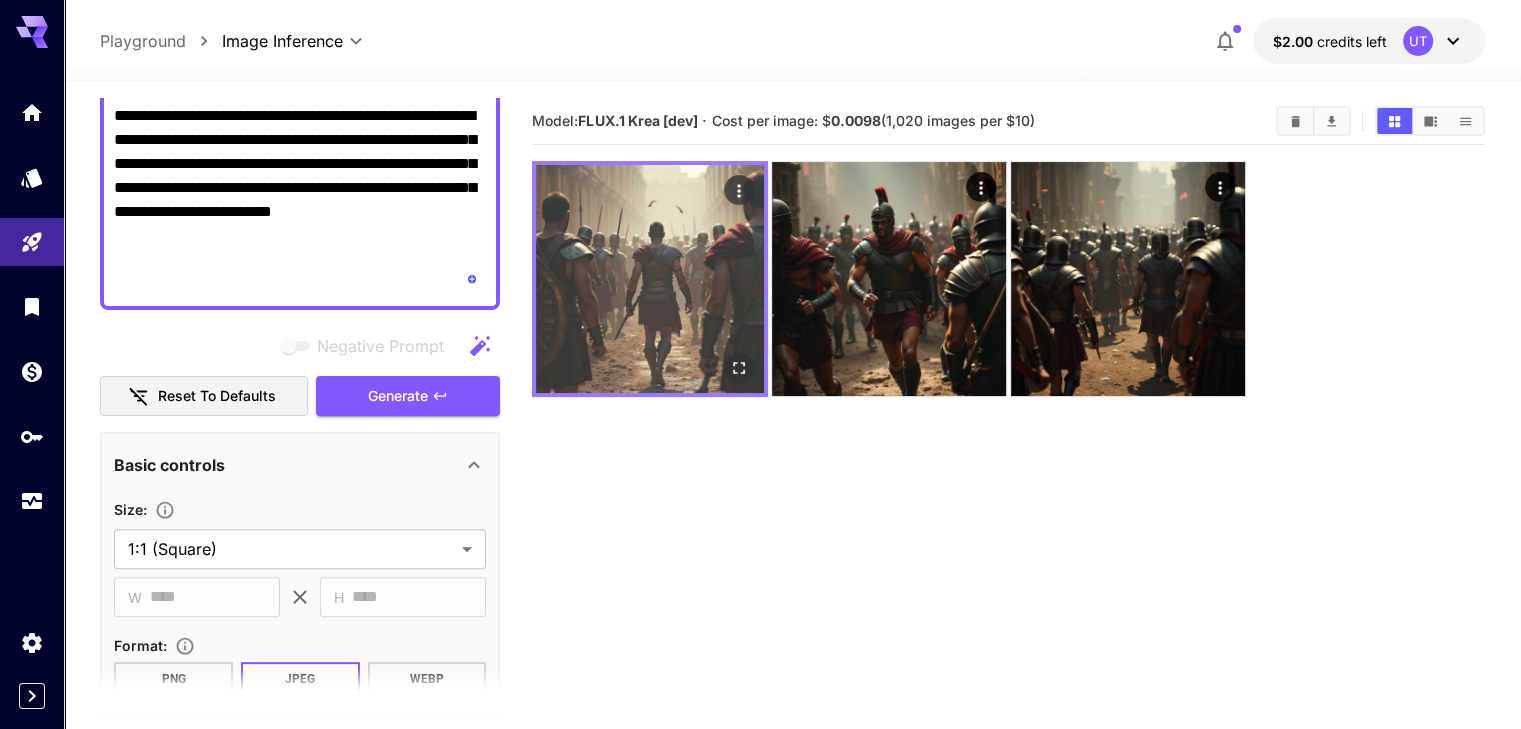 click at bounding box center (650, 279) 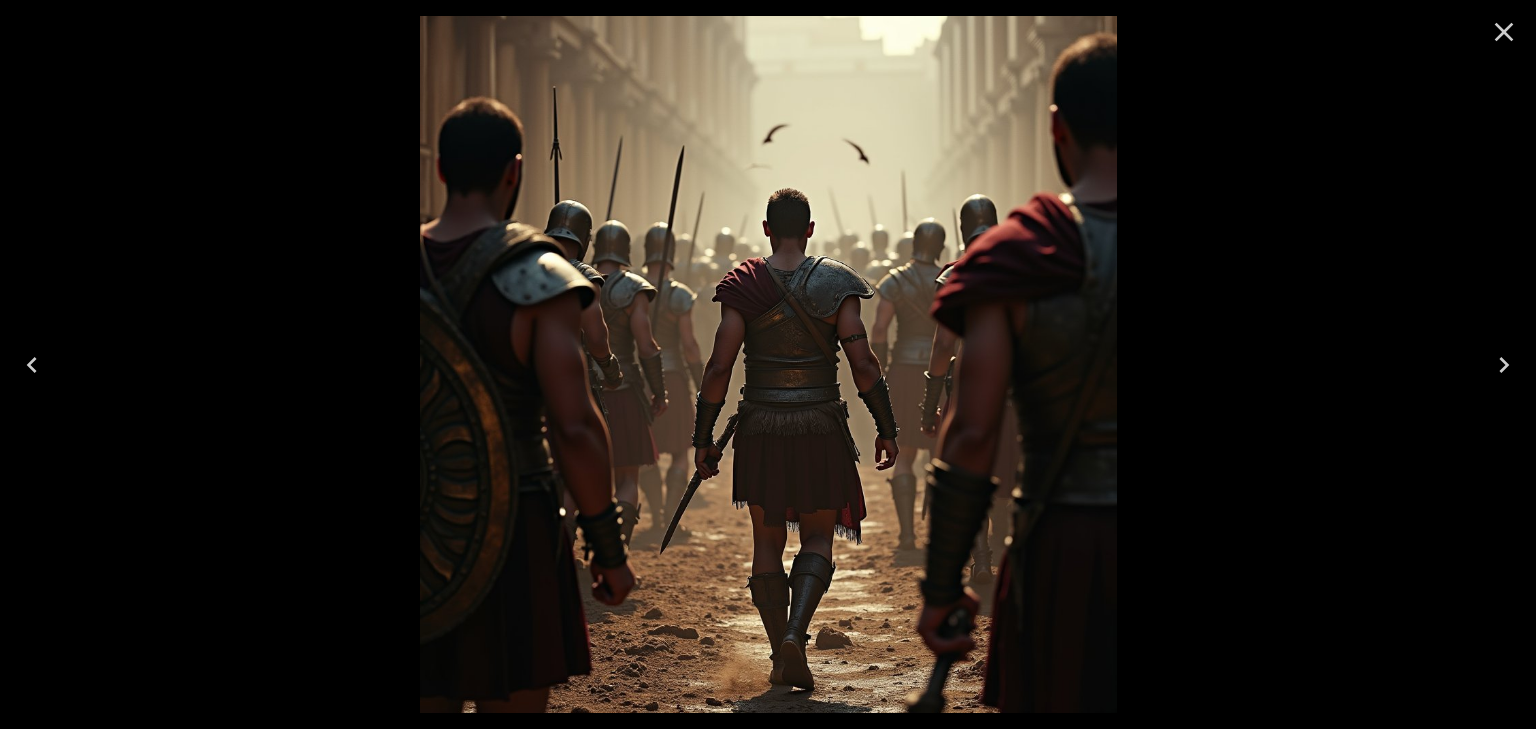 click 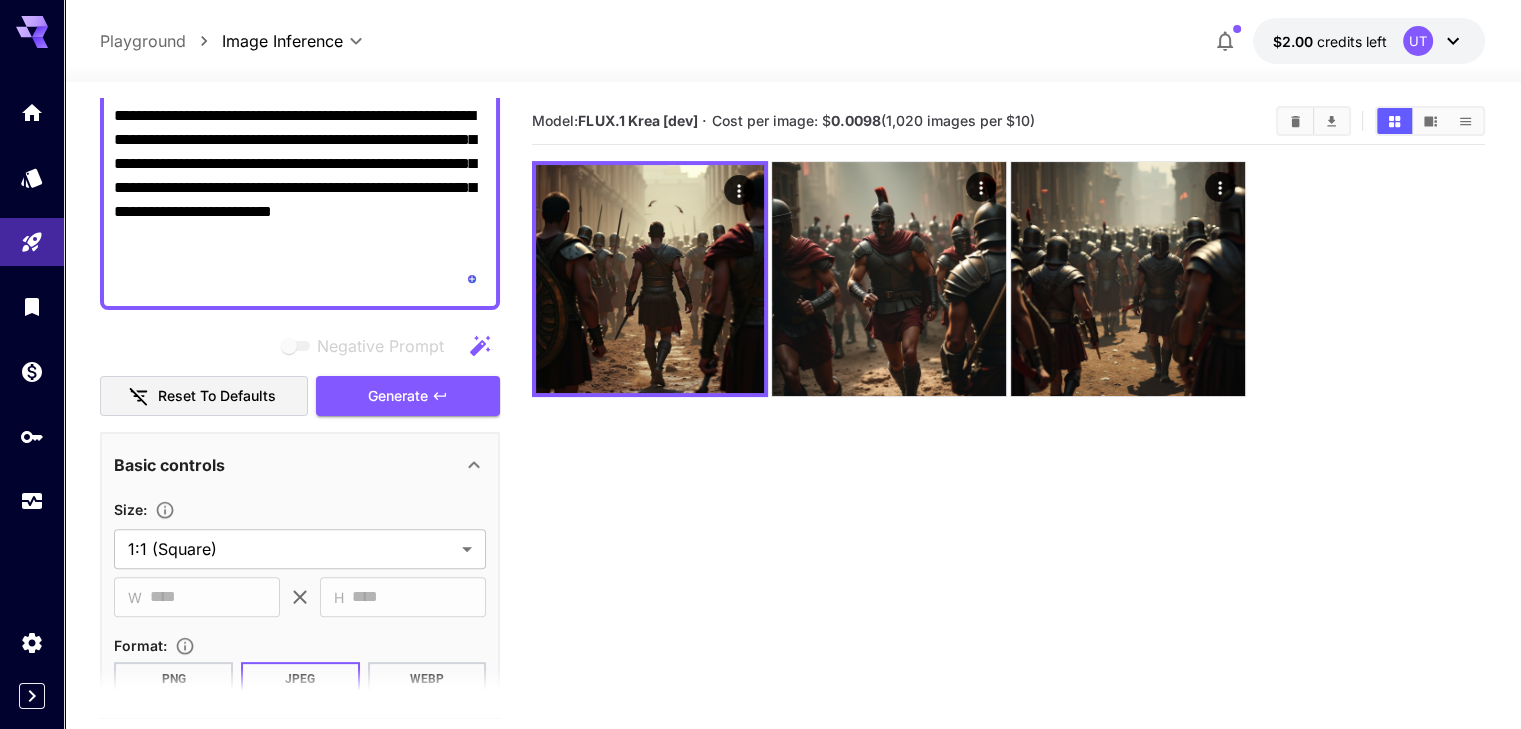 scroll, scrollTop: 560, scrollLeft: 0, axis: vertical 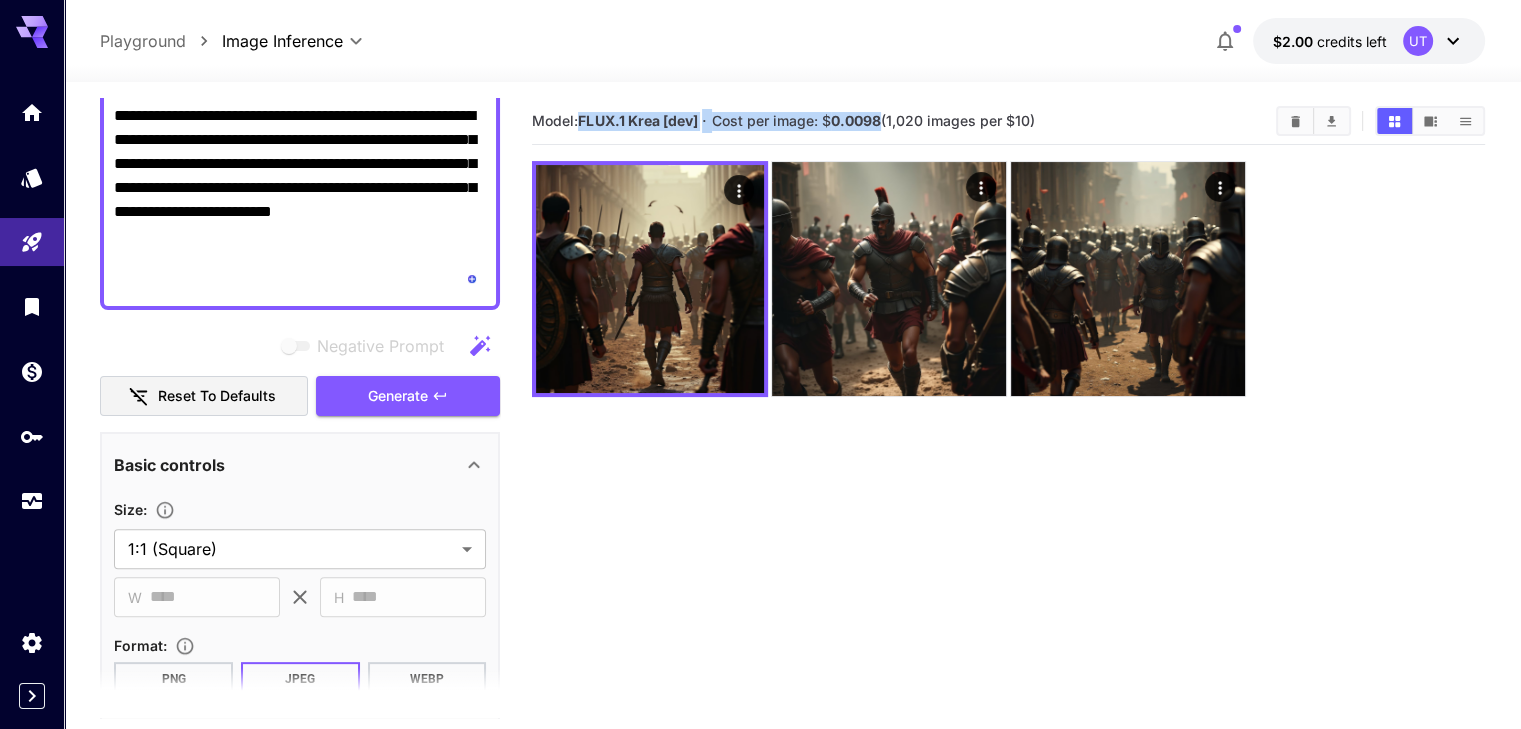 drag, startPoint x: 884, startPoint y: 122, endPoint x: 584, endPoint y: 128, distance: 300.06 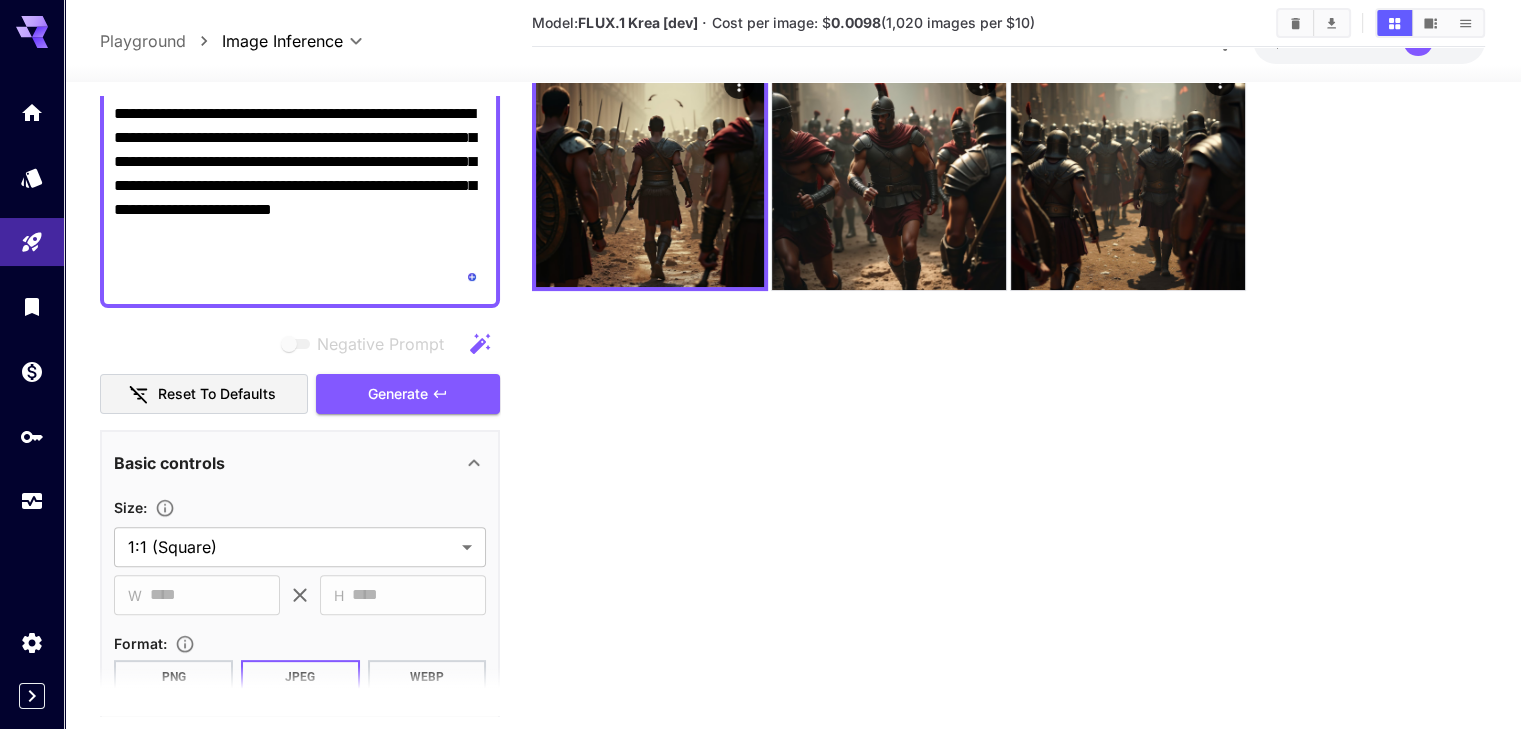 scroll, scrollTop: 0, scrollLeft: 0, axis: both 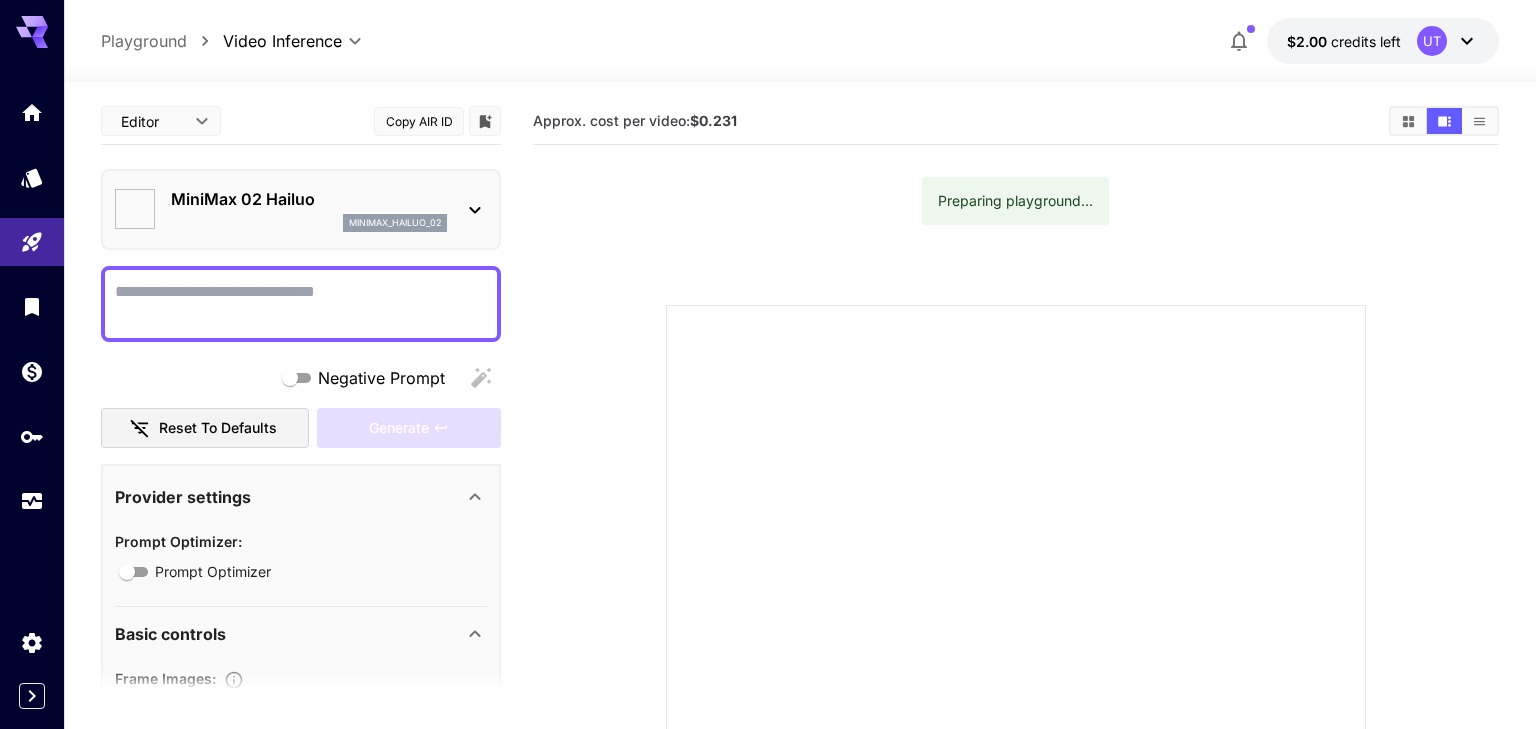 type on "*" 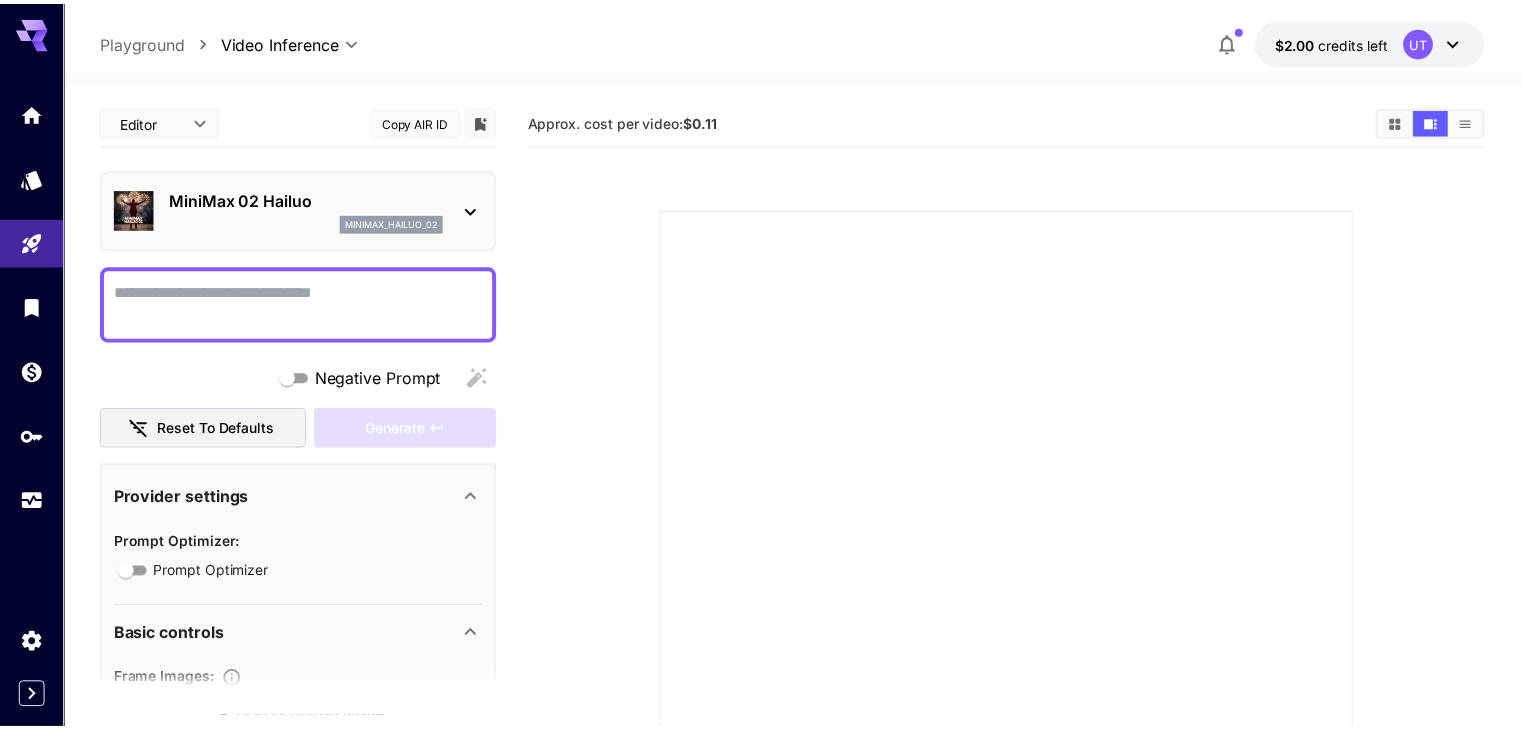 scroll, scrollTop: 0, scrollLeft: 0, axis: both 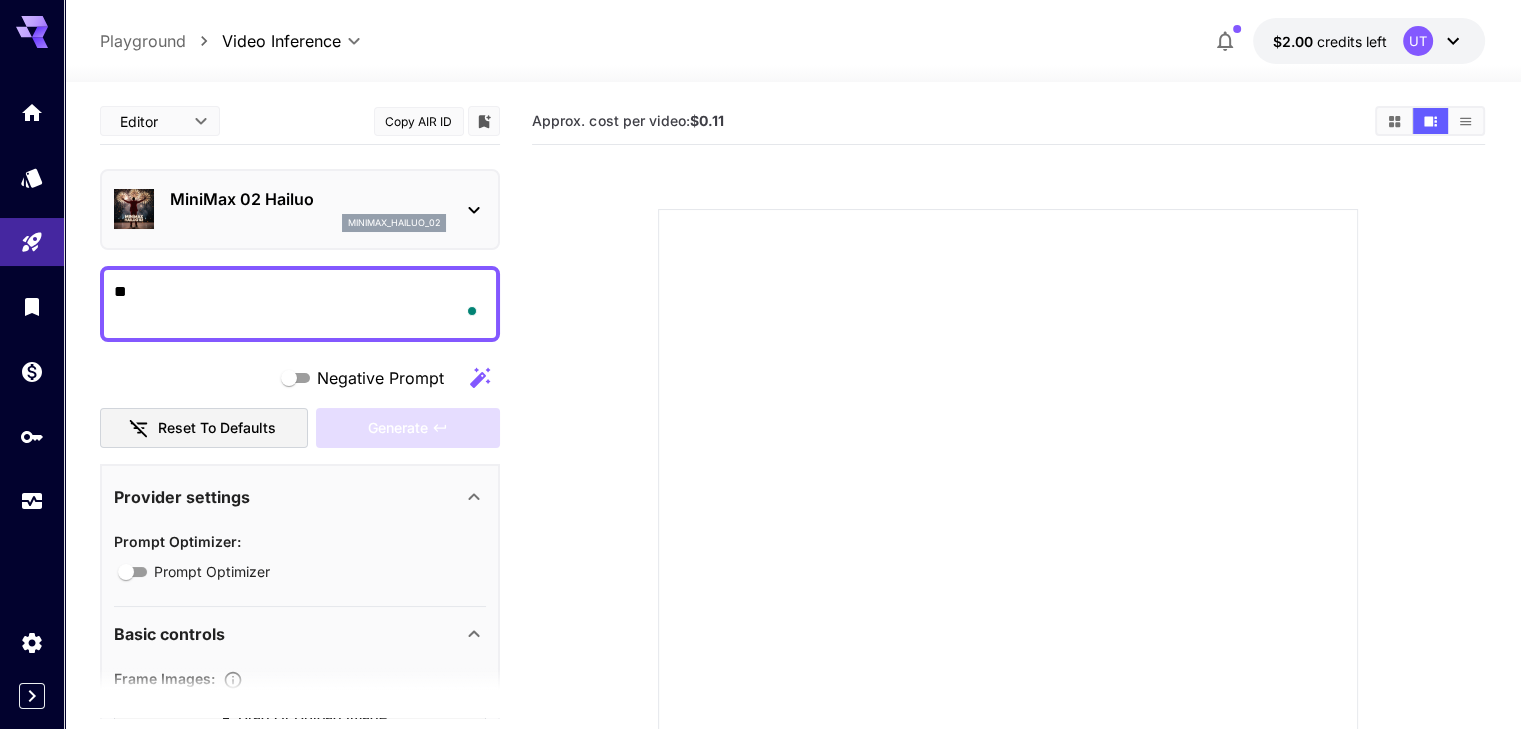 type on "*" 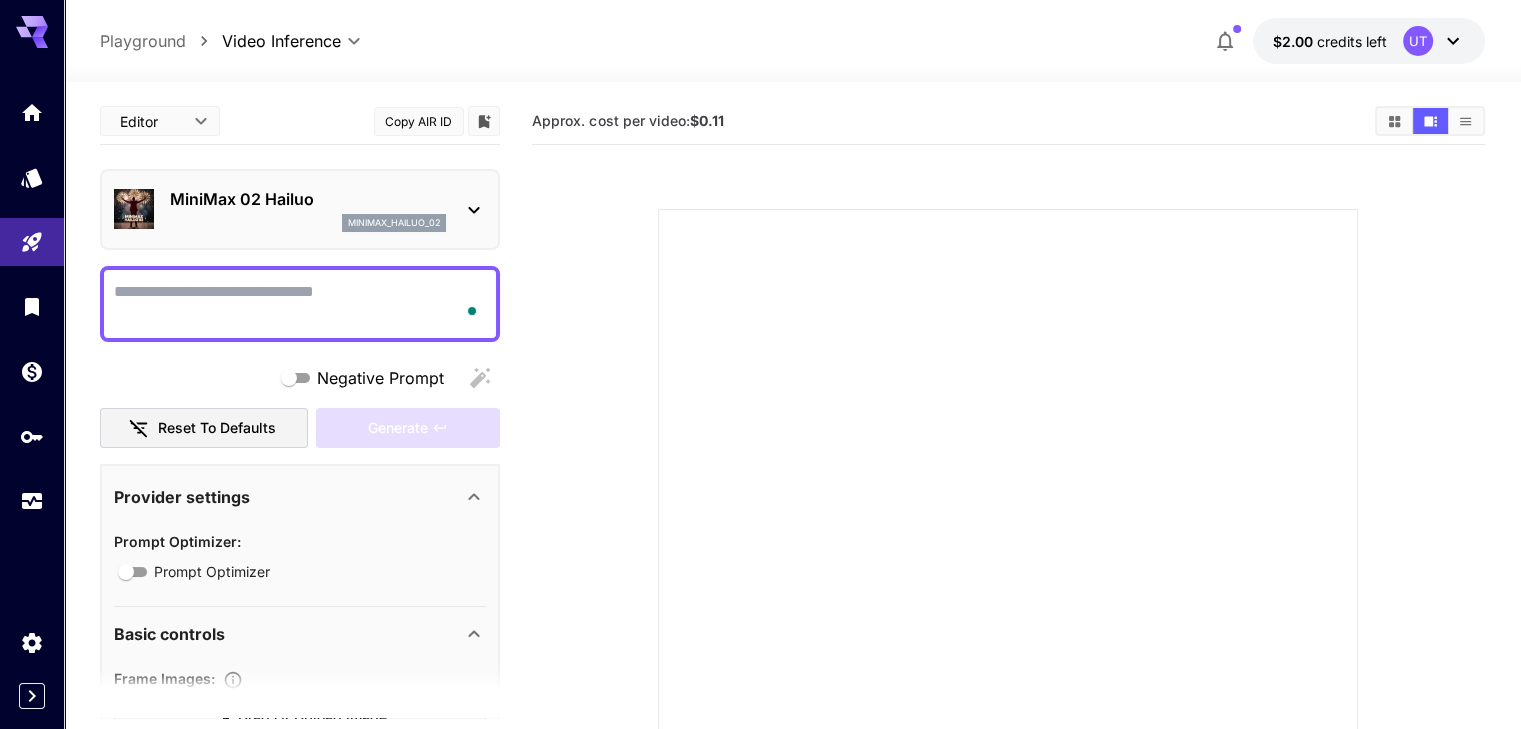 scroll, scrollTop: 221, scrollLeft: 0, axis: vertical 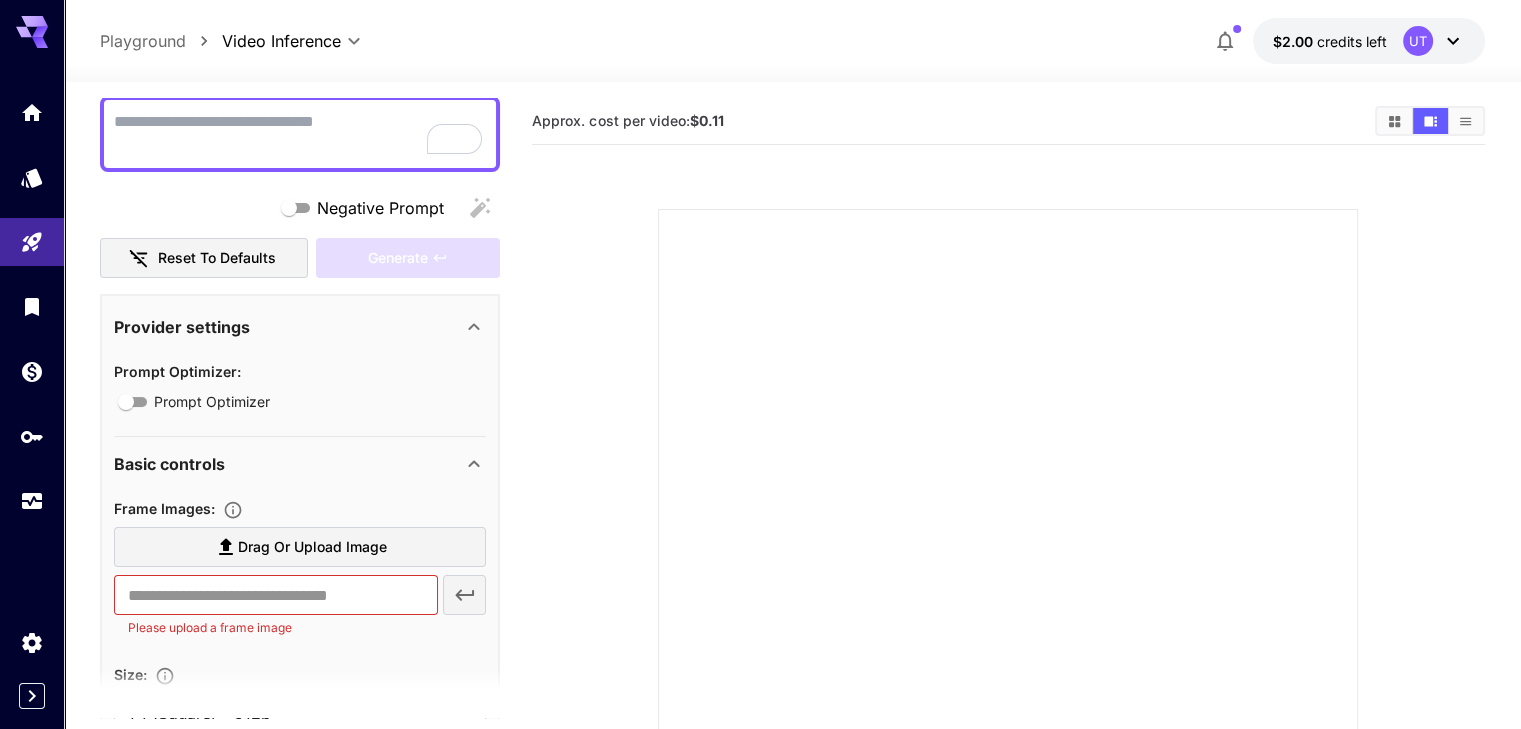 paste on "**********" 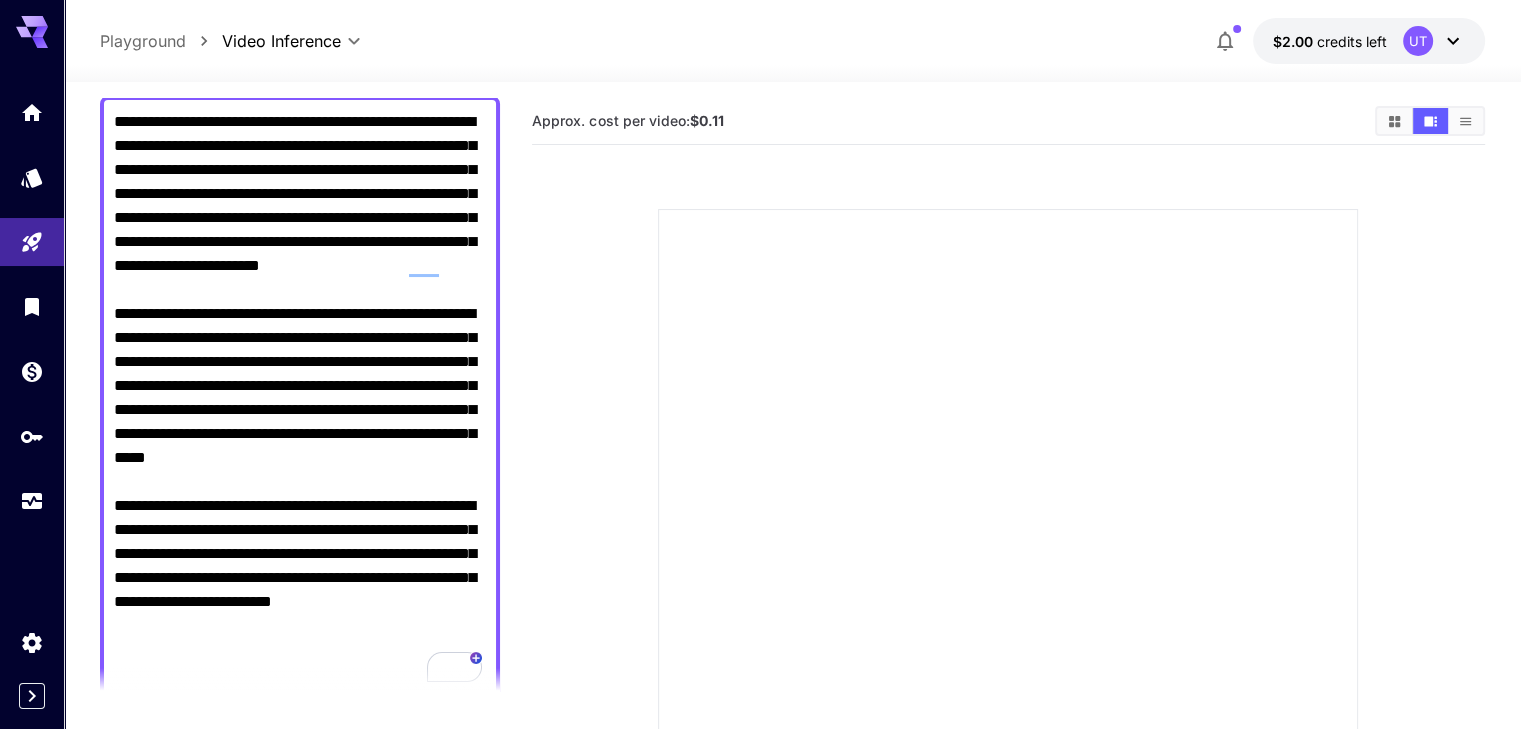 scroll, scrollTop: 660, scrollLeft: 0, axis: vertical 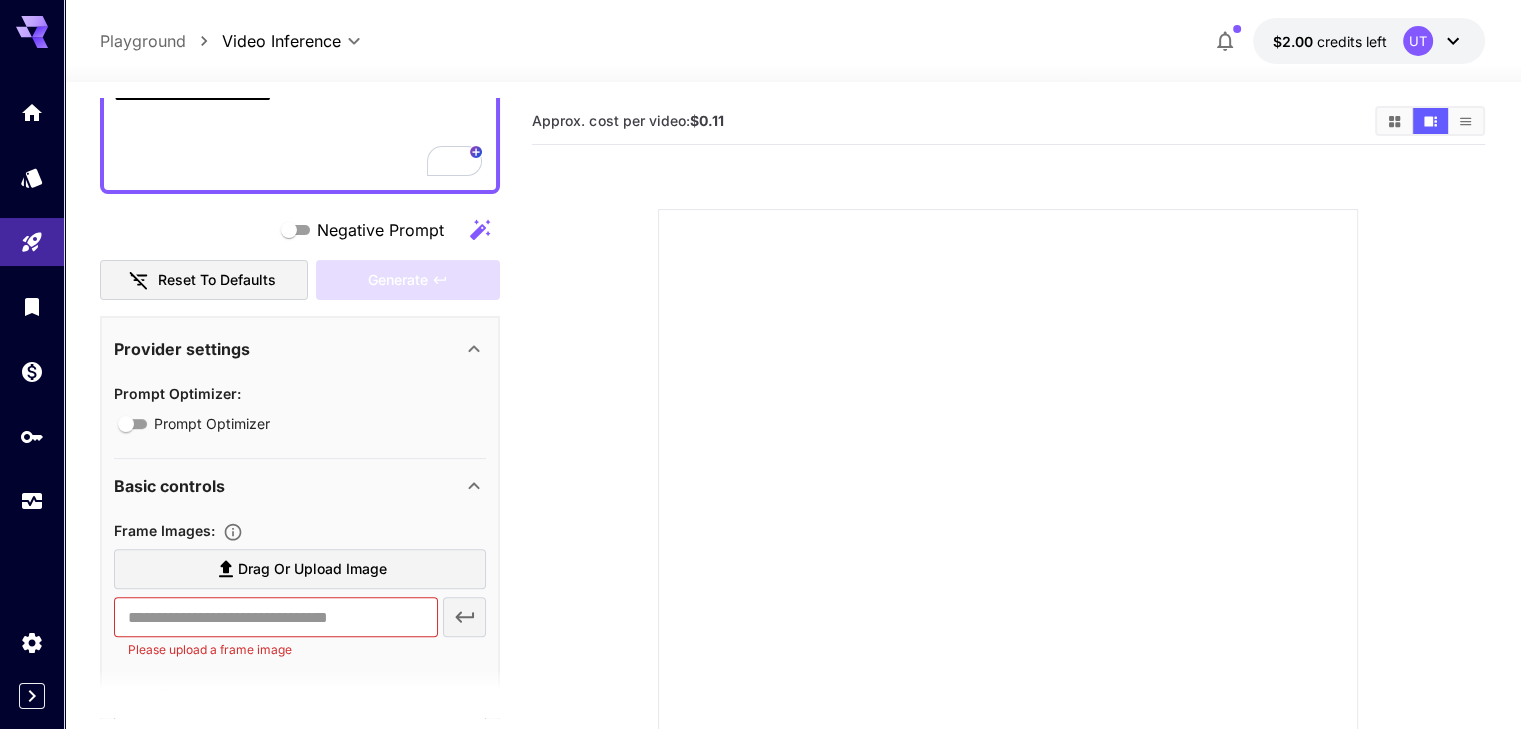 type on "**********" 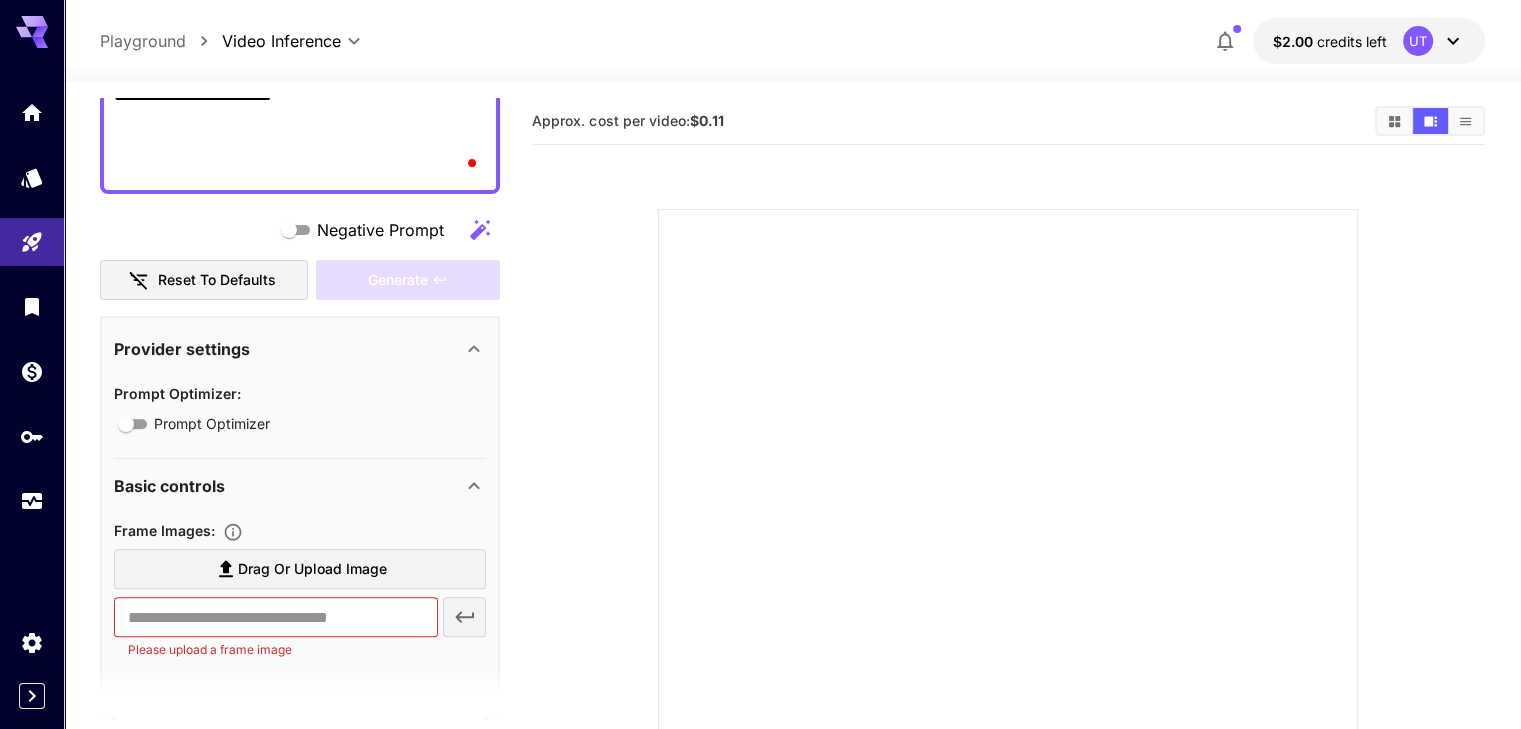 scroll, scrollTop: 236, scrollLeft: 0, axis: vertical 